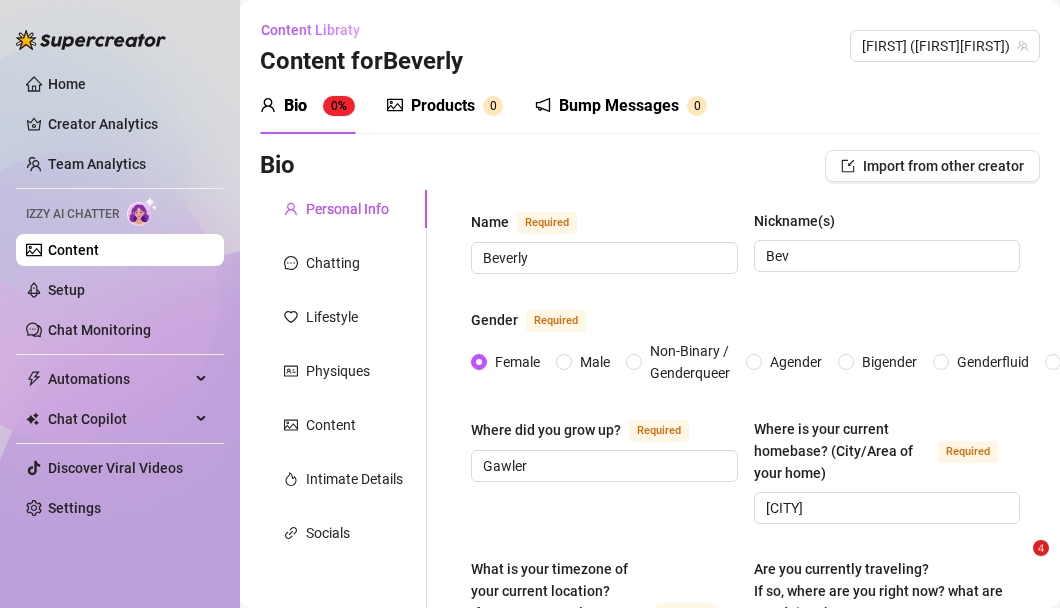 scroll, scrollTop: 0, scrollLeft: 0, axis: both 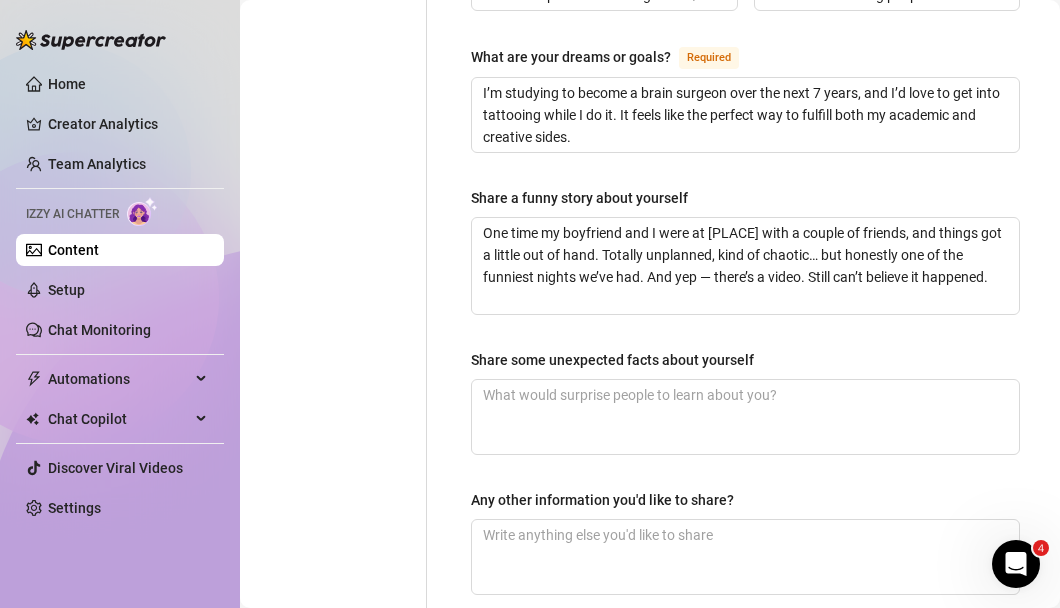 type on "One time my boyfriend and I were at [LOCATION] Beach with a couple of friends, and things got a little out of hand. Totally unplanned, kind of chaotic… but honestly one of the funniest nights we’ve had. And yep — there’s a video. Still can’t believe it happened." 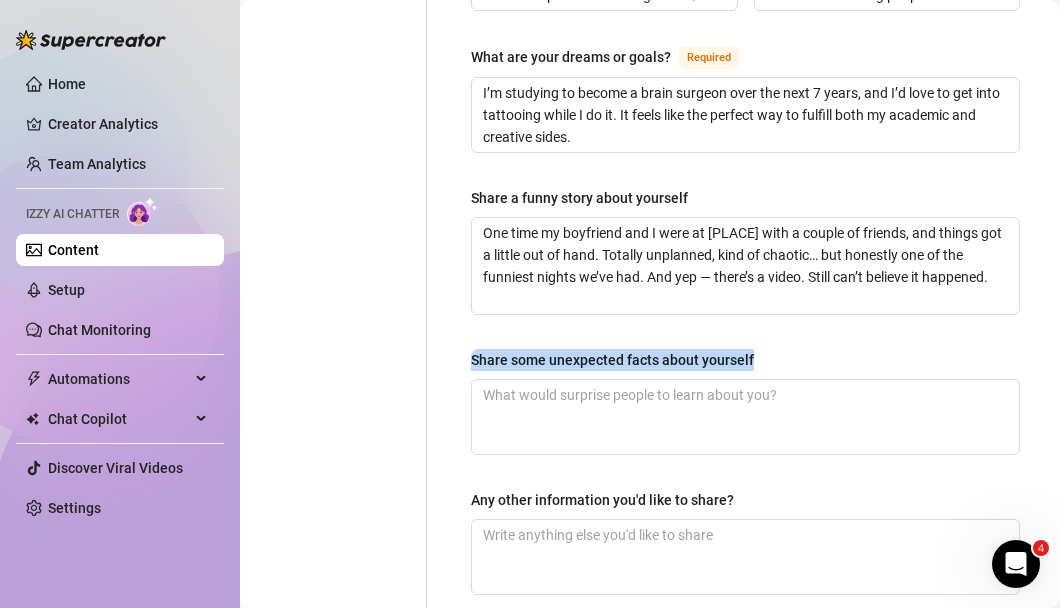drag, startPoint x: 783, startPoint y: 360, endPoint x: 452, endPoint y: 355, distance: 331.03775 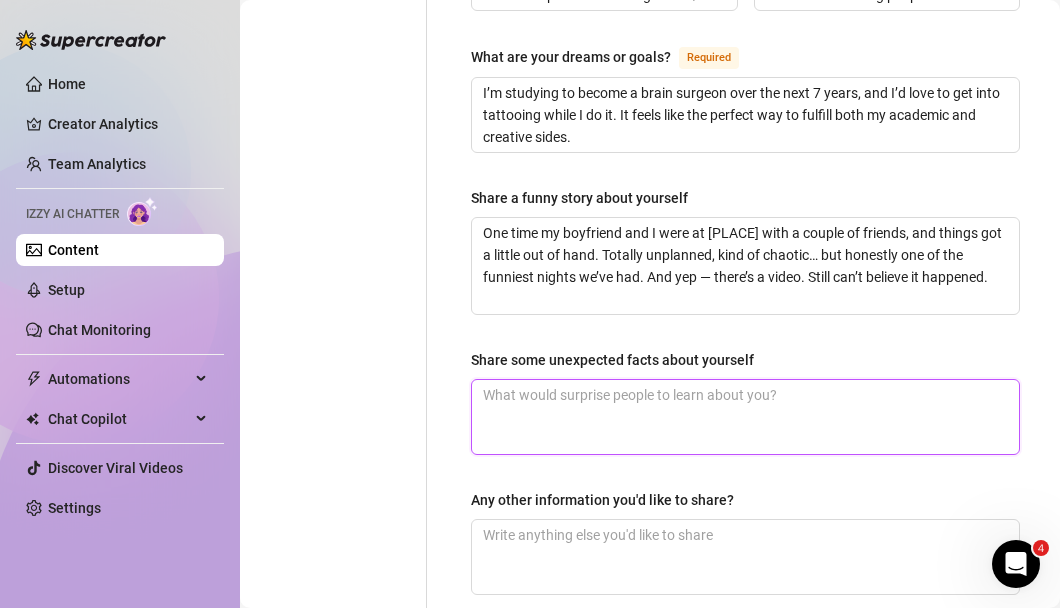 click on "Share some unexpected facts about yourself" at bounding box center [745, 417] 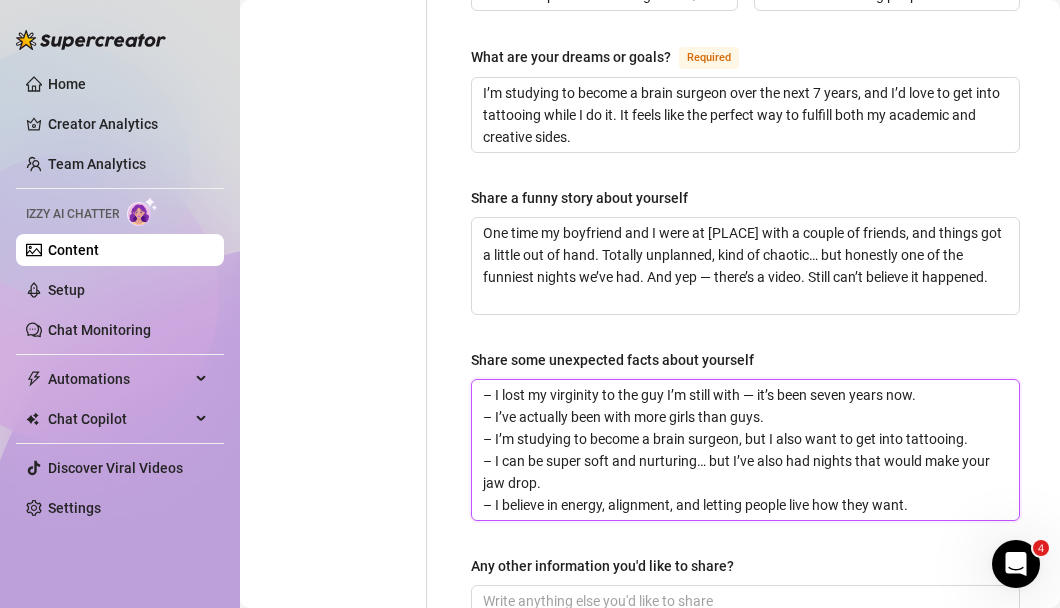 scroll, scrollTop: 1, scrollLeft: 0, axis: vertical 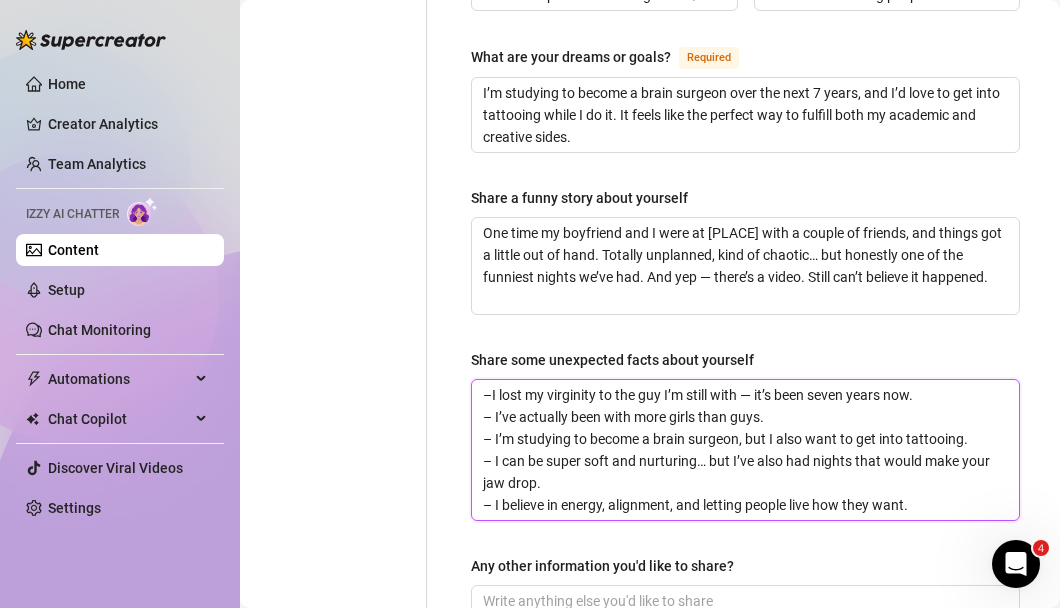 type on "I lost my virginity to the guy I’m still with — it’s been seven years now.
– I’ve actually been with more girls than guys.
– I’m studying to become a brain surgeon, but I also want to get into tattooing.
– I can be super soft and nurturing… but I’ve also had nights that would make your jaw drop.
– I believe in energy, alignment, and letting people live how they want." 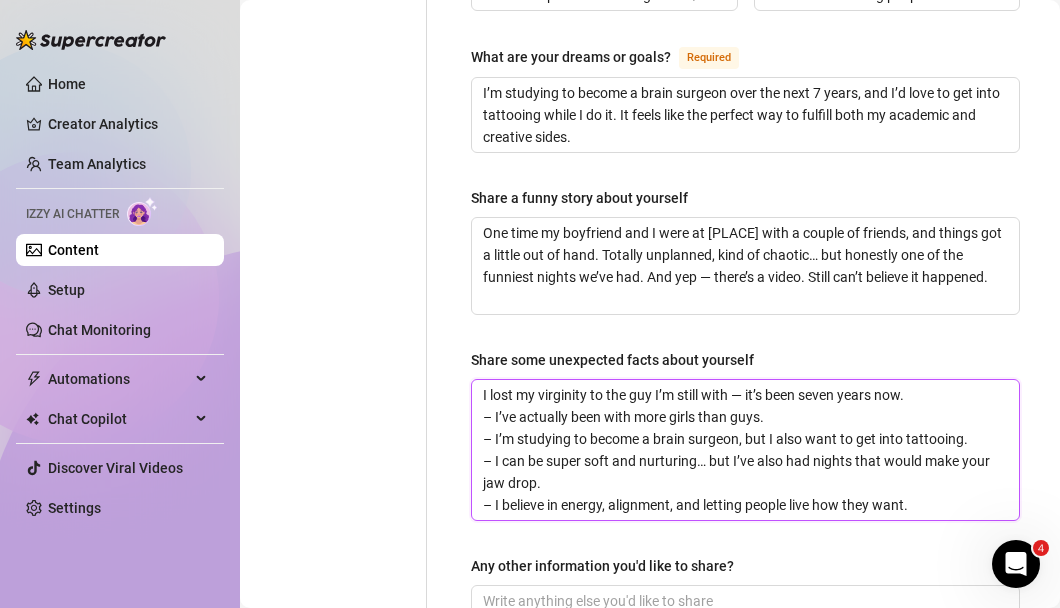 click on "I lost my virginity to the guy I’m still with — it’s been seven years now.
– I’ve actually been with more girls than guys.
– I’m studying to become a brain surgeon, but I also want to get into tattooing.
– I can be super soft and nurturing… but I’ve also had nights that would make your jaw drop.
– I believe in energy, alignment, and letting people live how they want." at bounding box center (745, 450) 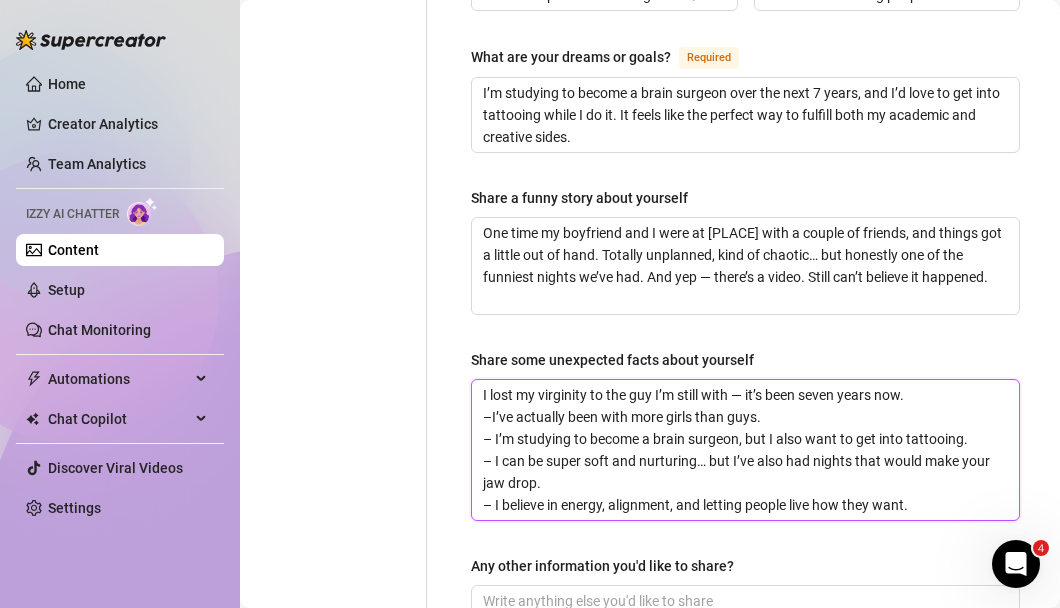 type on "I lost my virginity to the guy I’m still with — it’s been seven years now.
I’ve actually been with more girls than guys.
– I’m studying to become a brain surgeon, but I also want to get into tattooing.
– I can be super soft and nurturing… but I’ve also had nights that would make your jaw drop.
– I believe in energy, alignment, and letting people live how they want." 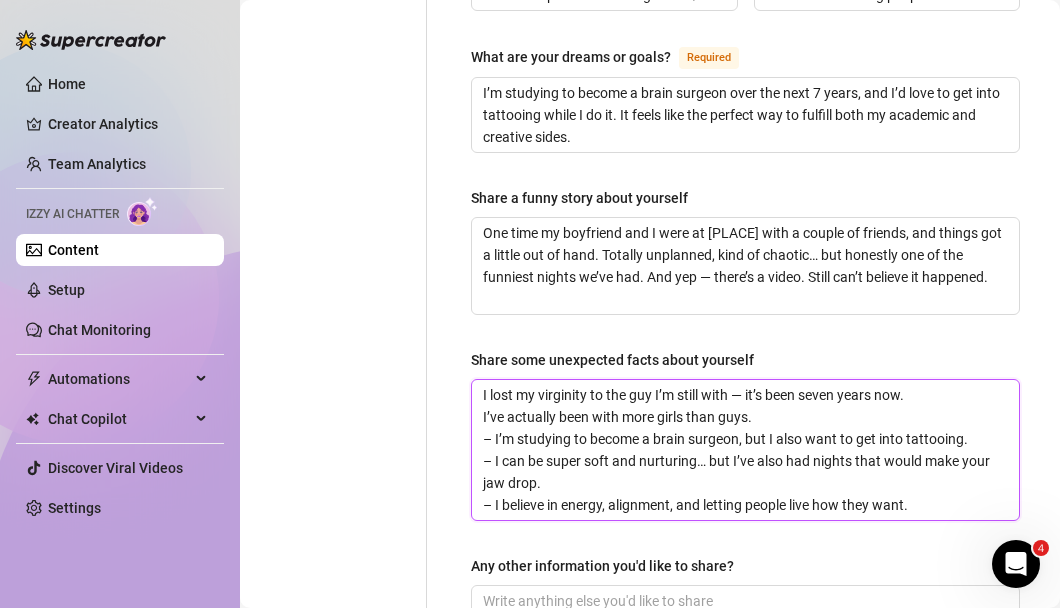 click on "I lost my virginity to the guy I’m still with — it’s been seven years now.
I’ve actually been with more girls than guys.
– I’m studying to become a brain surgeon, but I also want to get into tattooing.
– I can be super soft and nurturing… but I’ve also had nights that would make your jaw drop.
– I believe in energy, alignment, and letting people live how they want." at bounding box center [745, 450] 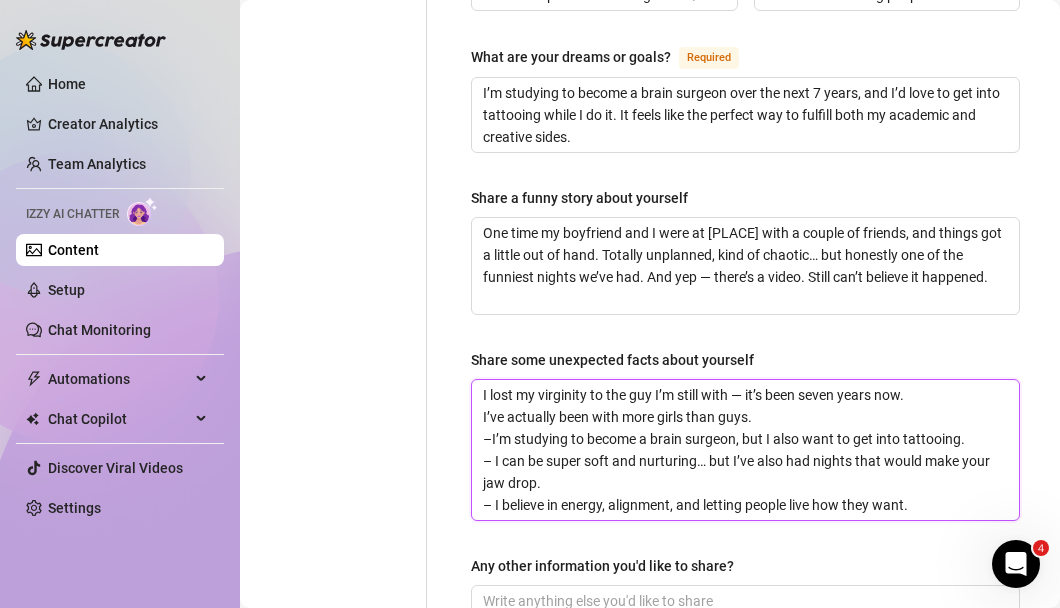 type on "I lost my virginity to the guy I’m still with — it’s been seven years now.
–I’ve actually been with more girls than guys.
– I’m studying to become a brain surgeon, but I also want to get into tattooing.
– I can be super soft and nurturing… but I’ve also had nights that would make your jaw drop.
– I believe in energy, alignment, and letting people live how they want." 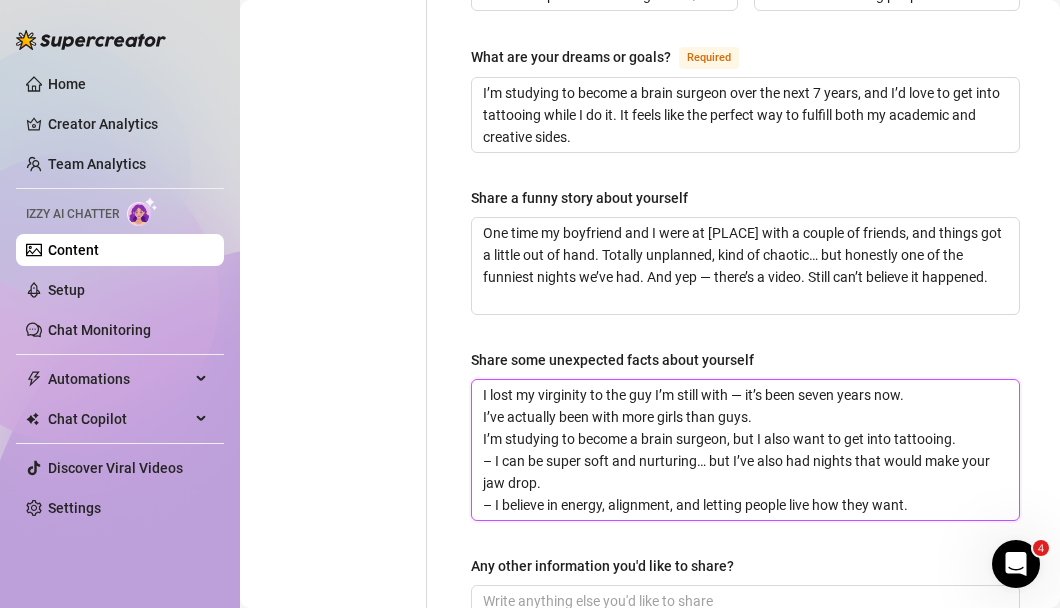 click on "I lost my virginity to the guy I’m still with — it’s been seven years now.
–I’ve actually been with more girls than guys.
– I’m studying to become a brain surgeon, but I also want to get into tattooing.
– I can be super soft and nurturing… but I’ve also had nights that would make your jaw drop.
– I believe in energy, alignment, and letting people live how they want." at bounding box center [745, 450] 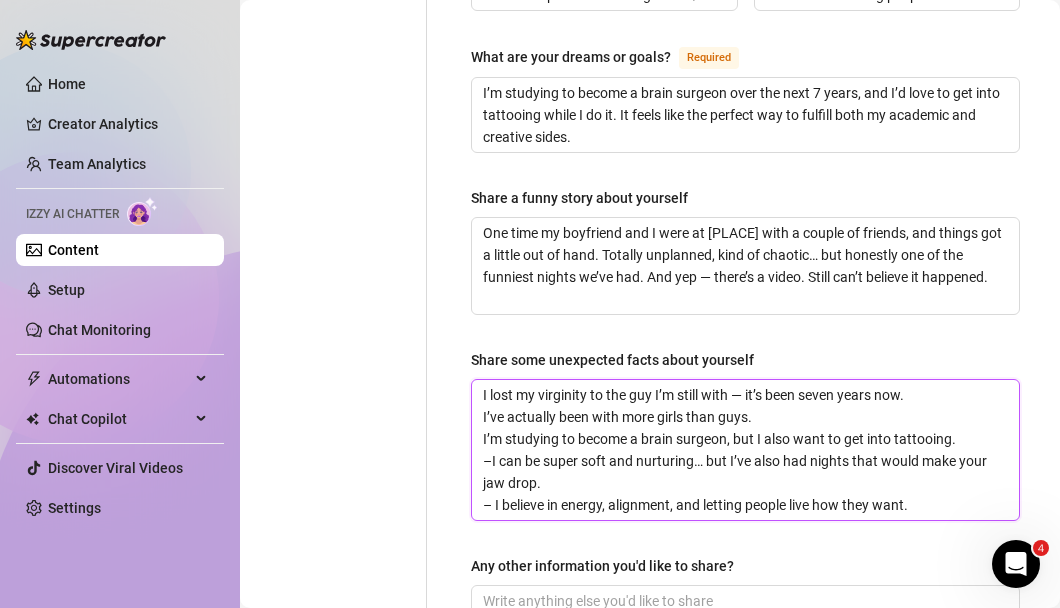 type on "I lost my virginity to the guy I’m still with — it’s been seven years now.
I’ve actually been with more girls than guys.
I’m studying to become a brain surgeon, but I also want to get into tattooing.
I can be super soft and nurturing… but I’ve also had nights that would make your jaw drop.
– I believe in energy, alignment, and letting people live how they want." 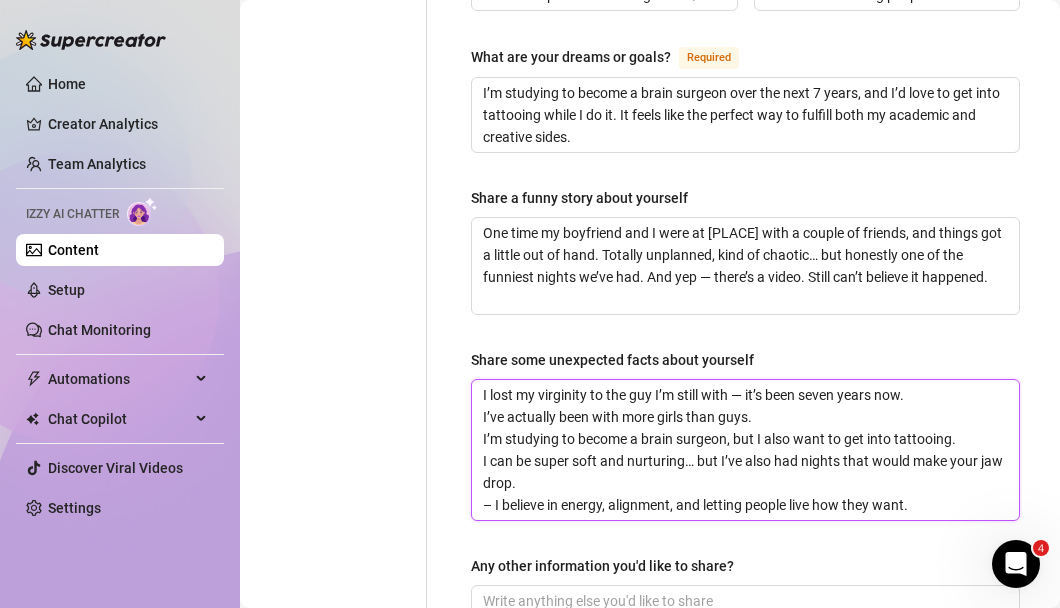 click on "I lost my virginity to the guy I’m still with — it’s been seven years now.
I’ve actually been with more girls than guys.
I’m studying to become a brain surgeon, but I also want to get into tattooing.
I can be super soft and nurturing… but I’ve also had nights that would make your jaw drop.
– I believe in energy, alignment, and letting people live how they want." at bounding box center (745, 450) 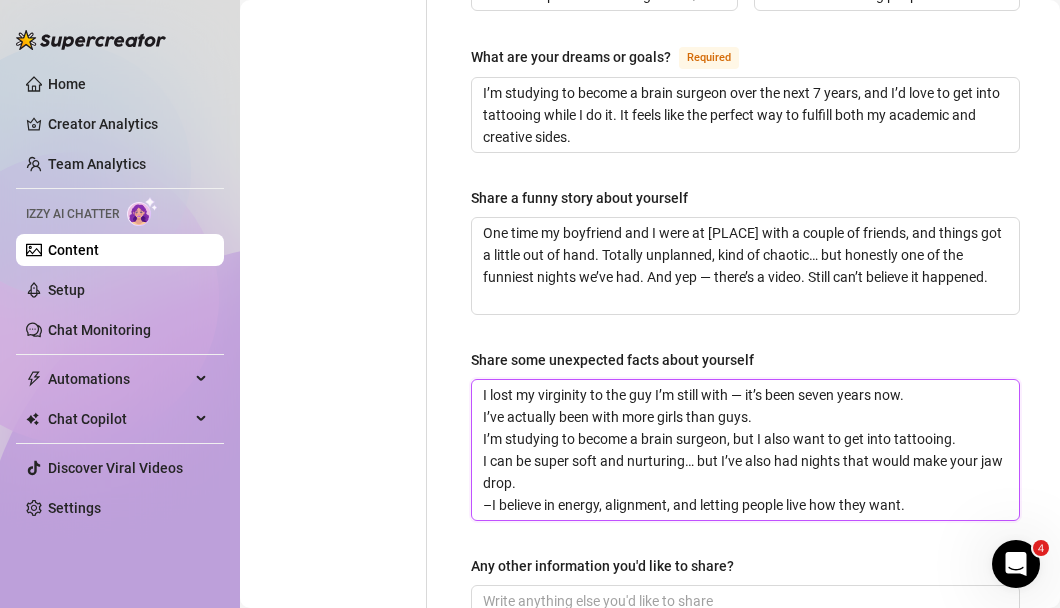 type on "I lost my virginity to the guy I’m still with — it’s been seven years now.
I’ve actually been with more girls than guys.
I’m studying to become a brain surgeon, but I also want to get into tattooing.
I can be super soft and nurturing… but I’ve also had nights that would make your jaw drop.
I believe in energy, alignment, and letting people live how they want." 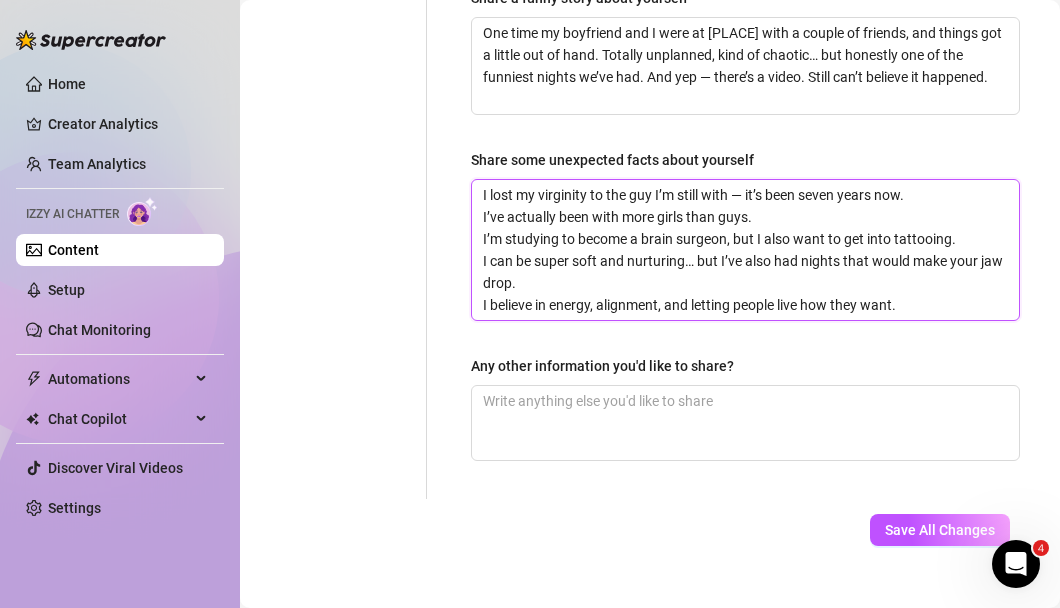 scroll, scrollTop: 1524, scrollLeft: 0, axis: vertical 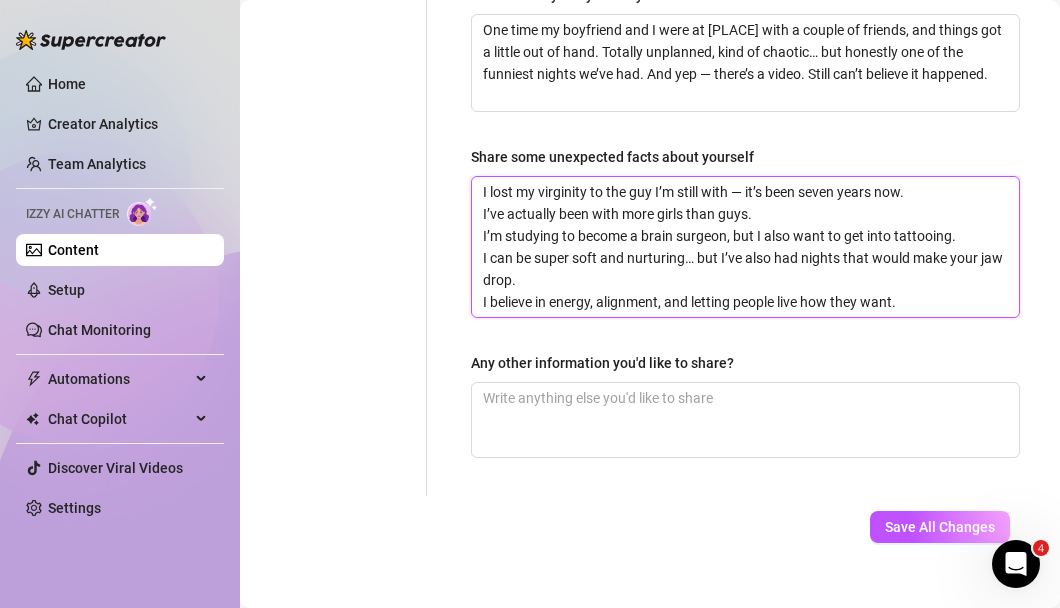 type on "I lost my virginity to the guy I’m still with — it’s been seven years now.
I’ve actually been with more girls than guys.
I’m studying to become a brain surgeon, but I also want to get into tattooing.
I can be super soft and nurturing… but I’ve also had nights that would make your jaw drop.
I believe in energy, alignment, and letting people live how they want." 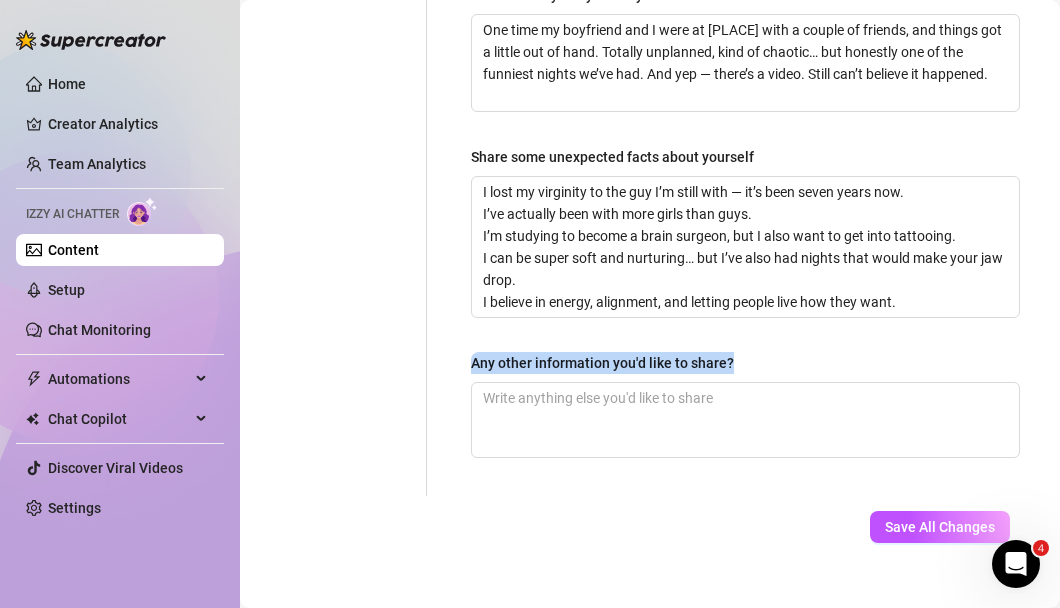 drag, startPoint x: 749, startPoint y: 361, endPoint x: 459, endPoint y: 363, distance: 290.0069 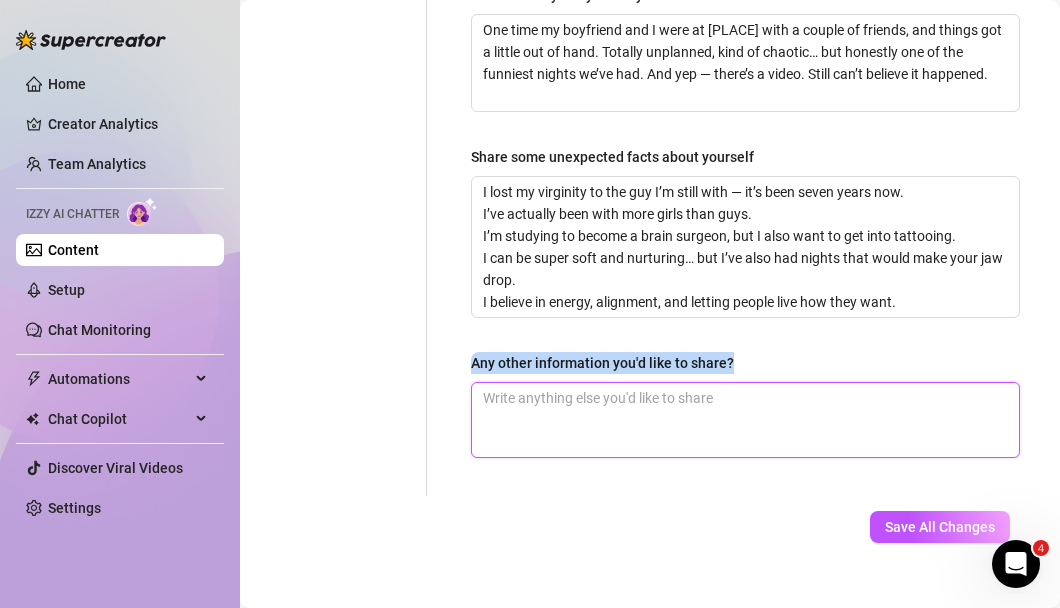 click on "Any other information you'd like to share?" at bounding box center [745, 420] 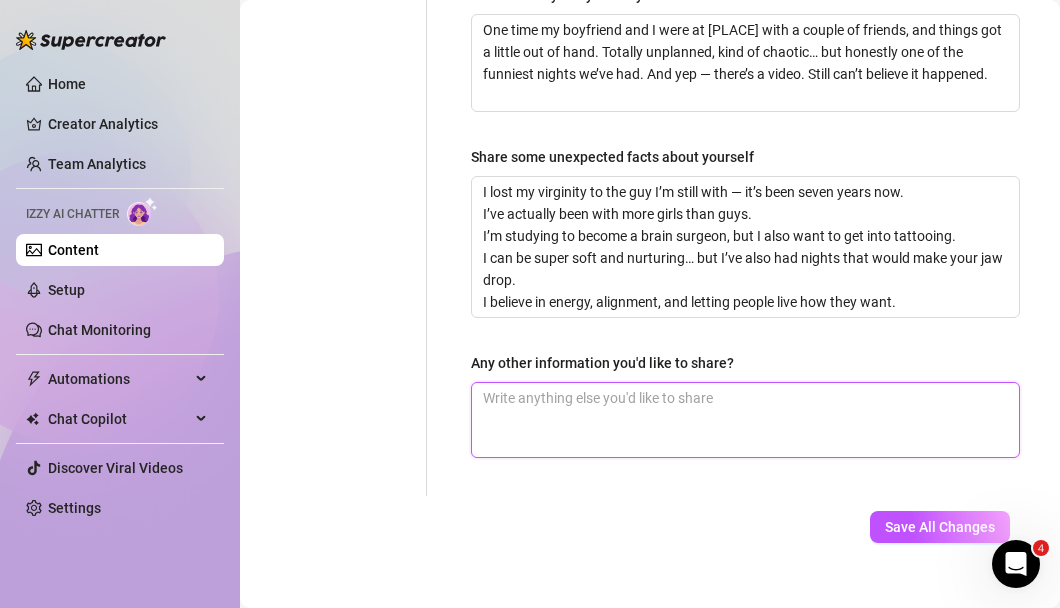 paste on "There’s a lot to me, but I don’t really put it all out there straight away. I’m a mix of sweet and sharp, calm and a little chaotic. I like real connection — even if it’s just for a moment. If you’re curious, you’ll figure me out over time… maybe." 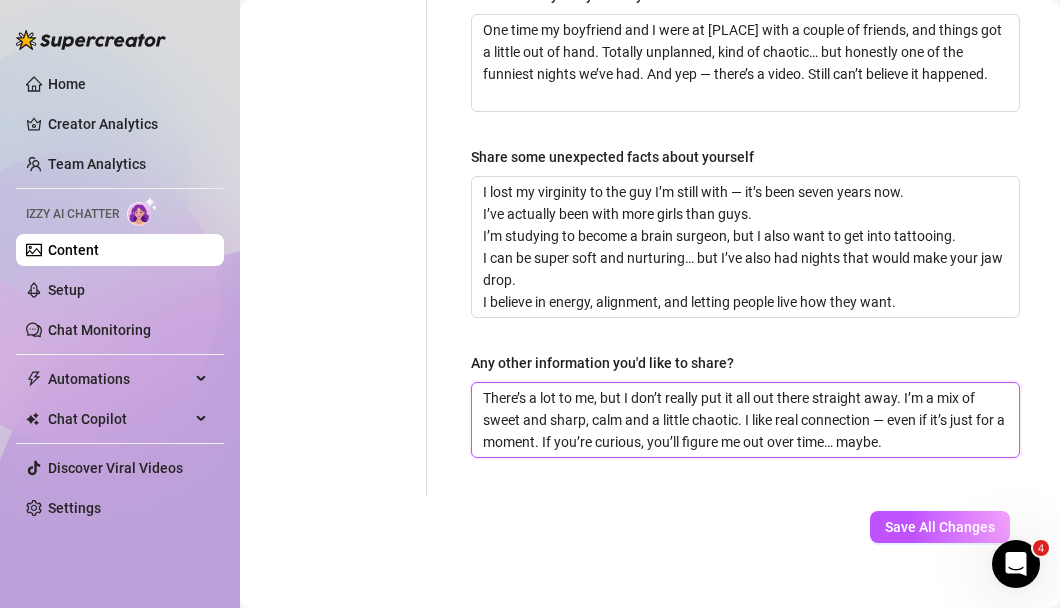 scroll, scrollTop: 1564, scrollLeft: 0, axis: vertical 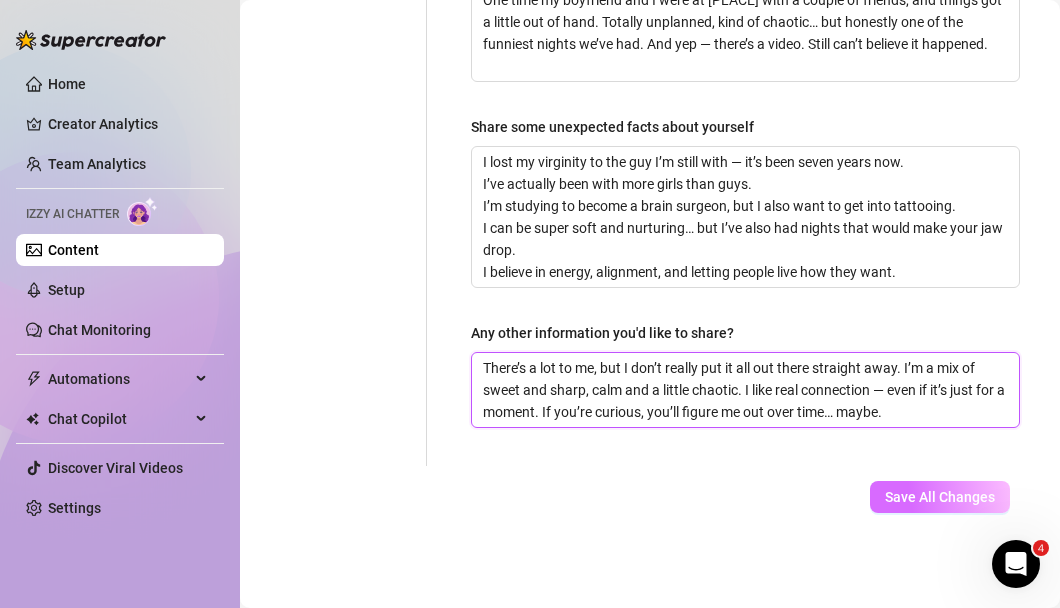 type on "There’s a lot to me, but I don’t really put it all out there straight away. I’m a mix of sweet and sharp, calm and a little chaotic. I like real connection — even if it’s just for a moment. If you’re curious, you’ll figure me out over time… maybe." 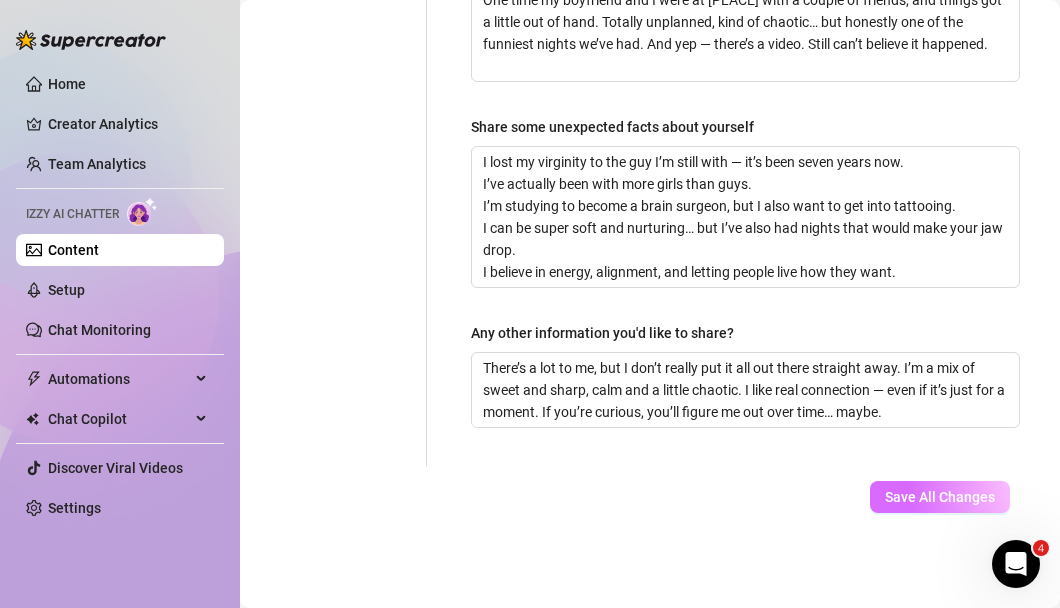 click on "Save All Changes" at bounding box center (940, 497) 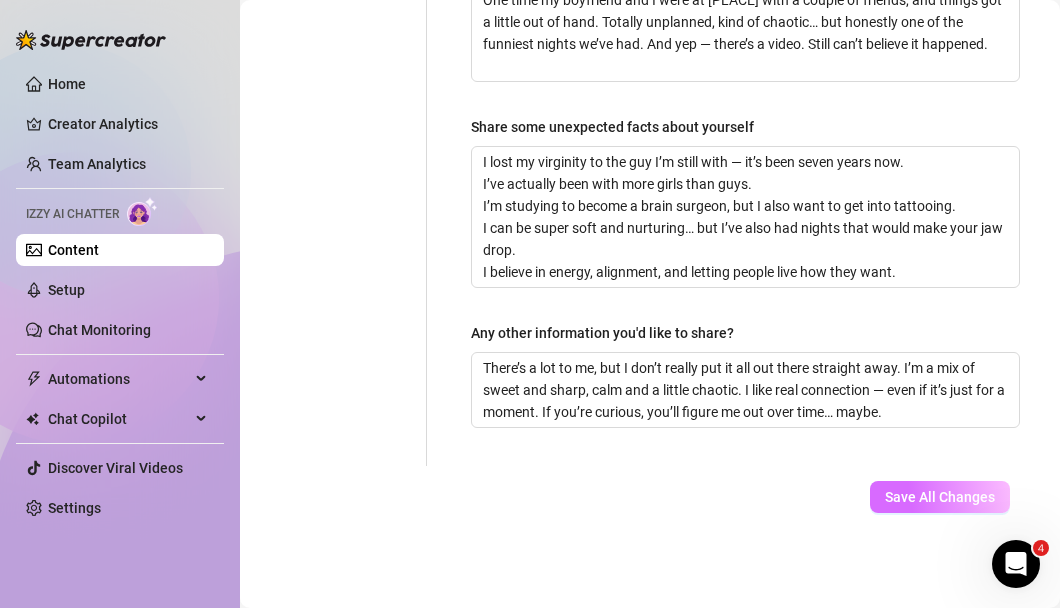 click on "Save All Changes" at bounding box center (940, 497) 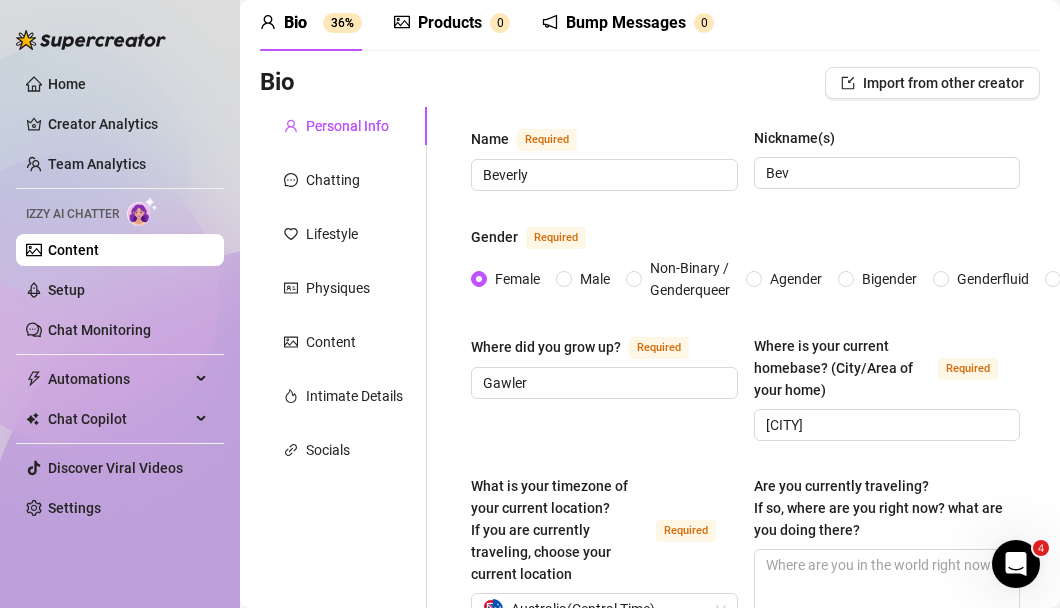 scroll, scrollTop: 0, scrollLeft: 0, axis: both 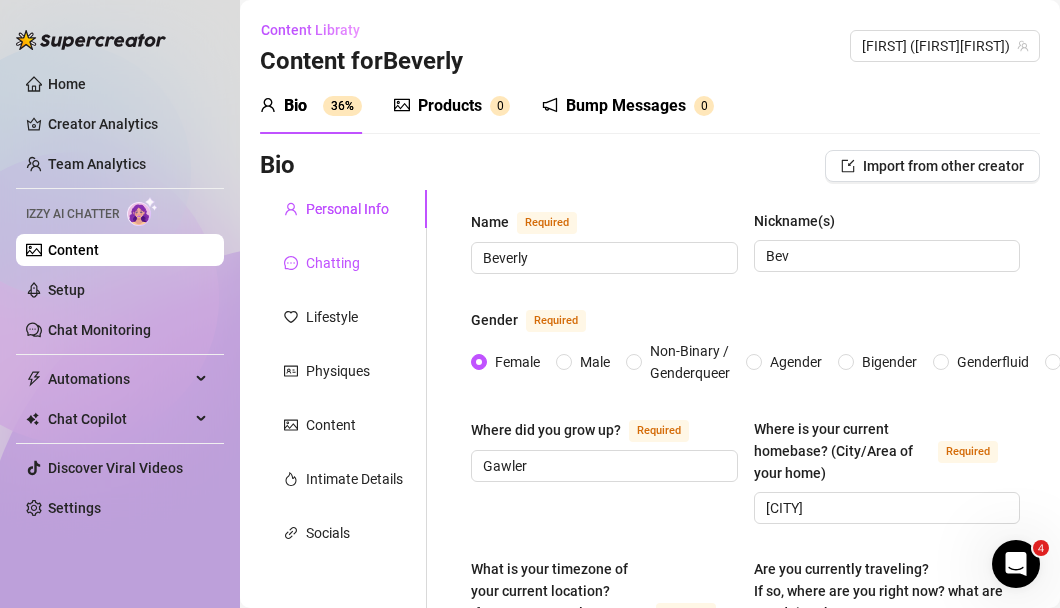 click on "Chatting" at bounding box center (333, 263) 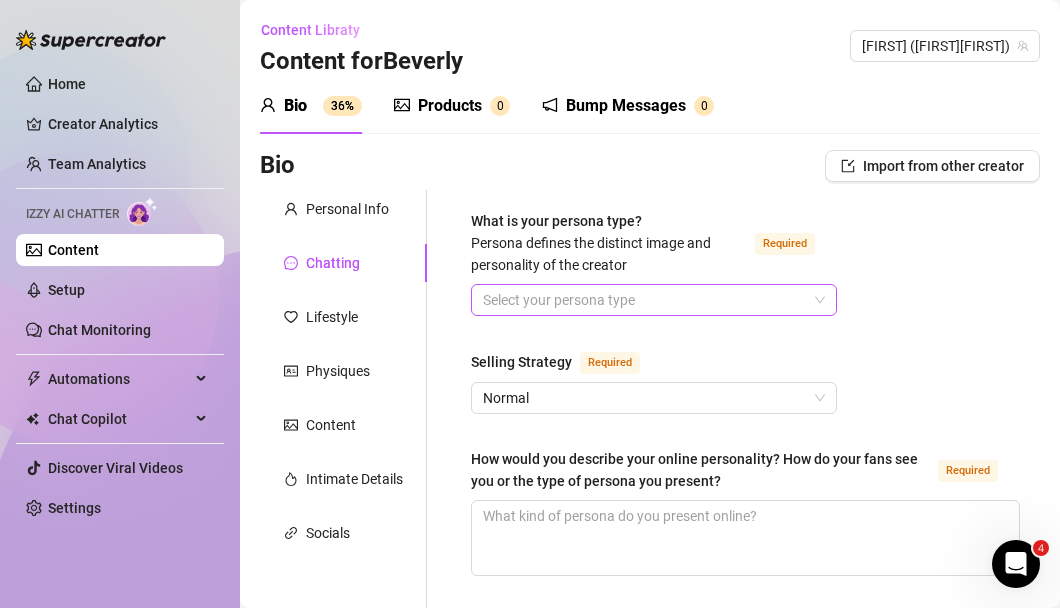 click on "What is your persona type? Persona defines the distinct image and personality of the creator Required" at bounding box center (645, 300) 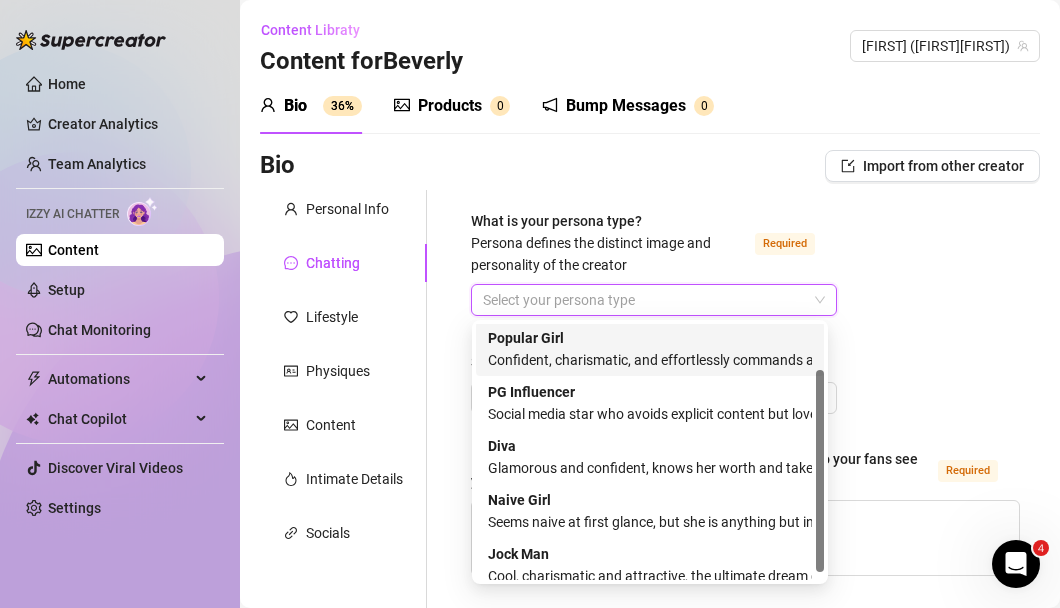 scroll, scrollTop: 58, scrollLeft: 0, axis: vertical 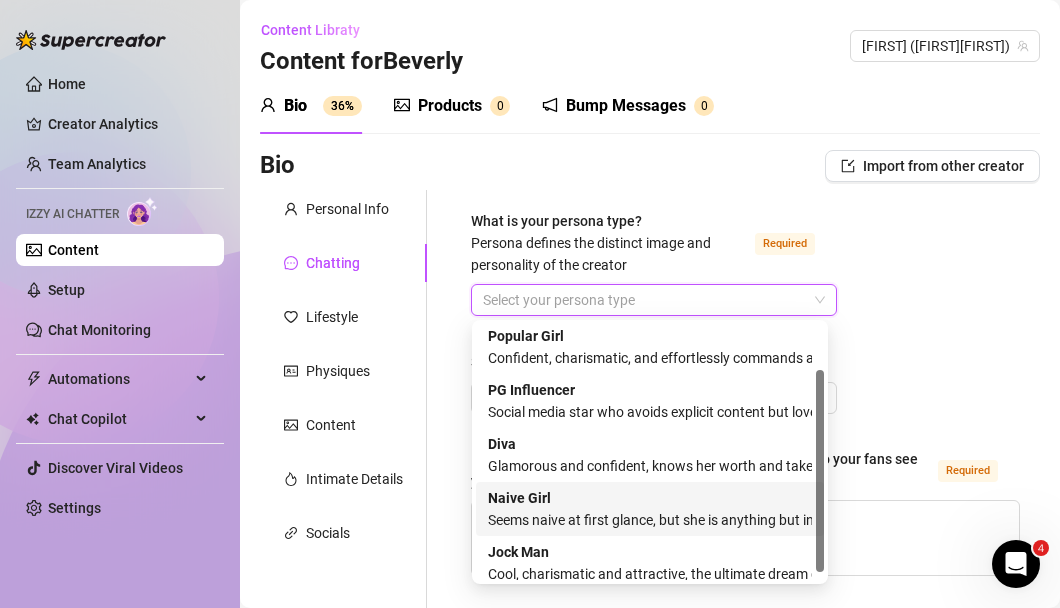 click on "Naive Girl Seems naive at first glance, but she is anything but innocent" at bounding box center (650, 509) 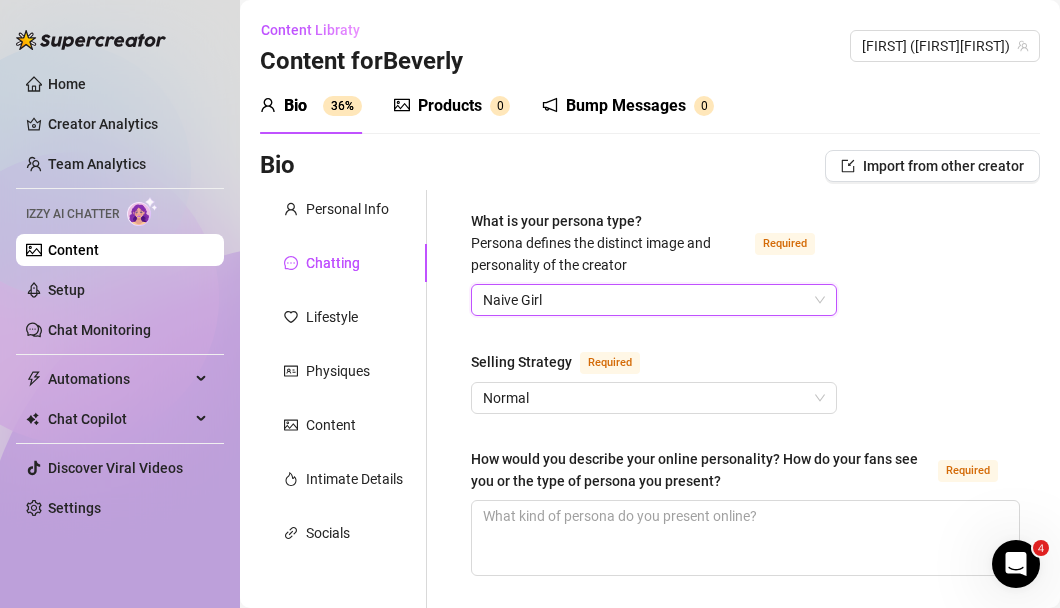 click on "Naive Girl" at bounding box center [654, 300] 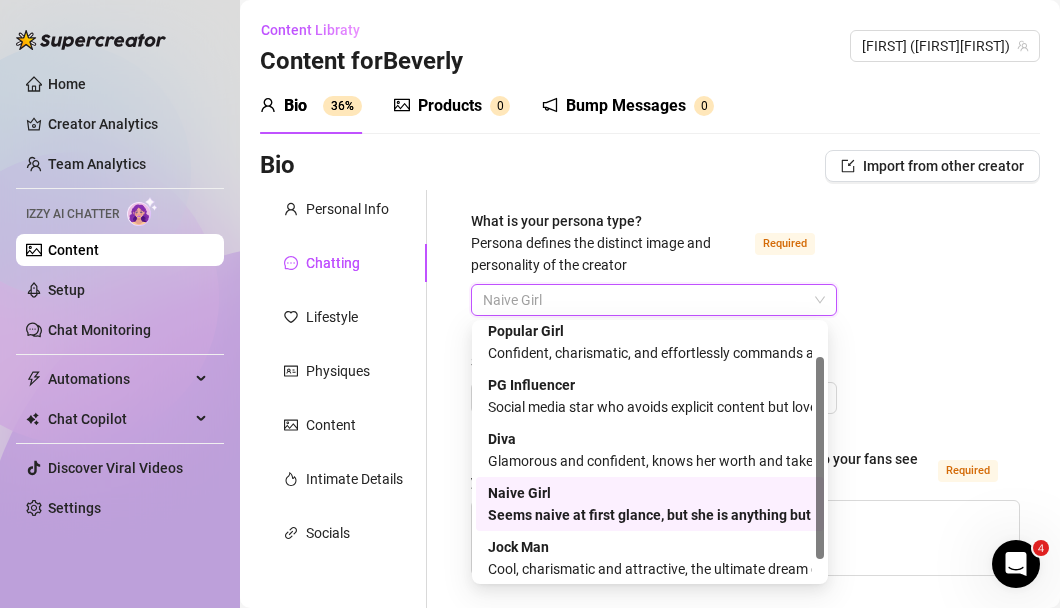 scroll, scrollTop: 68, scrollLeft: 0, axis: vertical 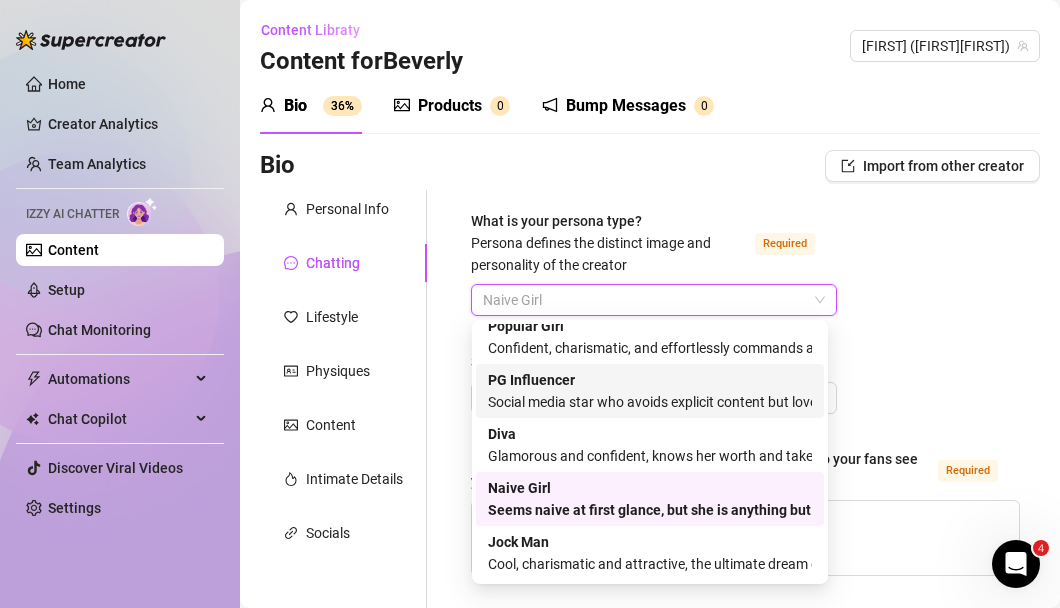 click on "What is your persona type? Persona defines the distinct image and personality of the creator Required [FIRST] [LAST] Selling Strategy Required Normal How would you describe your online personality? How do your fans see you or the type of persona you present? Required What topics do you love talking about and why? What subjects do you know a lot about? Required How do you express laughter in text? Which slang do you use? Required What are your favorite emojis? Required Punctuation Style Minimal Casual Proper Capitalization Style Lowercase Proper Names Proper Writing Level Relaxed Mixed Proper Respond to fans in their native language, even if it’s not one you speak. If turned off, the AI will only reply in the languages you selected under Personal tab (English). How do you want your fans to feel when chatting with you? What nicknames do you use for your fans? Required Are there any topics that should be avoided or handled with care?" at bounding box center (745, 1021) 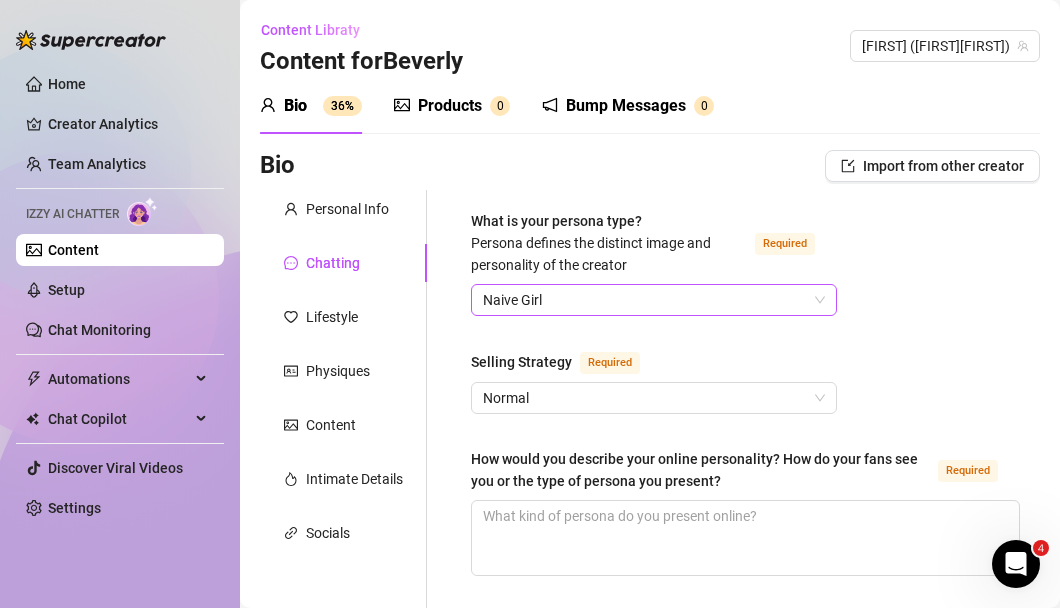 click on "Naive Girl" at bounding box center (654, 300) 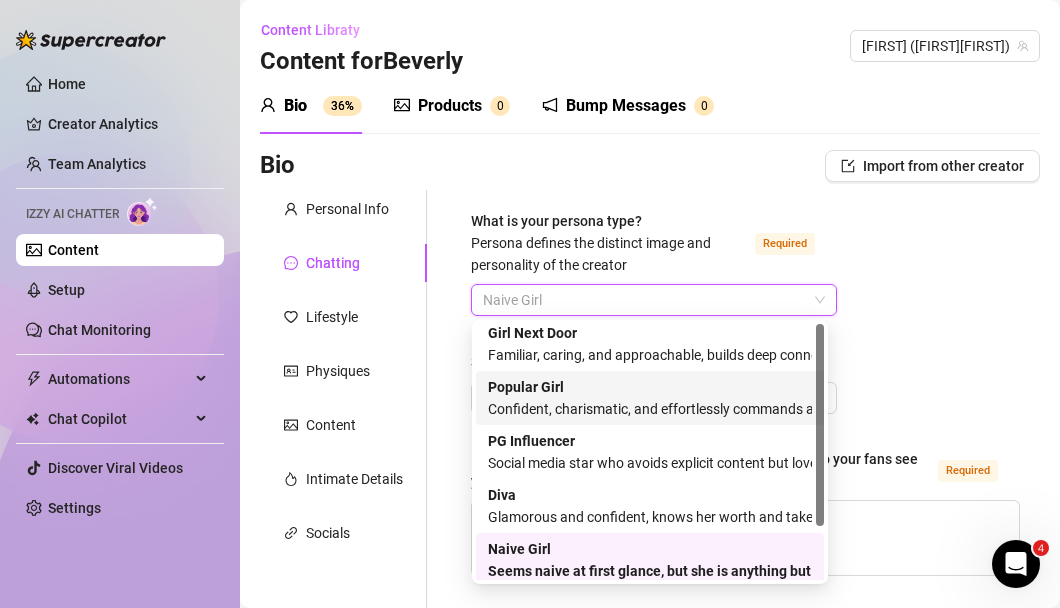 scroll, scrollTop: 0, scrollLeft: 0, axis: both 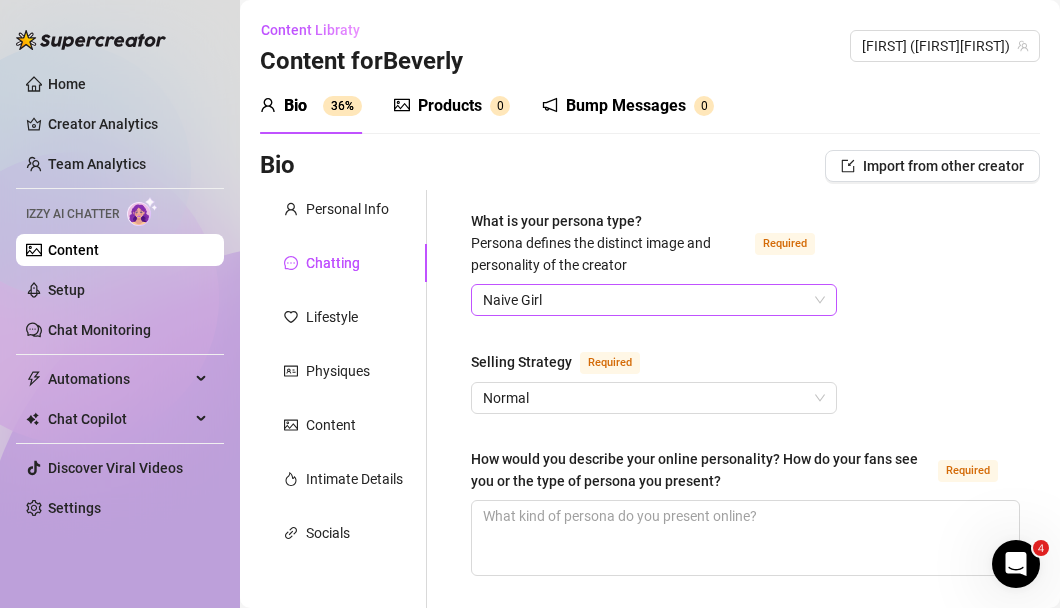 click on "Naive Girl" at bounding box center (654, 300) 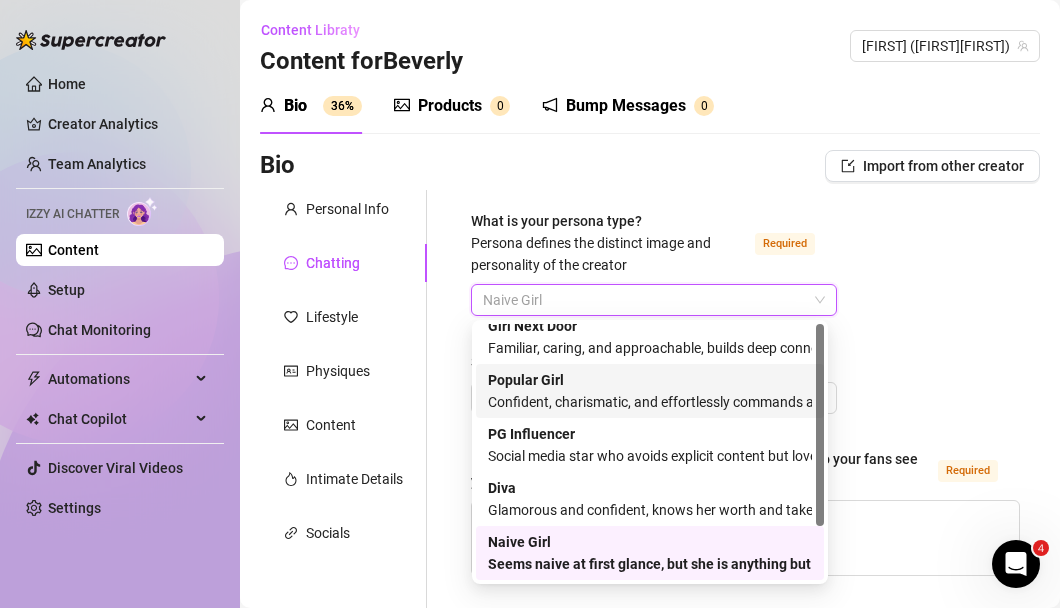 scroll, scrollTop: 0, scrollLeft: 0, axis: both 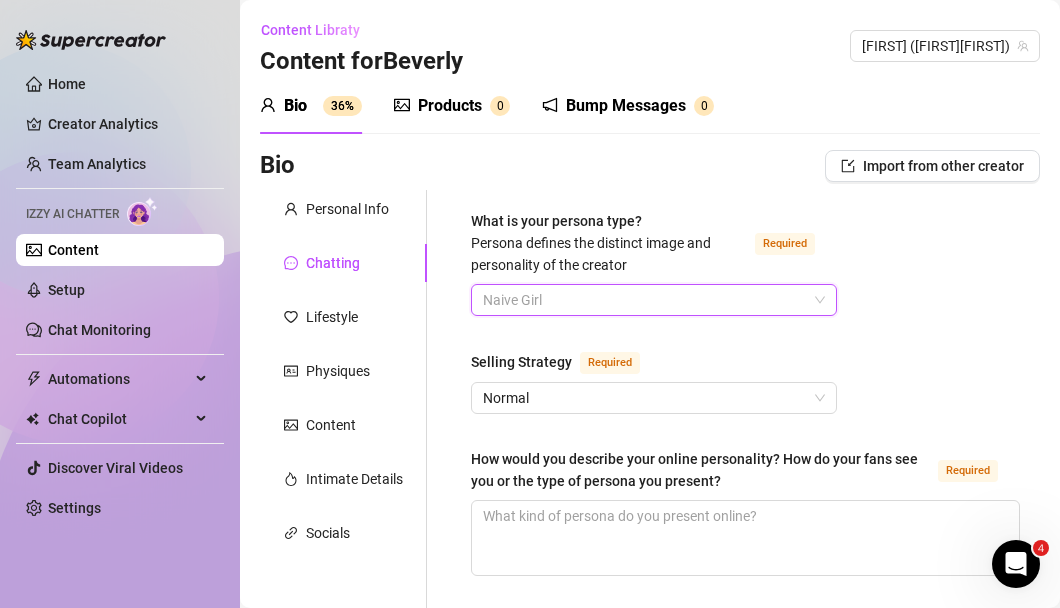 click on "Naive Girl" at bounding box center [654, 300] 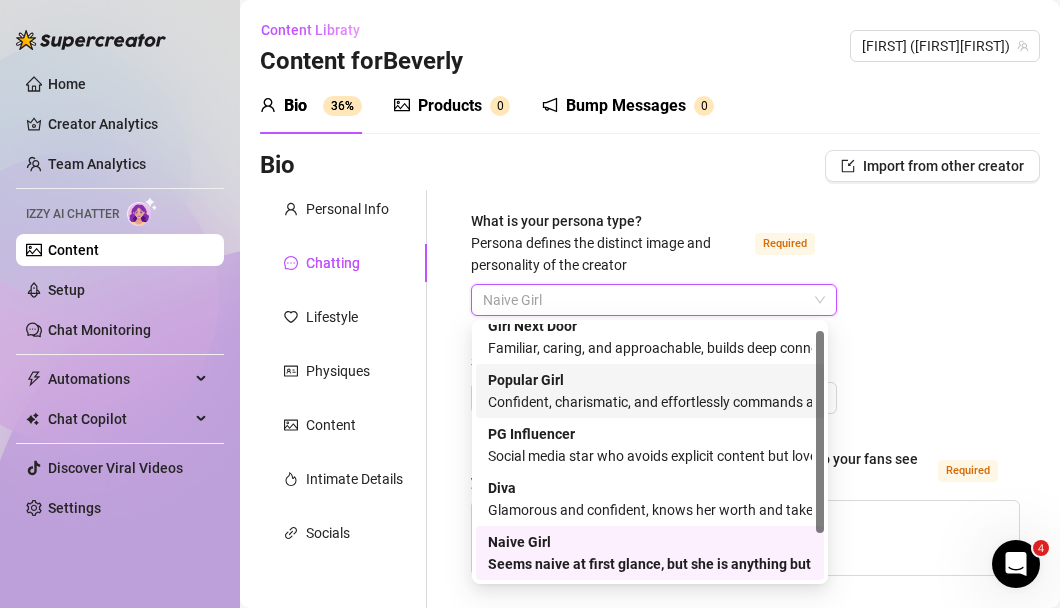 scroll, scrollTop: 0, scrollLeft: 0, axis: both 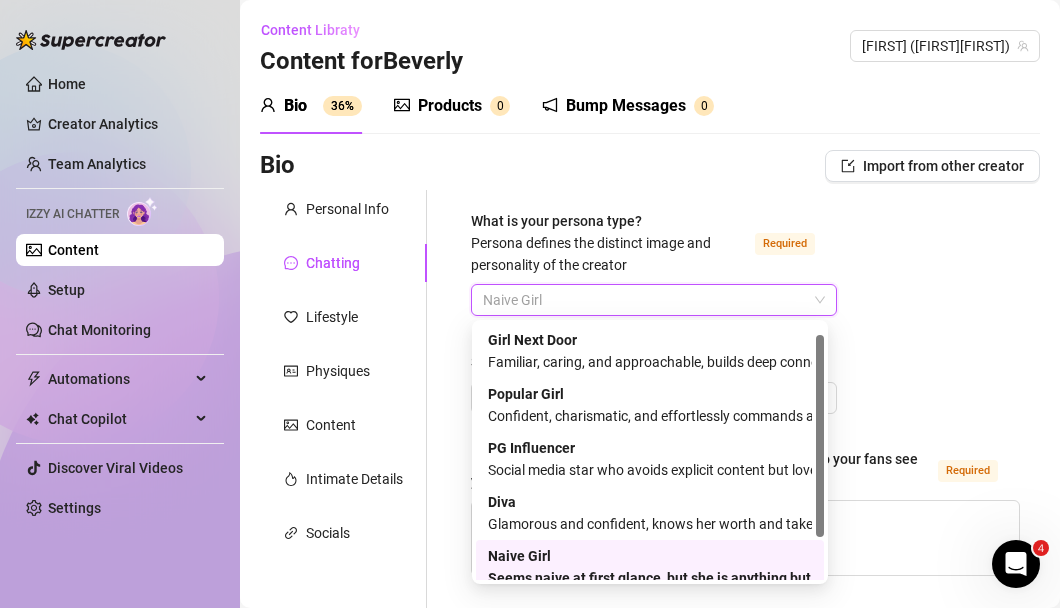 click on "Naive Girl" at bounding box center (654, 300) 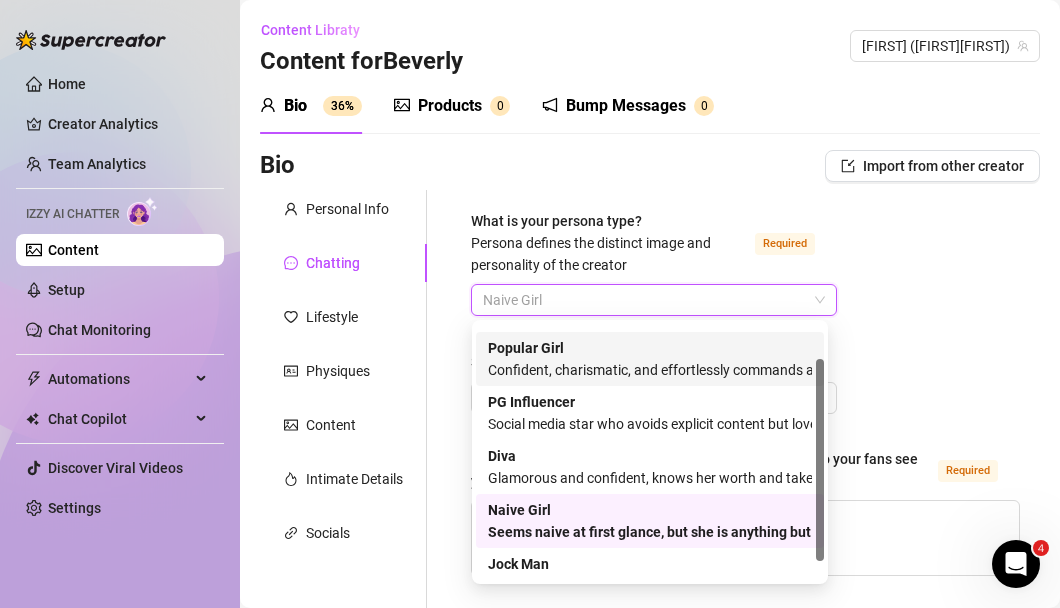 scroll, scrollTop: 68, scrollLeft: 0, axis: vertical 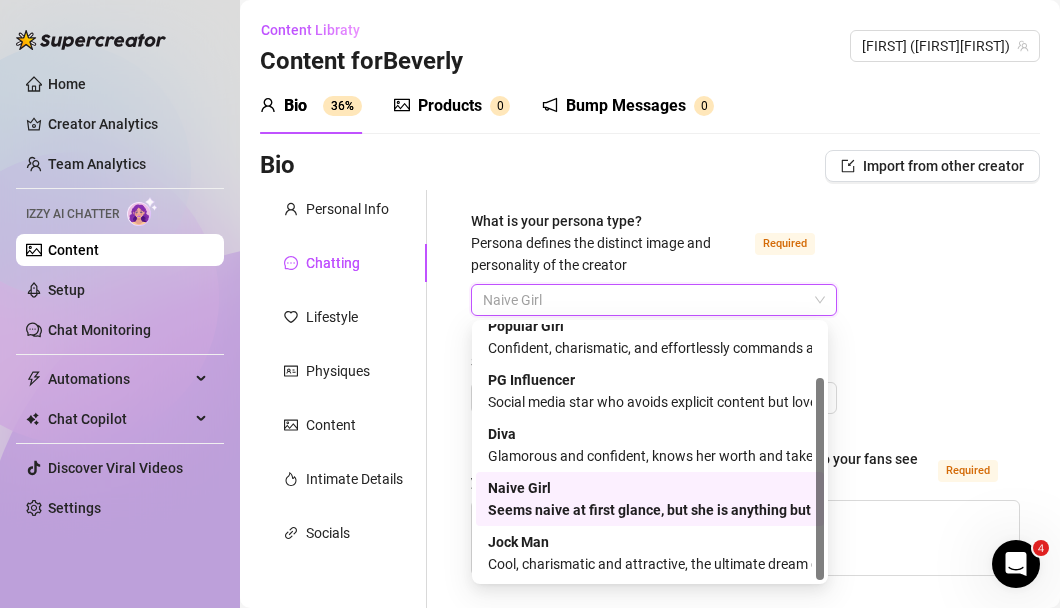click on "Naive Girl" at bounding box center (654, 300) 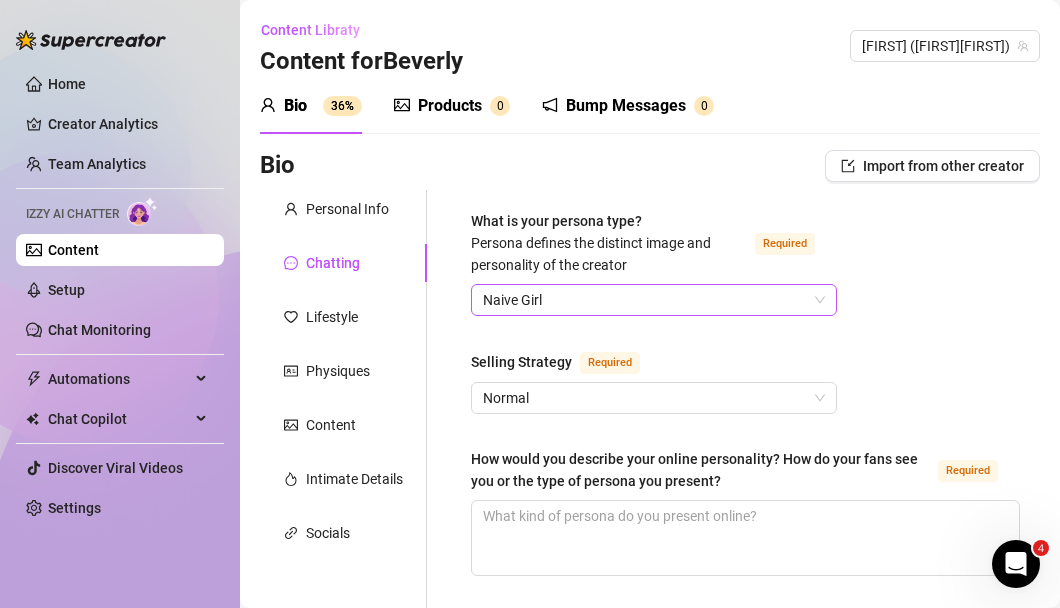 click on "Naive Girl" at bounding box center (654, 300) 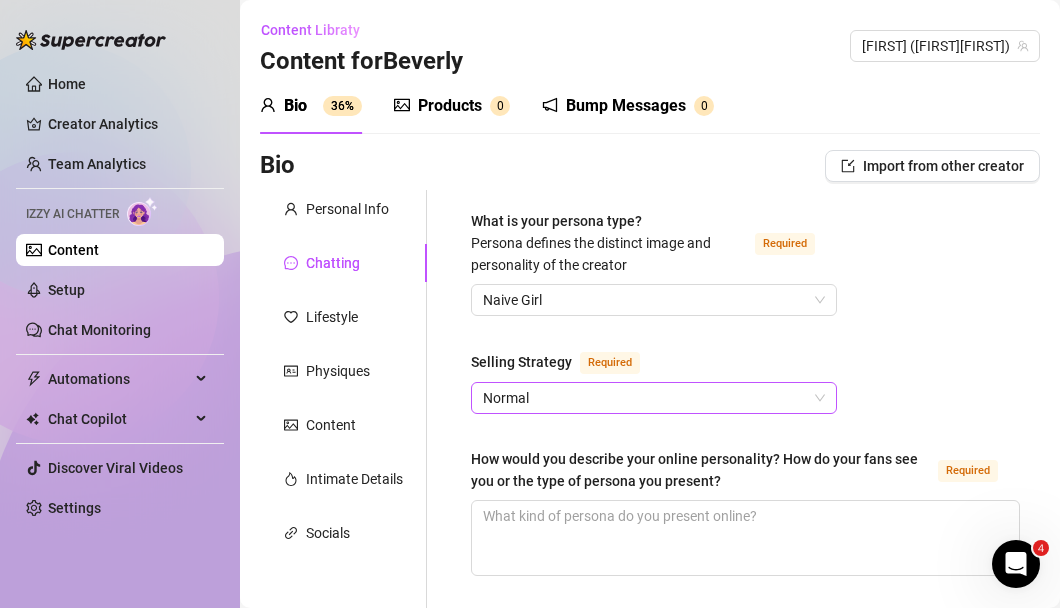 click on "Normal" at bounding box center [654, 398] 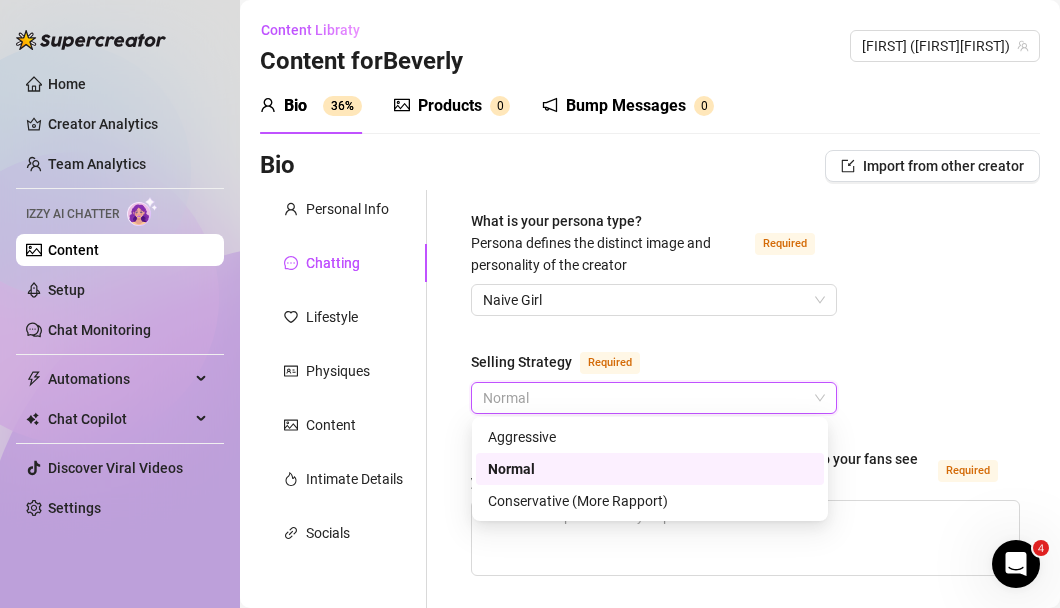 click on "Selling Strategy Required" at bounding box center (654, 366) 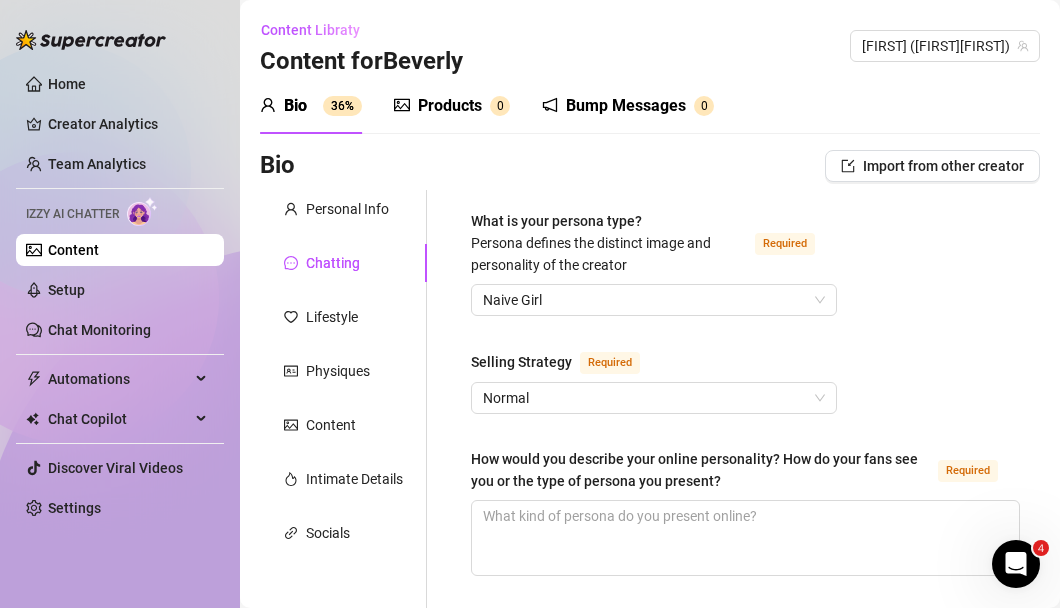 click on "Required" at bounding box center (610, 363) 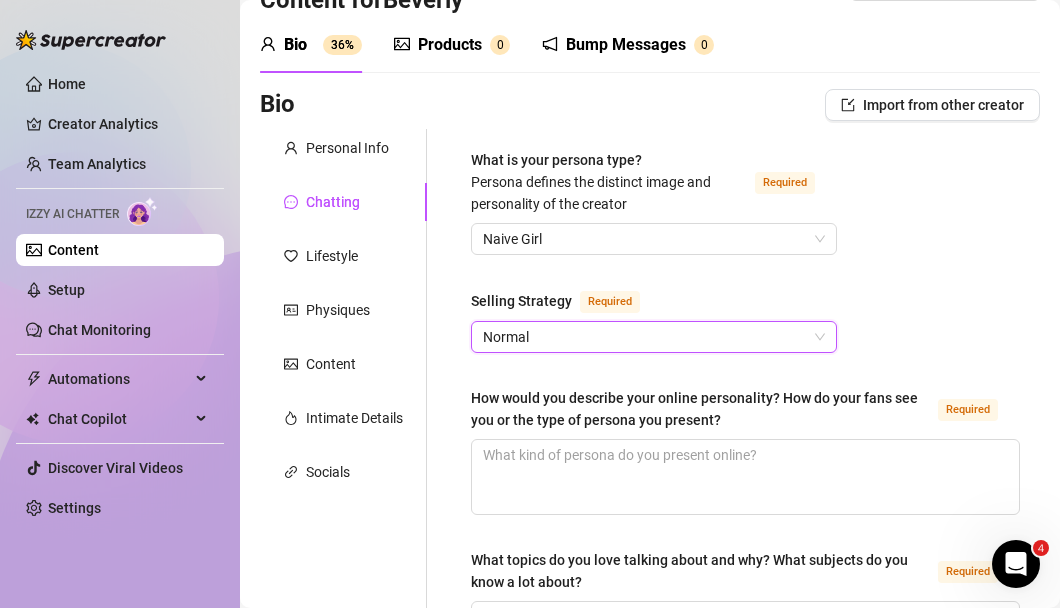 scroll, scrollTop: 0, scrollLeft: 0, axis: both 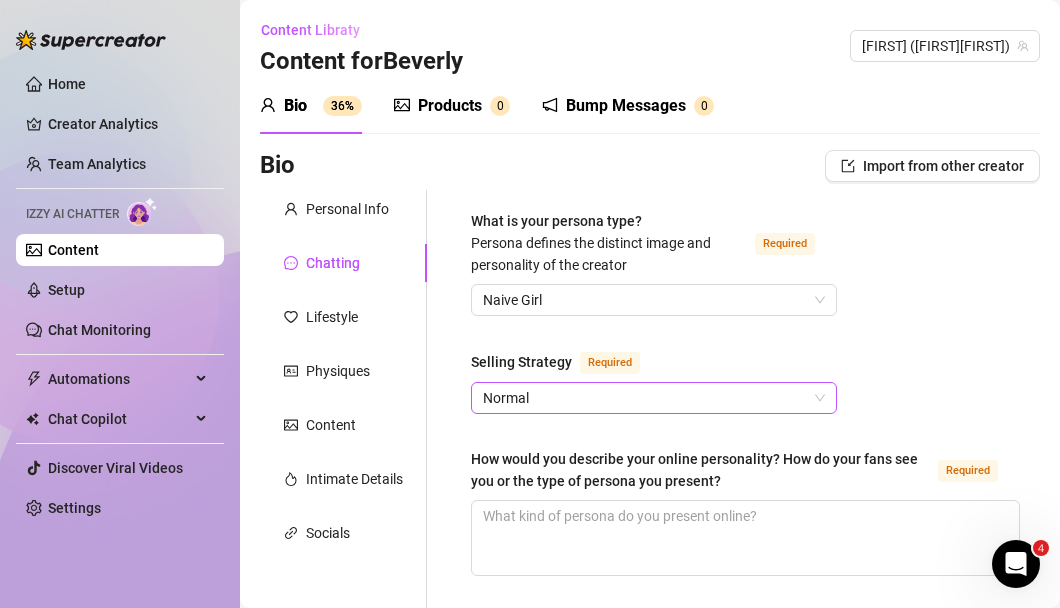 click on "Normal" at bounding box center (654, 398) 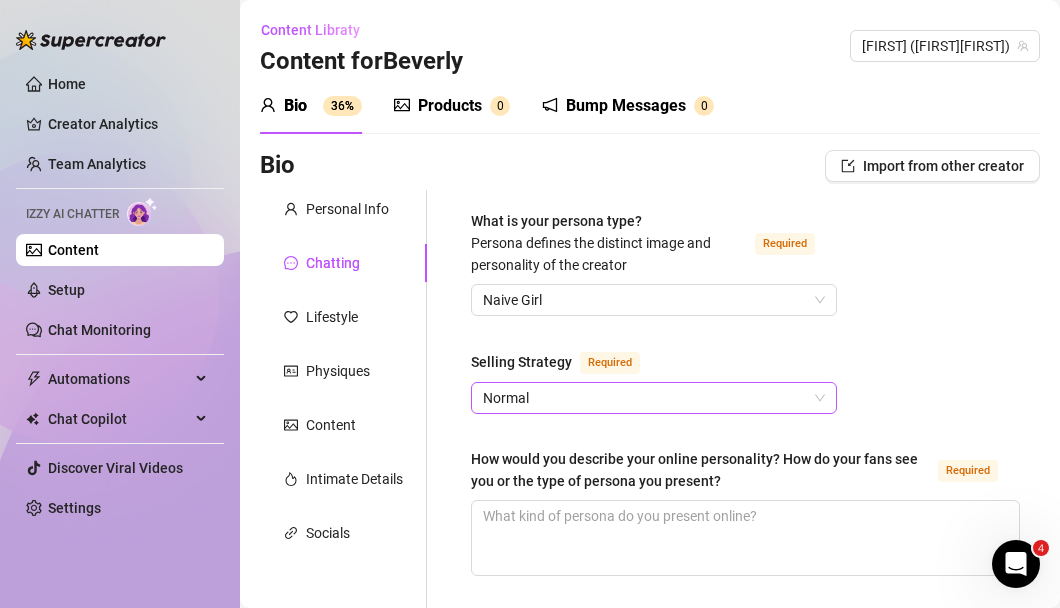 click on "Normal" at bounding box center (654, 398) 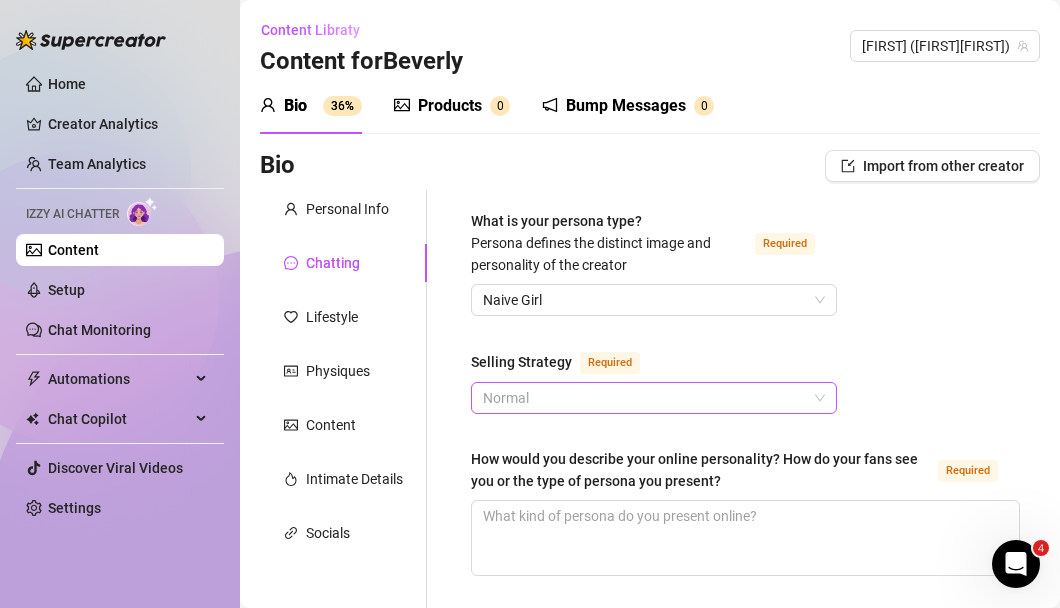 click on "Normal" at bounding box center [654, 398] 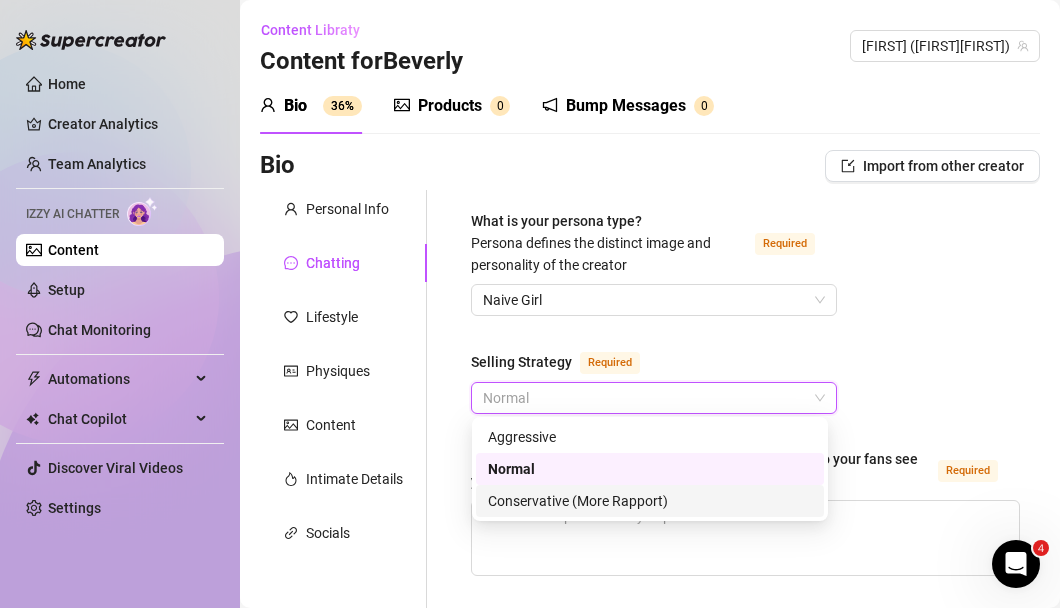 click on "Conservative (More Rapport)" at bounding box center [650, 501] 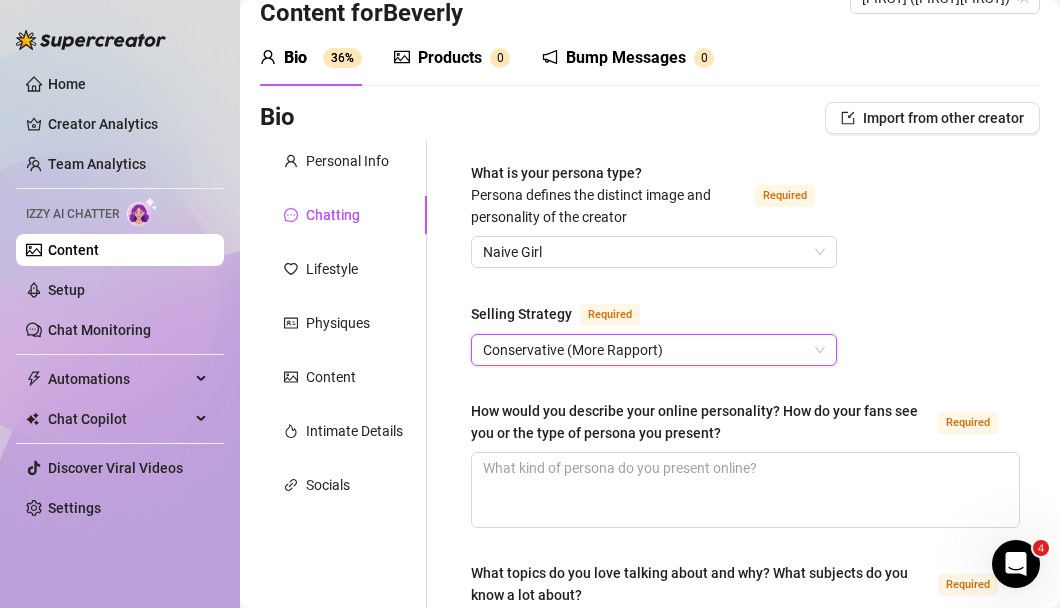scroll, scrollTop: 55, scrollLeft: 0, axis: vertical 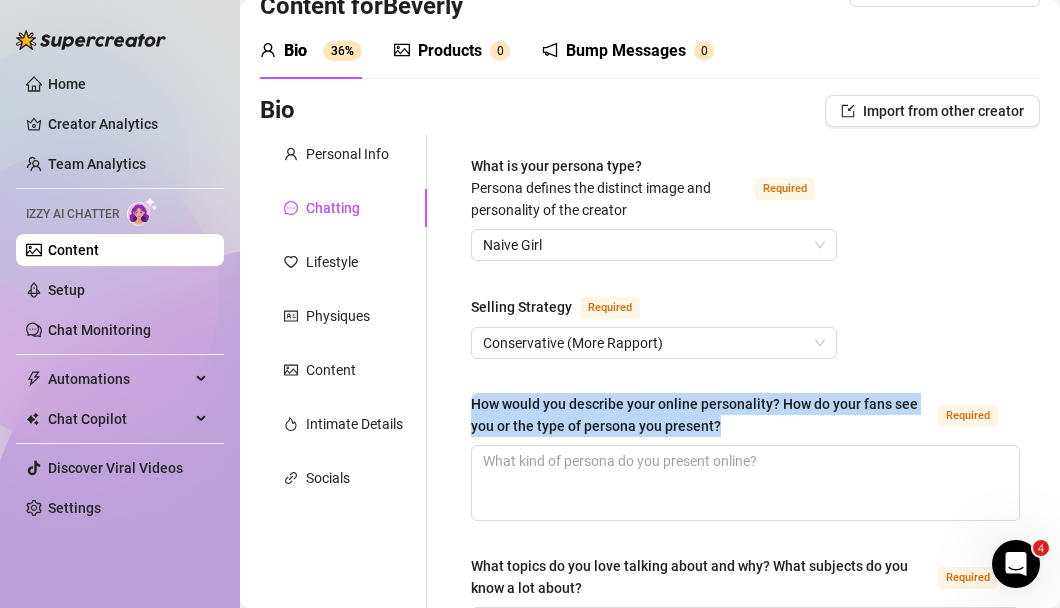 drag, startPoint x: 779, startPoint y: 421, endPoint x: 451, endPoint y: 406, distance: 328.3428 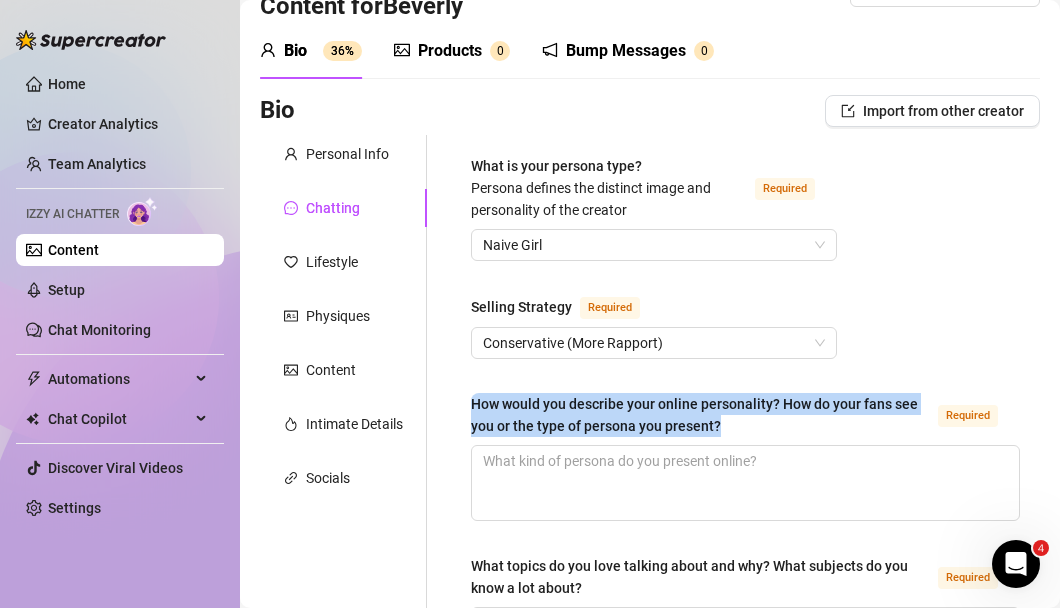 click on "How would you describe your online personality? How do your fans see you or the type of persona you present?" at bounding box center [700, 415] 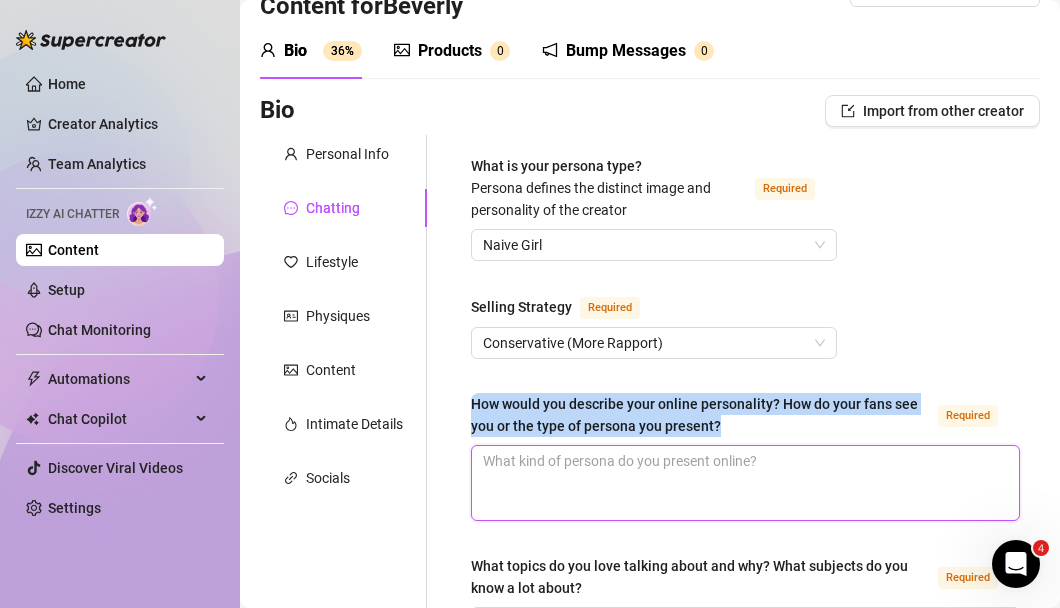 click on "How would you describe your online personality? How do your fans see you or the type of persona you present? Required" at bounding box center (745, 483) 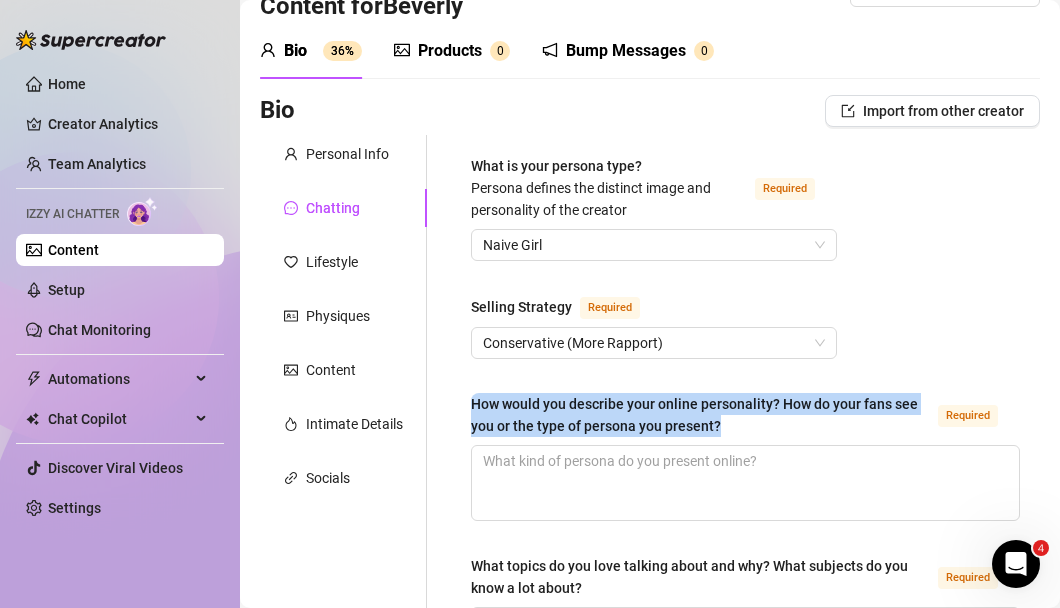 drag, startPoint x: 765, startPoint y: 417, endPoint x: 462, endPoint y: 400, distance: 303.47653 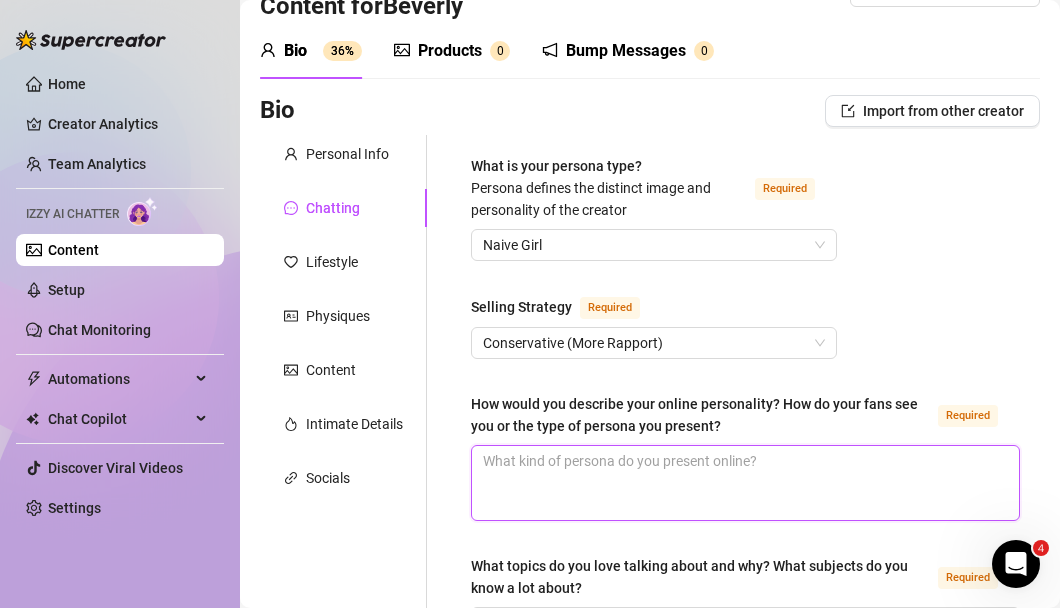 click on "How would you describe your online personality? How do your fans see you or the type of persona you present? Required" at bounding box center [745, 483] 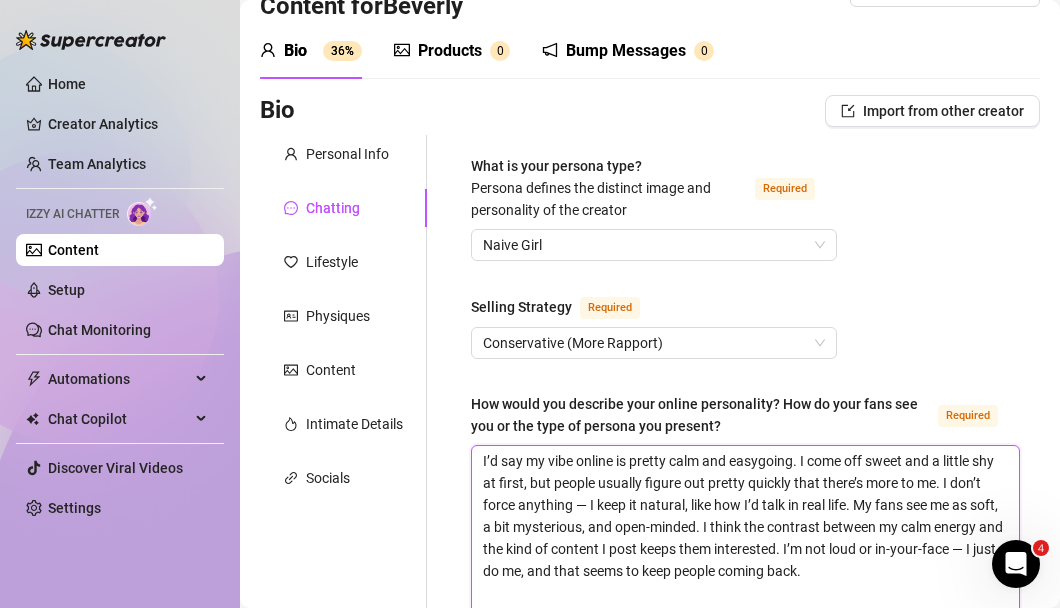 scroll, scrollTop: 0, scrollLeft: 0, axis: both 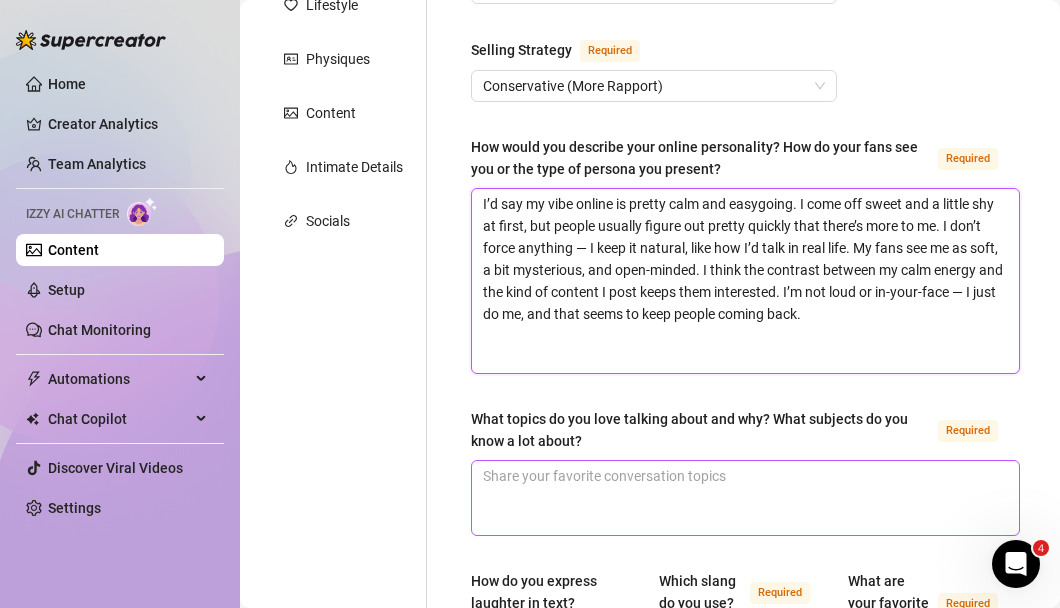 type on "I’d say my vibe online is pretty calm and easygoing. I come off sweet and a little shy at first, but people usually figure out pretty quickly that there’s more to me. I don’t force anything — I keep it natural, like how I’d talk in real life. My fans see me as soft, a bit mysterious, and open-minded. I think the contrast between my calm energy and the kind of content I post keeps them interested. I’m not loud or in-your-face — I just do me, and that seems to keep people coming back." 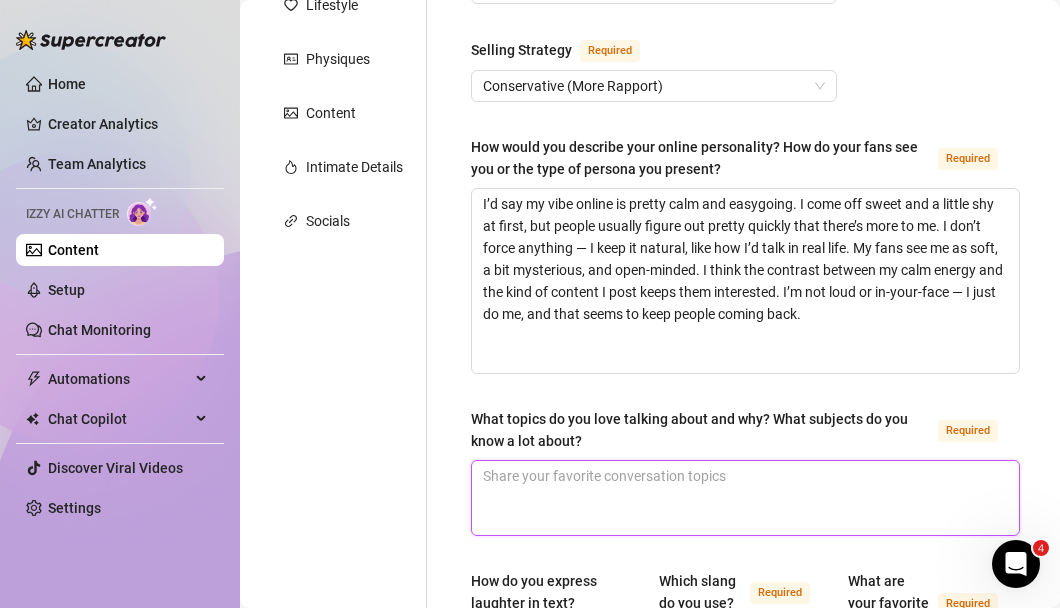 click on "What topics do you love talking about and why? What subjects do you know a lot about? Required" at bounding box center (745, 498) 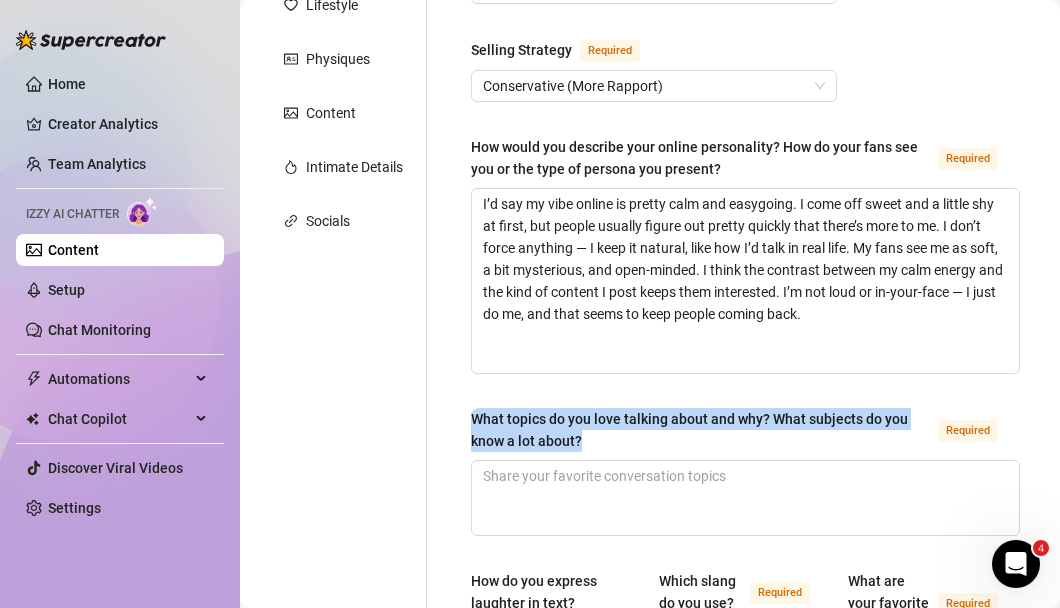 drag, startPoint x: 596, startPoint y: 435, endPoint x: 456, endPoint y: 417, distance: 141.1524 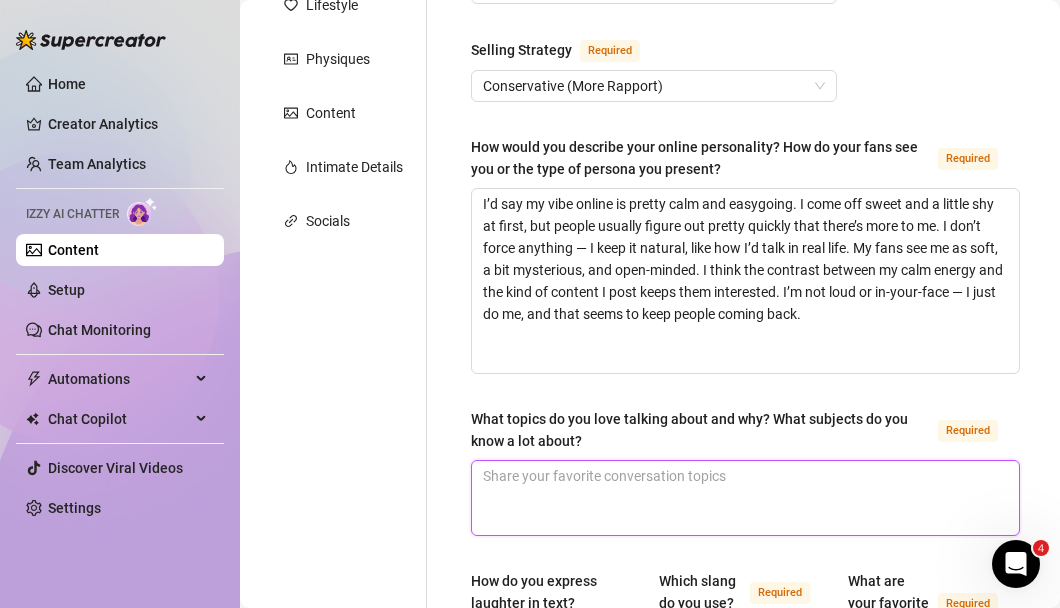 click on "What topics do you love talking about and why? What subjects do you know a lot about? Required" at bounding box center (745, 498) 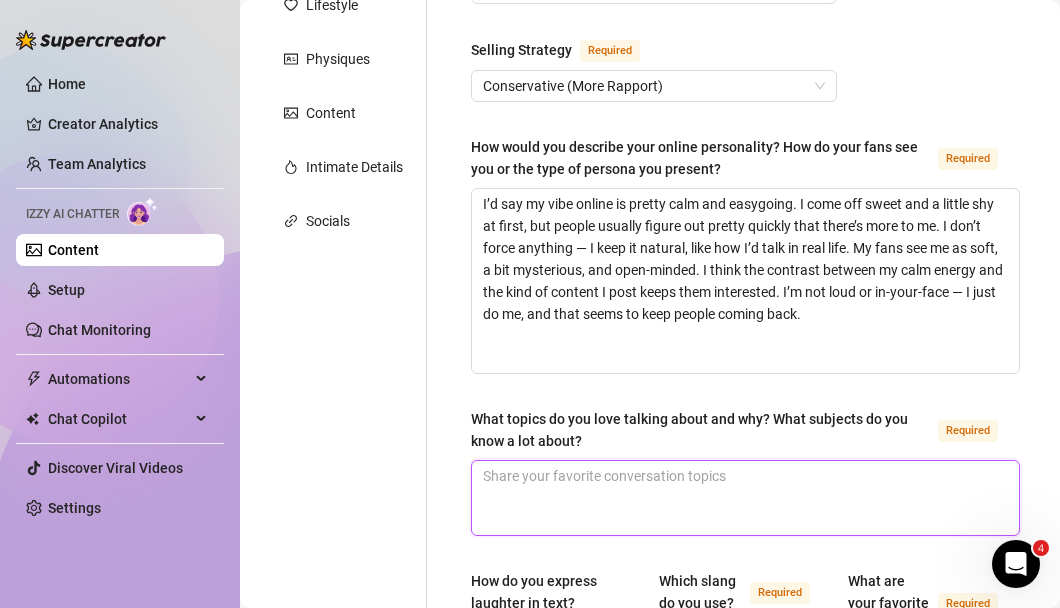 paste on "I’m into conversations that actually go somewhere. I like talking about sex, relationships, emotions, people’s thoughts — stuff that’s honest. I’m really into how the mind works, probably because I’m studying to become a brain surgeon, so I love anything to do with psychology, behavior, or energy. I also know a lot about body stuff — health, anatomy, that kind of thing.
On the flip side, I also love tattoos, creativity, and a bit of chaos. I’ve had a lot of wild experiences, so I’m pretty open-minded and down to talk about things most people don’t. I’m not into surface-level convo — I like when it’s either really real or really filthy." 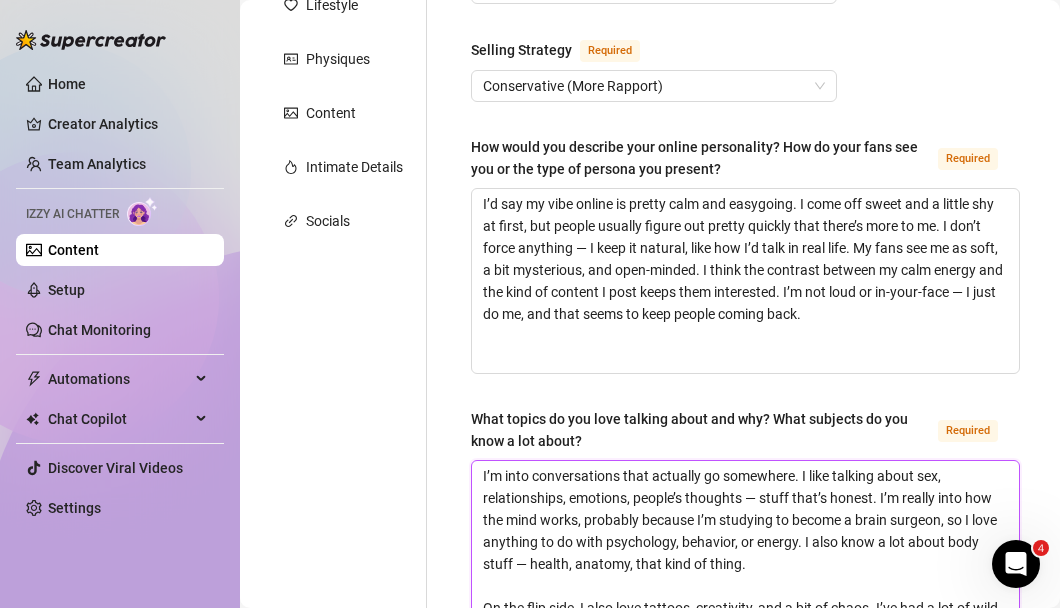 scroll, scrollTop: 2, scrollLeft: 0, axis: vertical 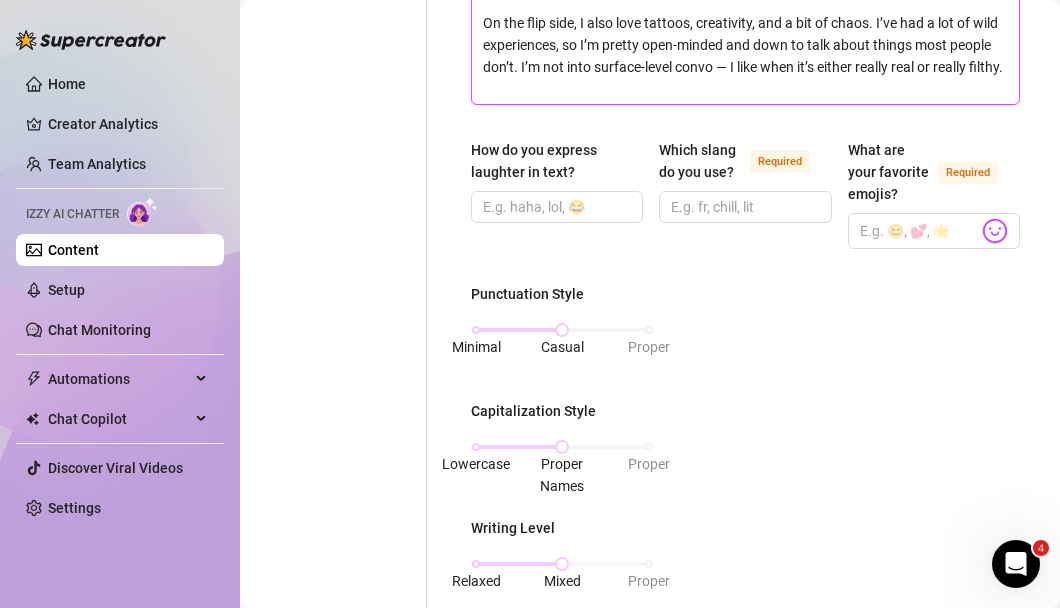 type on "I’m into conversations that actually go somewhere. I like talking about sex, relationships, emotions, people’s thoughts — stuff that’s honest. I’m really into how the mind works, probably because I’m studying to become a brain surgeon, so I love anything to do with psychology, behavior, or energy. I also know a lot about body stuff — health, anatomy, that kind of thing.
On the flip side, I also love tattoos, creativity, and a bit of chaos. I’ve had a lot of wild experiences, so I’m pretty open-minded and down to talk about things most people don’t. I’m not into surface-level convo — I like when it’s either really real or really filthy." 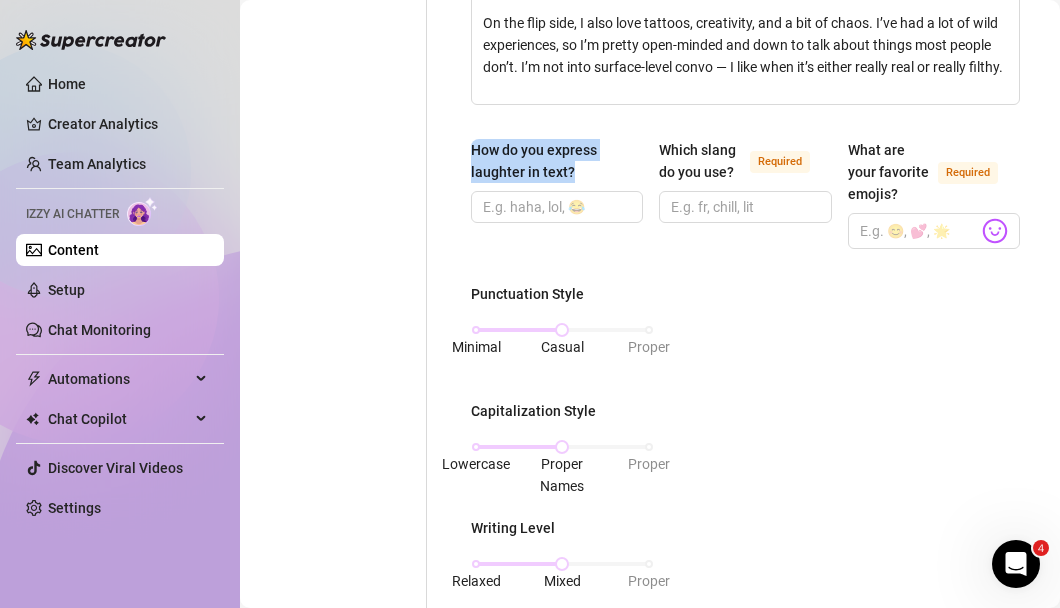 drag, startPoint x: 582, startPoint y: 170, endPoint x: 458, endPoint y: 150, distance: 125.60255 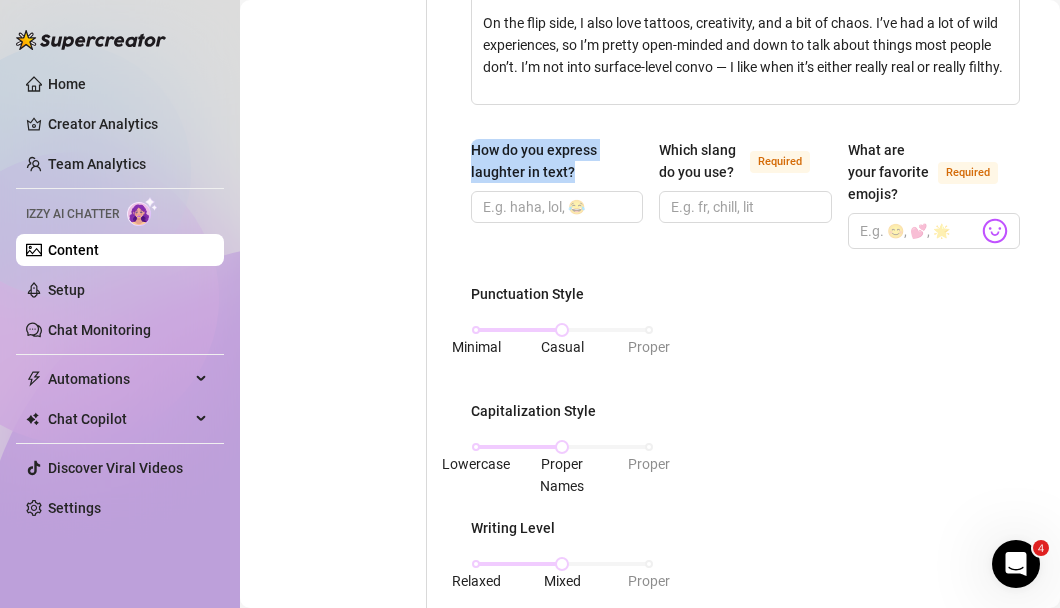 copy on "How do you express laughter in text?" 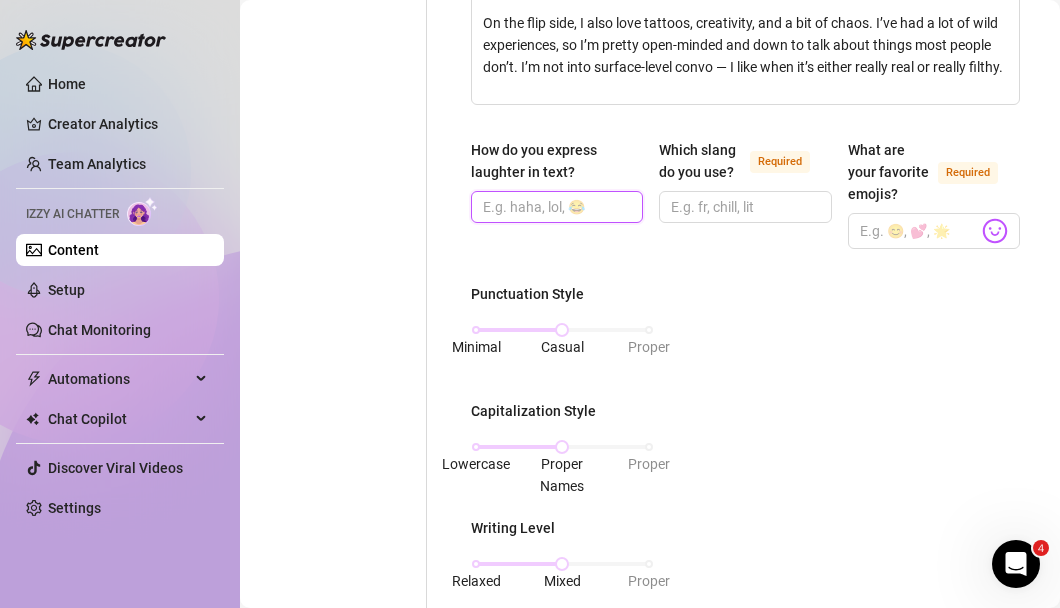 click on "How do you express laughter in text?" at bounding box center (555, 207) 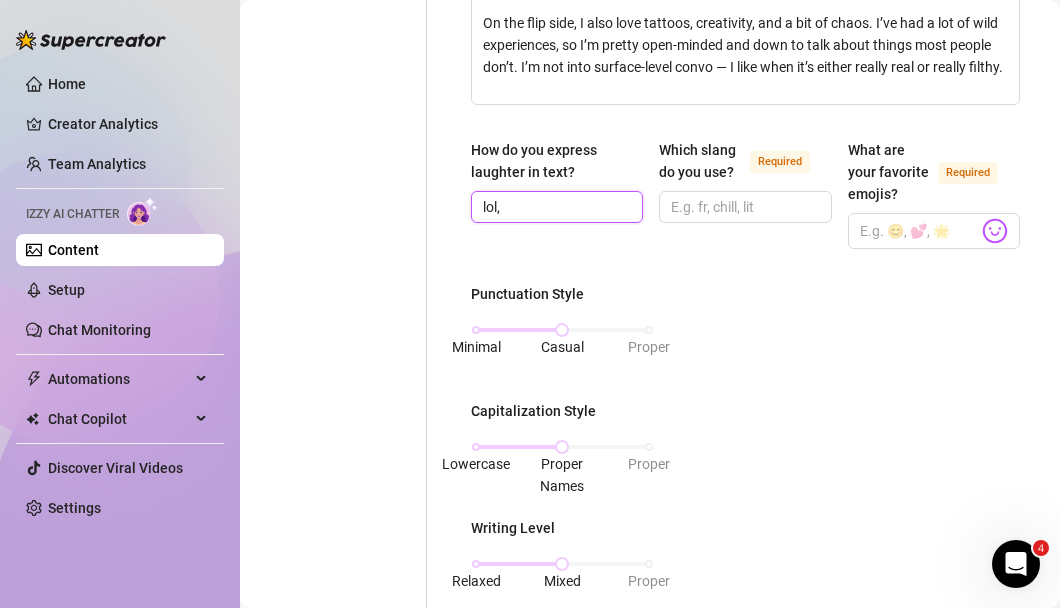click on "lol," at bounding box center [555, 207] 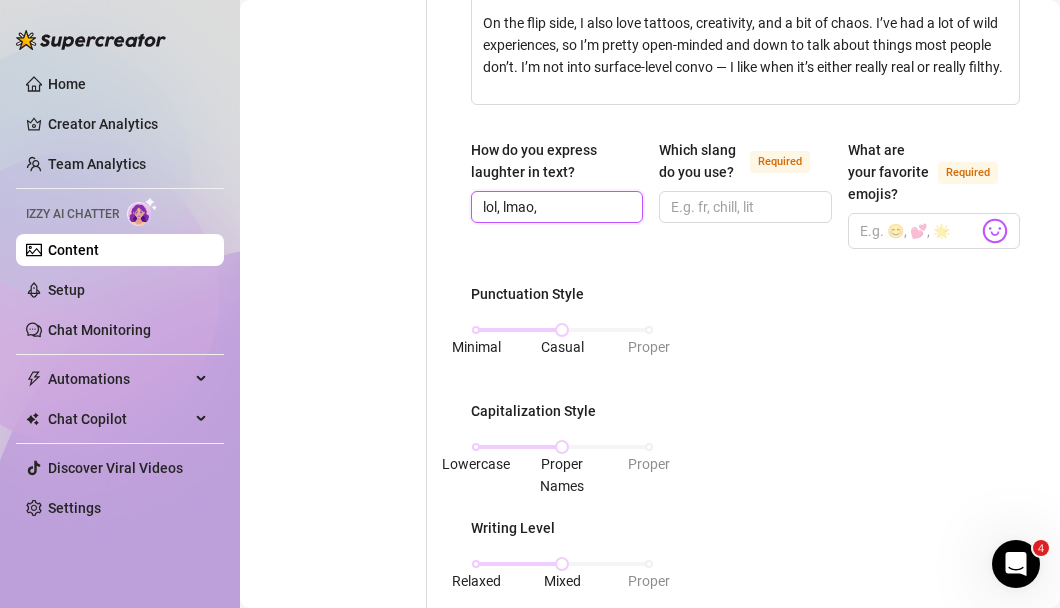 click on "lol, lmao," at bounding box center (555, 207) 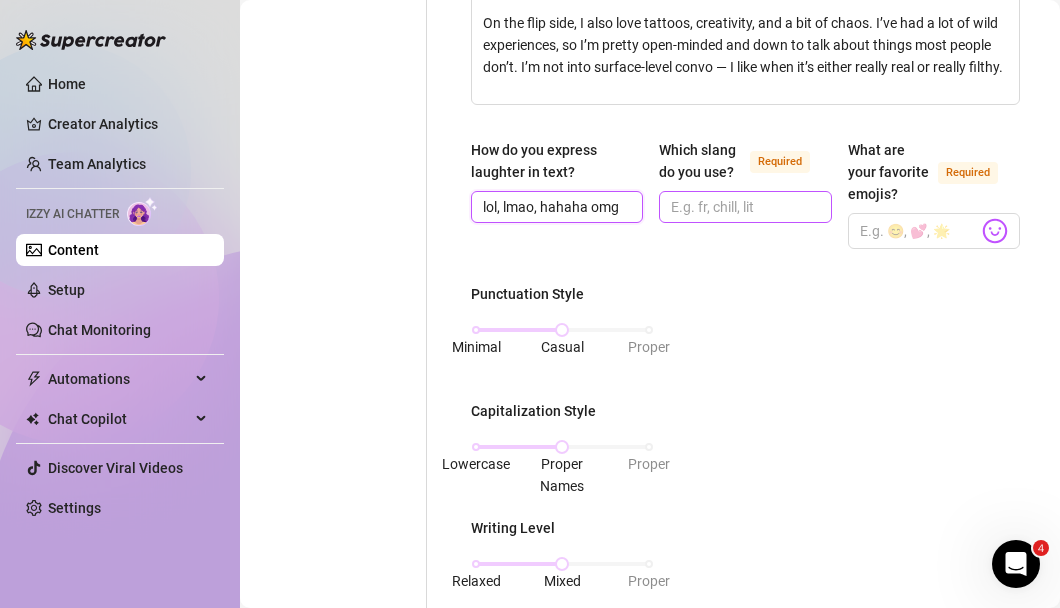 type on "lol, lmao, hahaha omg" 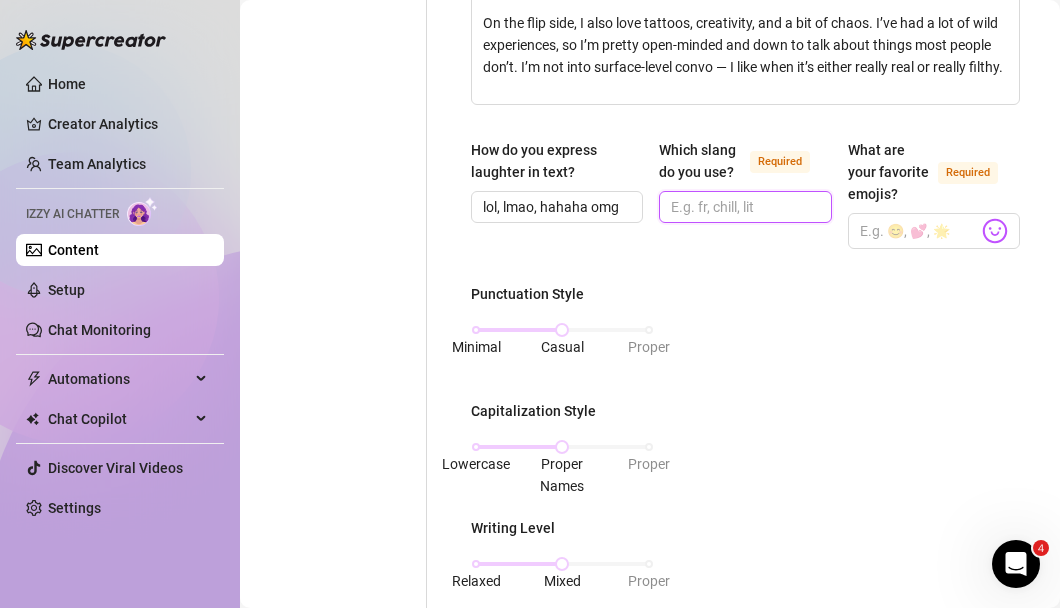 click on "Which slang do you use? Required" at bounding box center (743, 207) 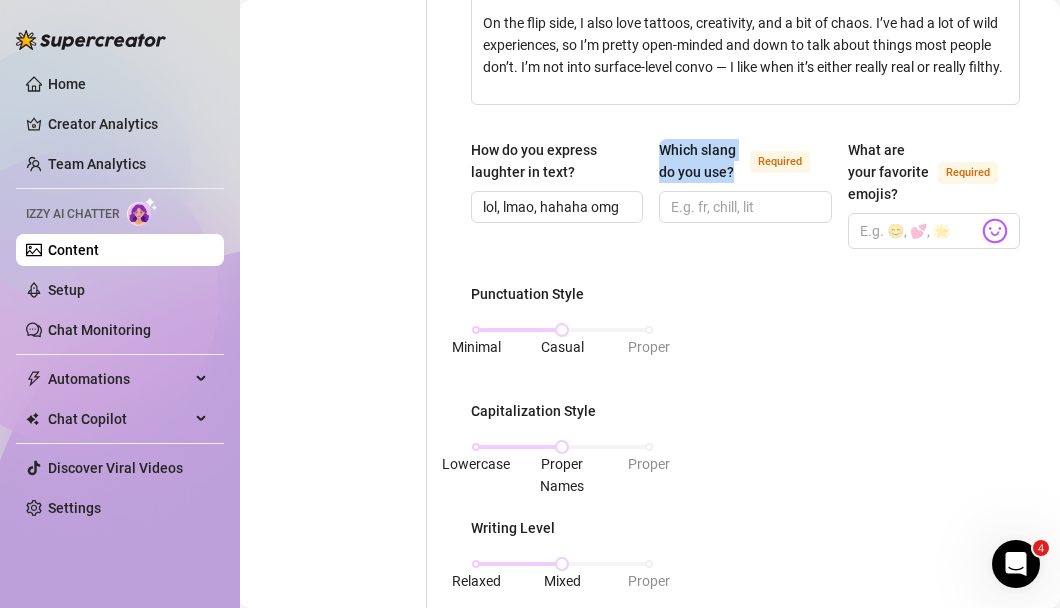 drag, startPoint x: 731, startPoint y: 178, endPoint x: 650, endPoint y: 152, distance: 85.07056 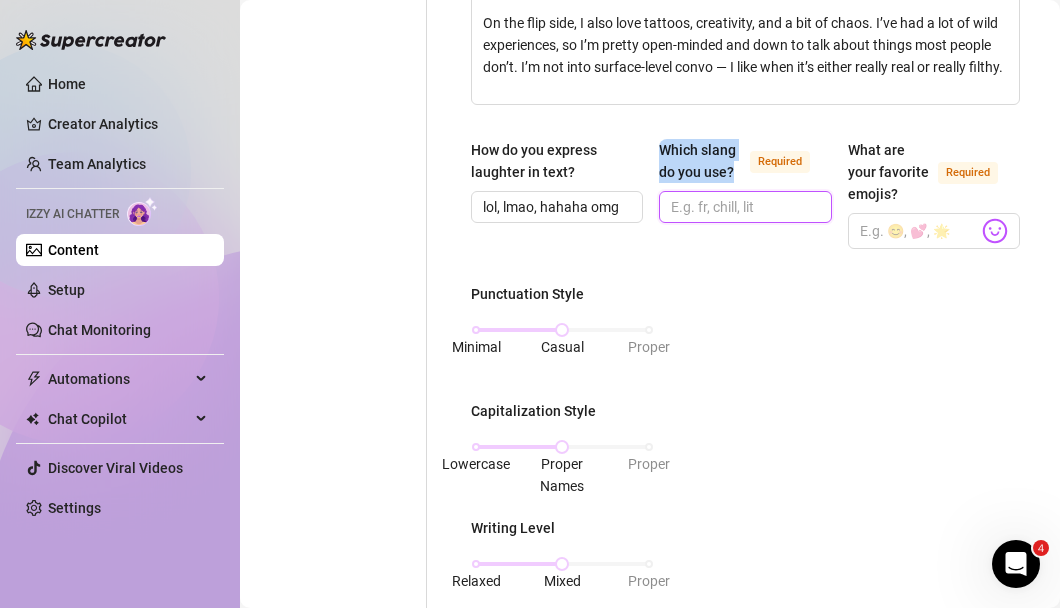 click on "Which slang do you use? Required" at bounding box center [743, 207] 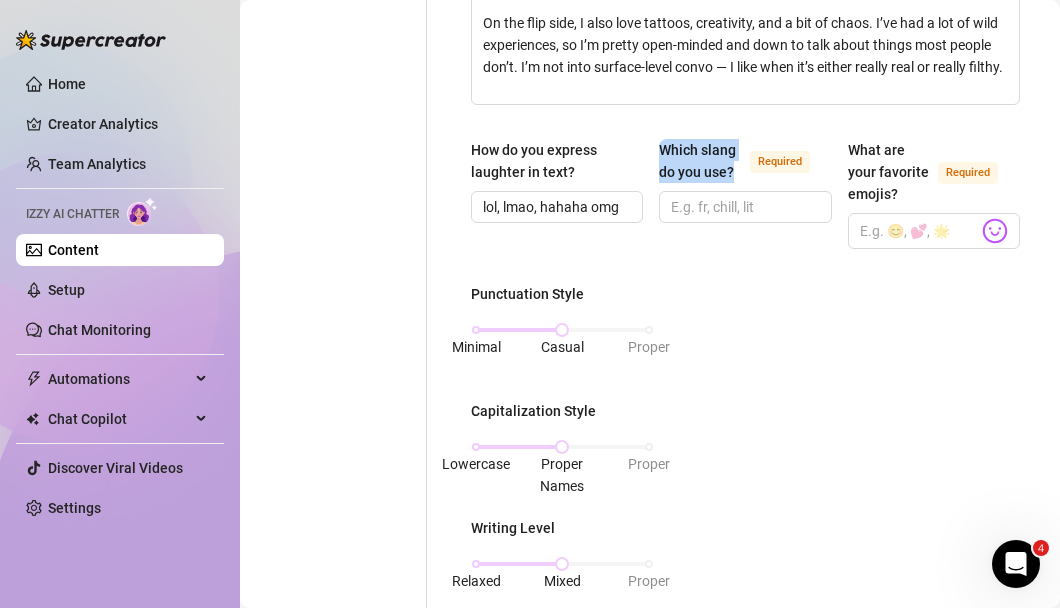 drag, startPoint x: 736, startPoint y: 173, endPoint x: 653, endPoint y: 153, distance: 85.37564 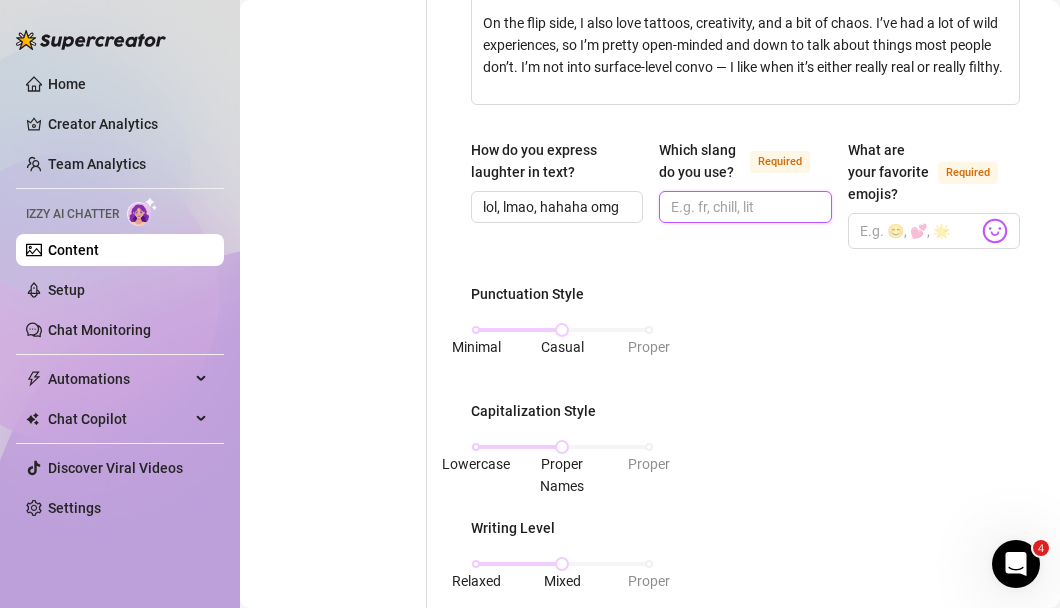 click on "Which slang do you use? Required" at bounding box center (743, 207) 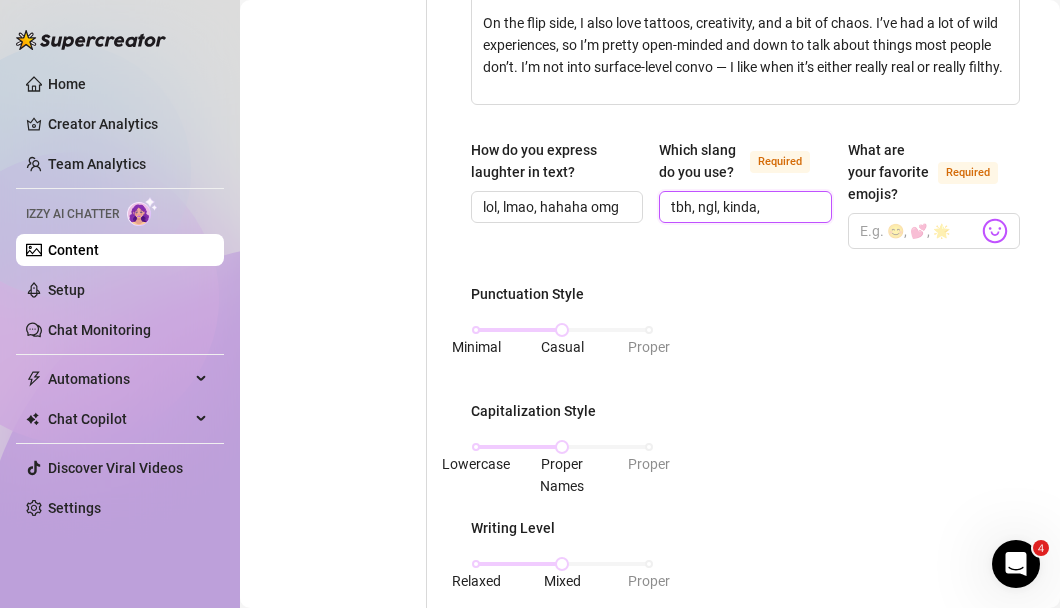 click on "tbh, ngl, kinda," at bounding box center [743, 207] 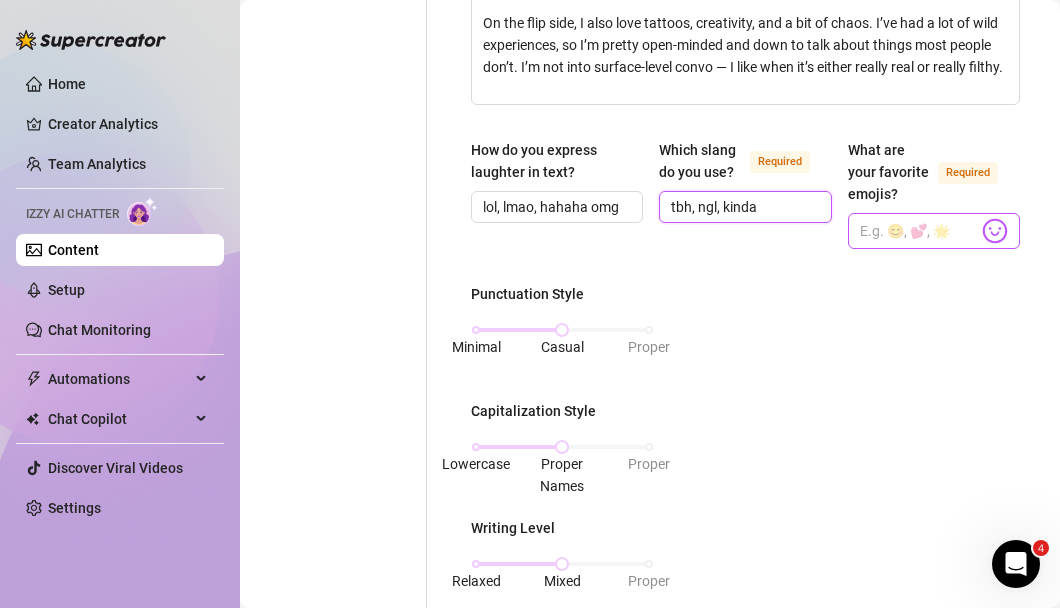 type on "tbh, ngl, kinda" 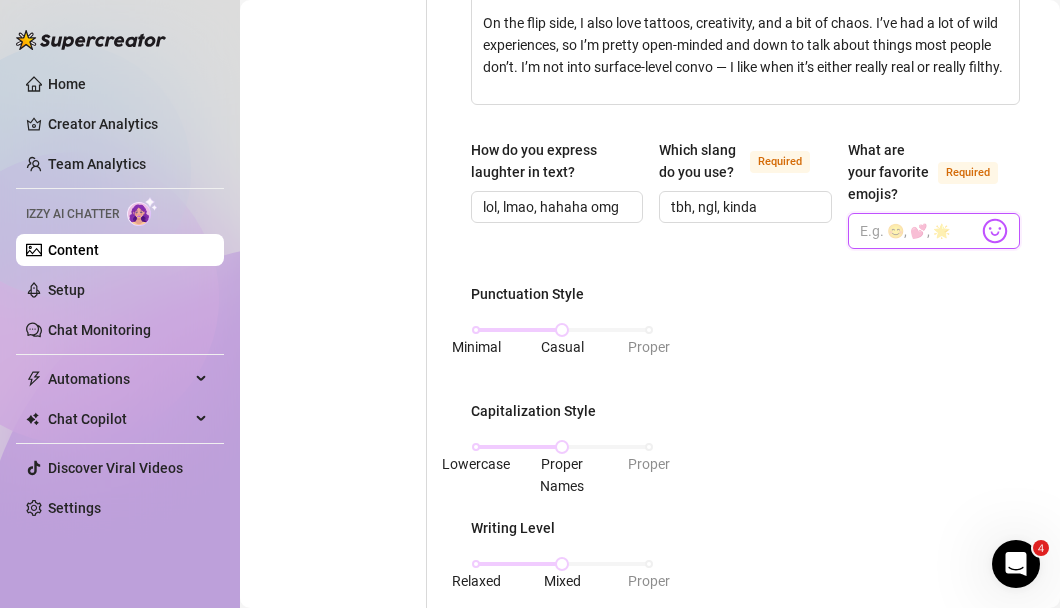 click on "What are your favorite emojis? Required" at bounding box center [919, 231] 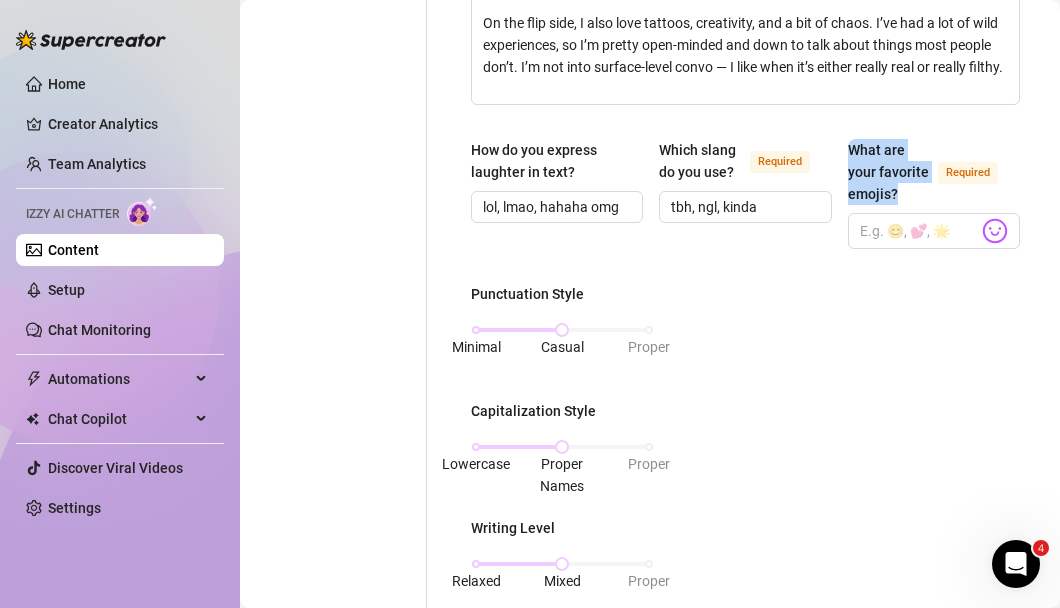 drag, startPoint x: 891, startPoint y: 218, endPoint x: 831, endPoint y: 146, distance: 93.723 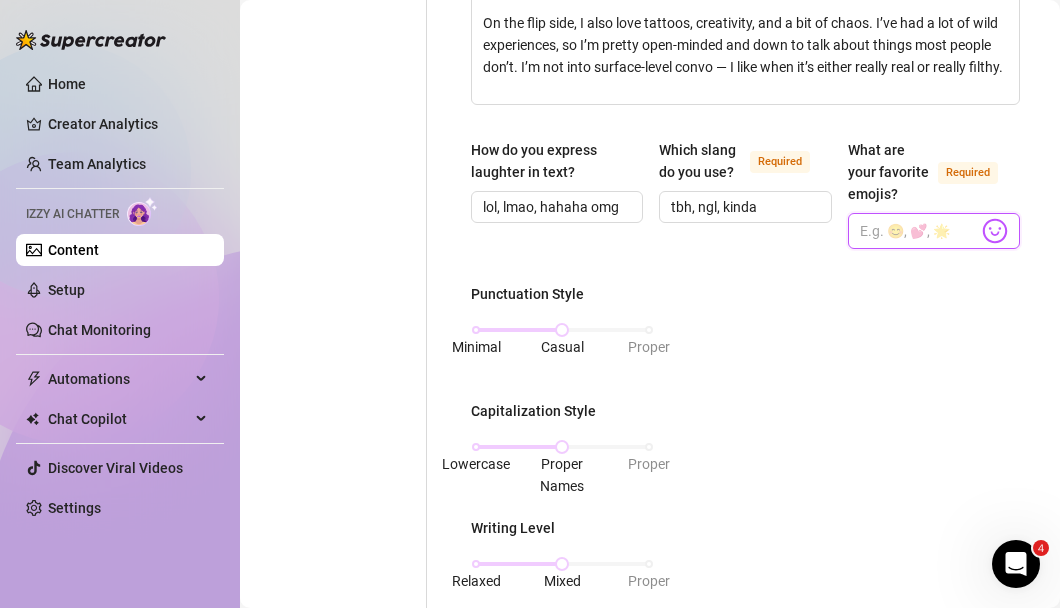 click on "What are your favorite emojis? Required" at bounding box center (919, 231) 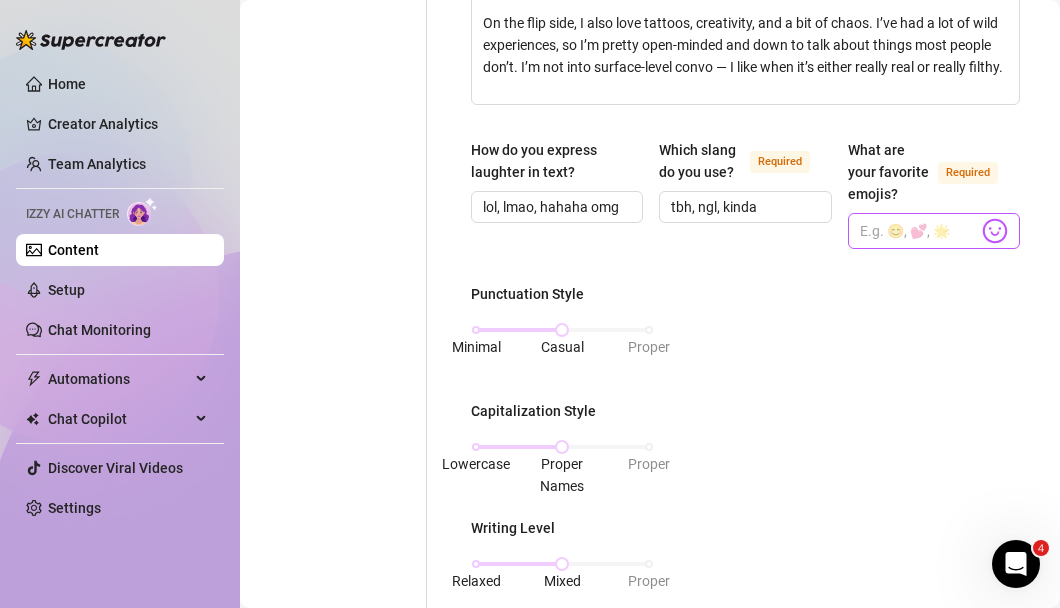 click at bounding box center [995, 231] 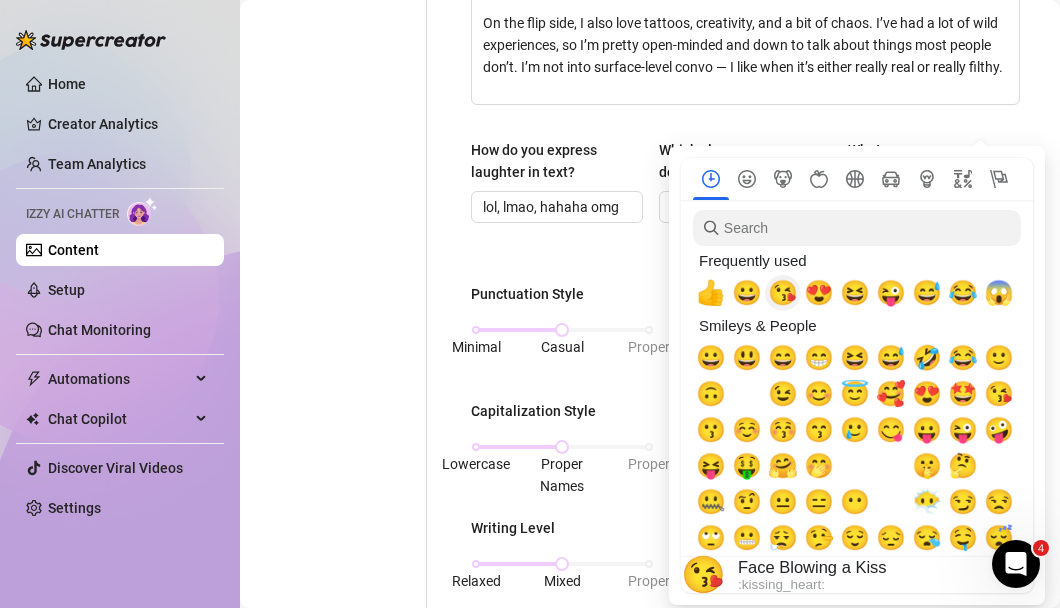click on "😘" at bounding box center (783, 293) 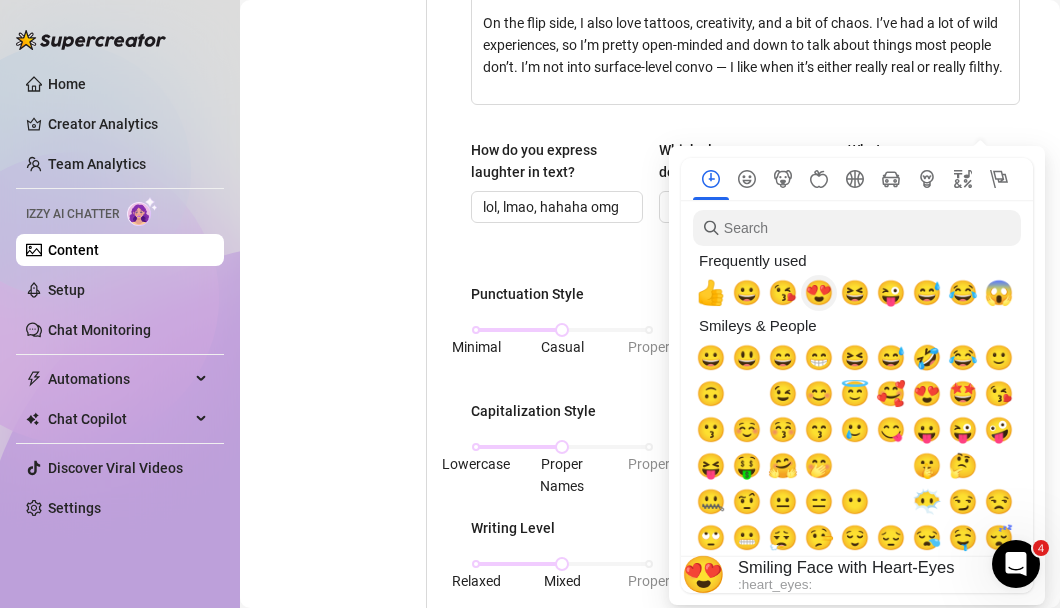 click on "😍" at bounding box center [819, 293] 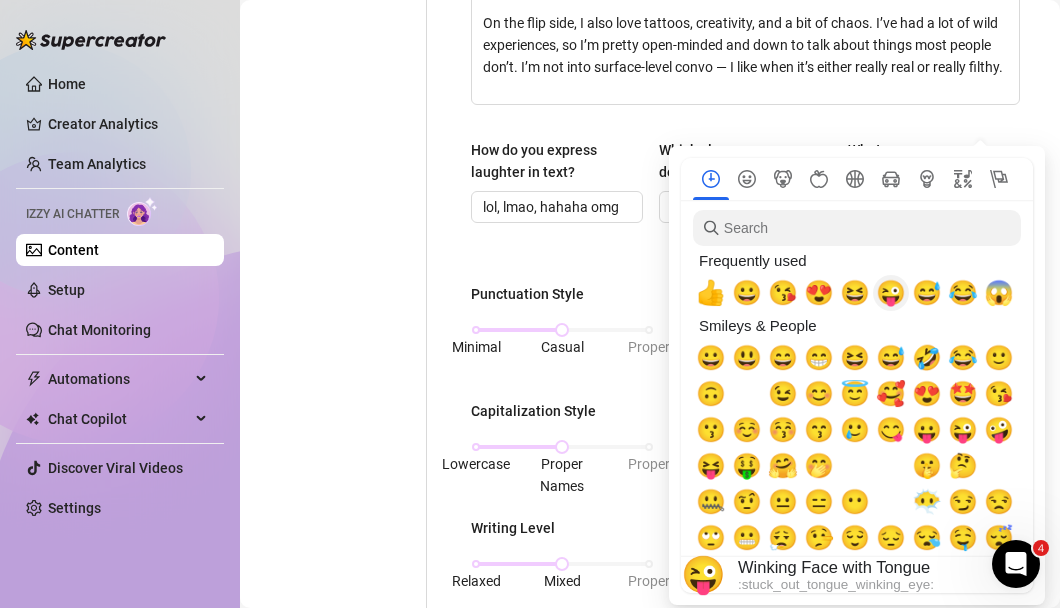 click on "😜" at bounding box center (891, 293) 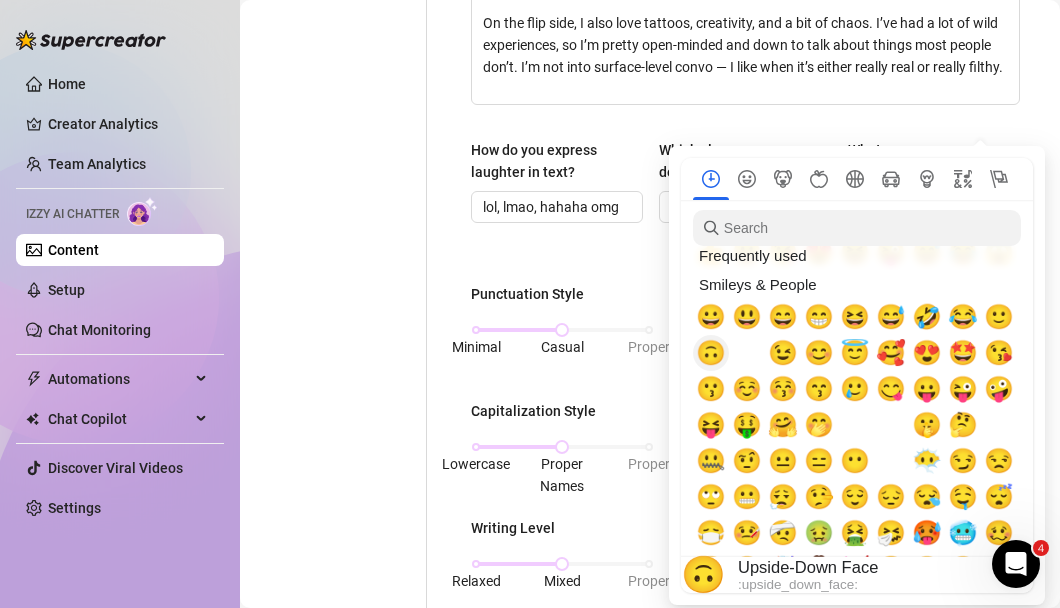 scroll, scrollTop: 57, scrollLeft: 0, axis: vertical 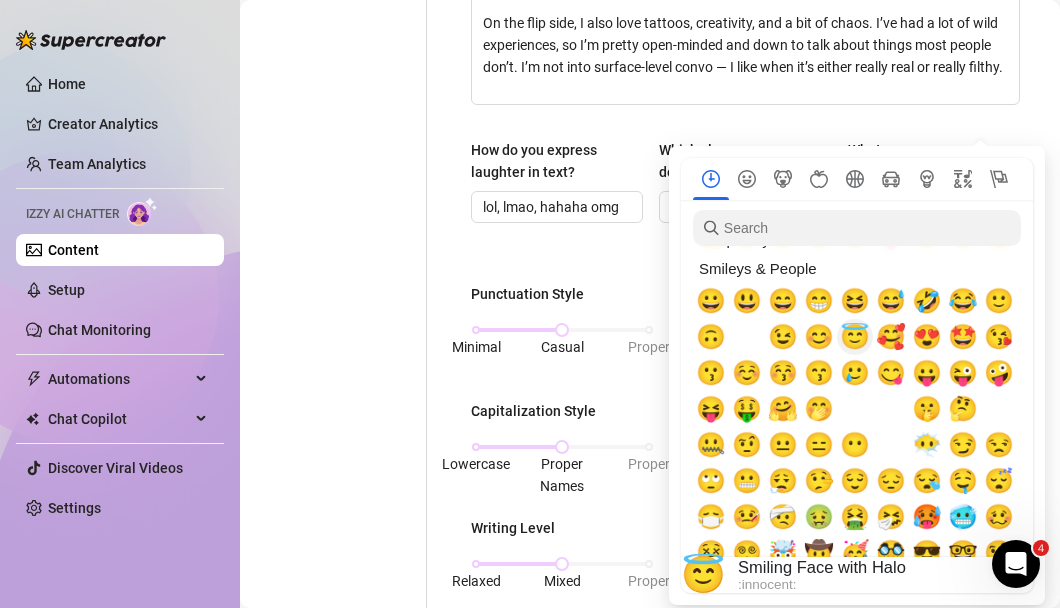 click on "😇" at bounding box center [855, 337] 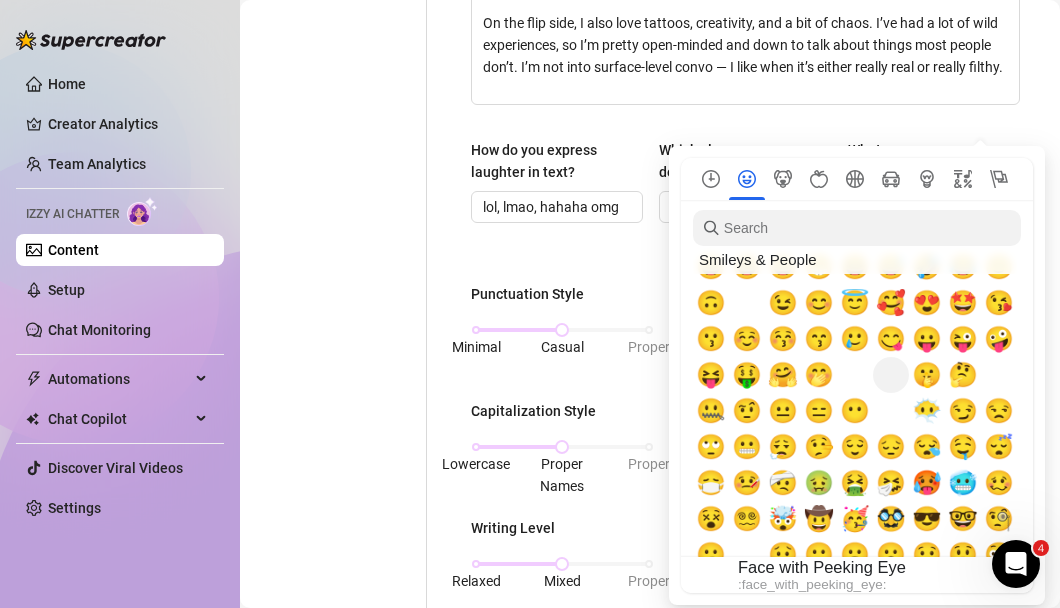 scroll, scrollTop: 99, scrollLeft: 0, axis: vertical 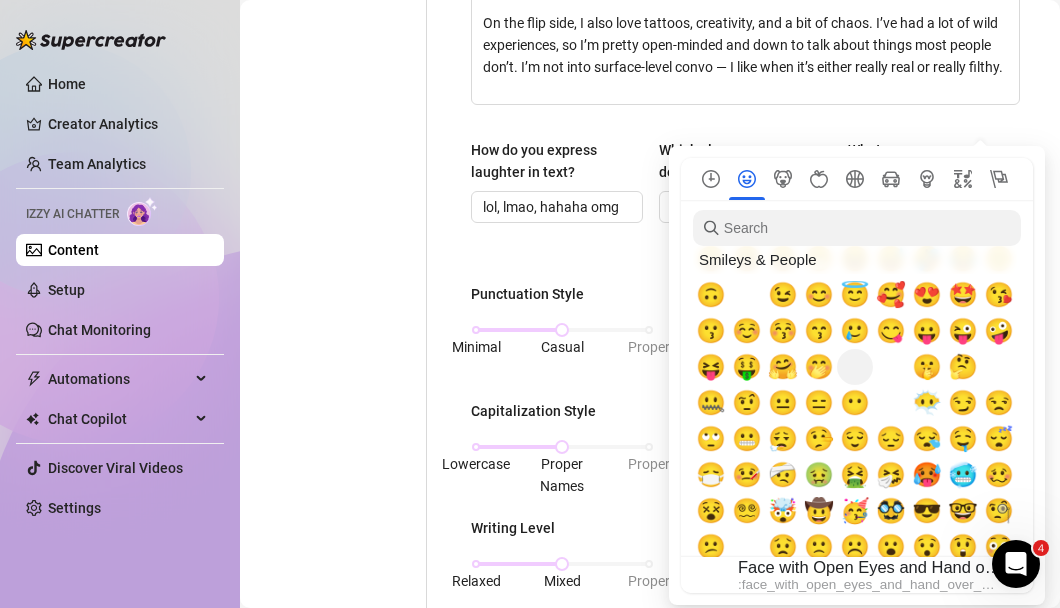 click on "🫢" at bounding box center [855, 367] 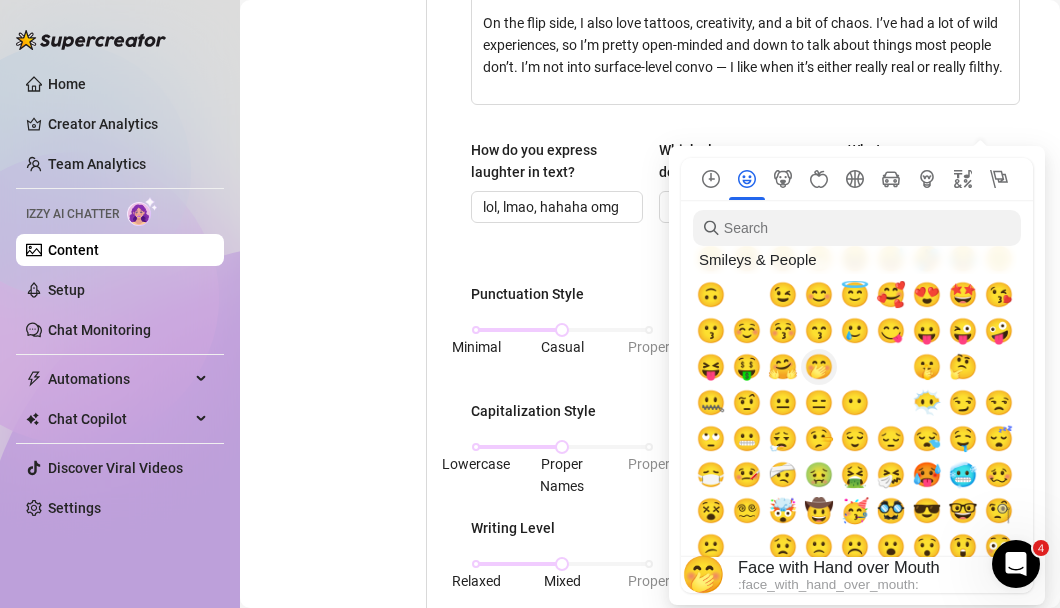 click on "🤭" at bounding box center (819, 367) 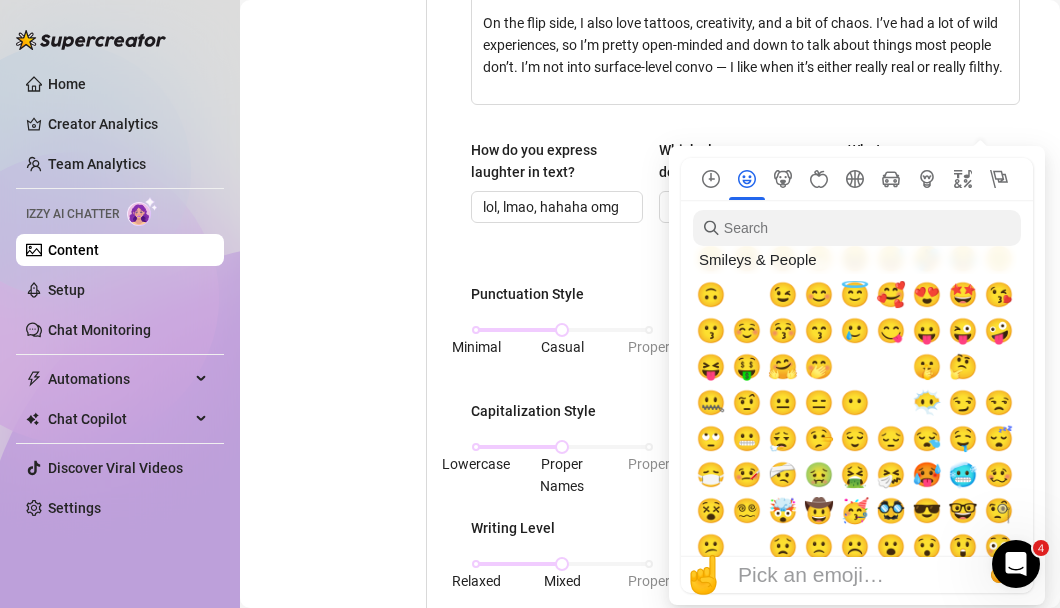 type on "😘😍😜😇🫢🤭" 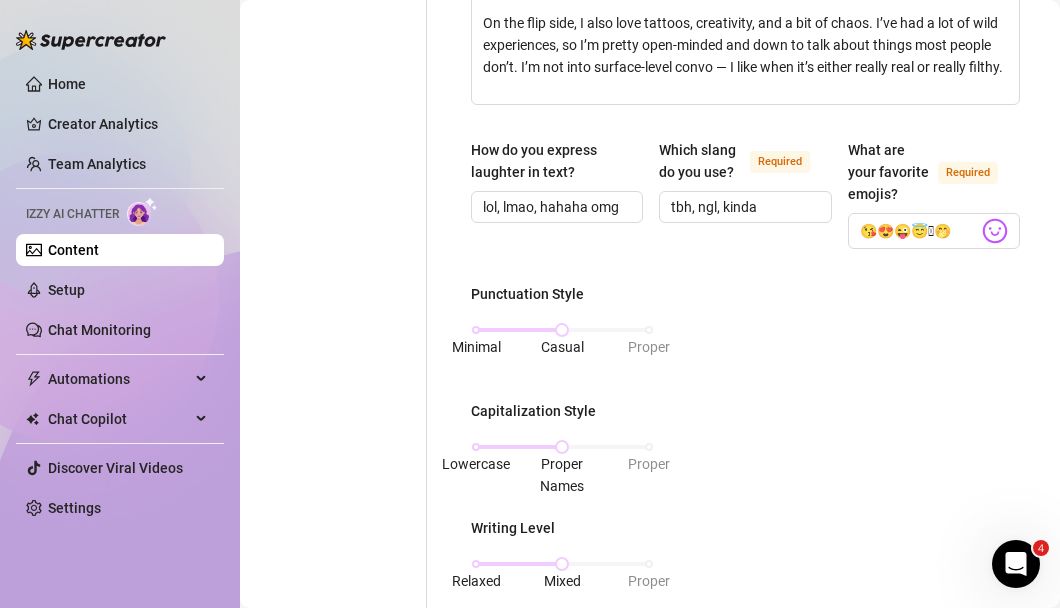 click on "What is your persona type? Persona defines the distinct image and personality of the creator Required Naive Girl Selling Strategy Required Conservative (More Rapport) How would you describe your online personality? How do your fans see you or the type of persona you present? Required I’d say my vibe online is pretty calm and easygoing. I come off sweet and a little shy at first, but people usually figure out pretty quickly that there’s more to me. I don’t force anything — I keep it natural, like how I’d talk in real life. My fans see me as soft, a bit mysterious, and open-minded. I think the contrast between my calm energy and the kind of content I post keeps them interested. I’m not loud or in-your-face — I just do me, and that seems to keep people coming back.
What topics do you love talking about and why? What subjects do you know a lot about? Required How do you express laughter in text? [LAUGHTER_TEXT] [LAUGHTER_TEXT] [LAUGHTER_TEXT] [LAUGHTER_TEXT] Which slang do you use? Required [SLANG], [SLANG], [SLANG] What are your favorite emojis?" at bounding box center (745, 256) 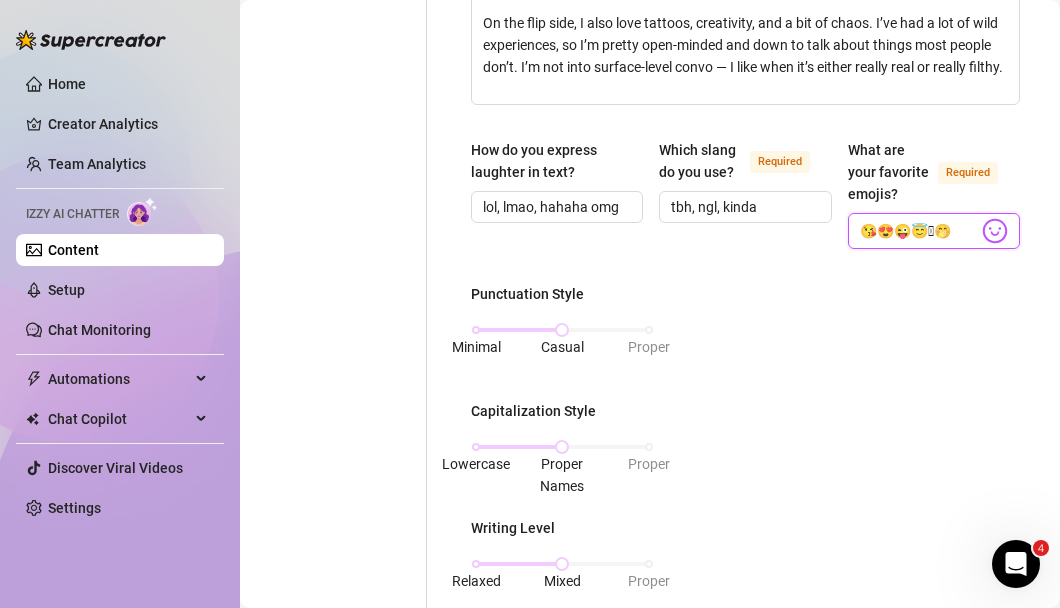 click on "😘😍😜😇🫢🤭" at bounding box center [919, 231] 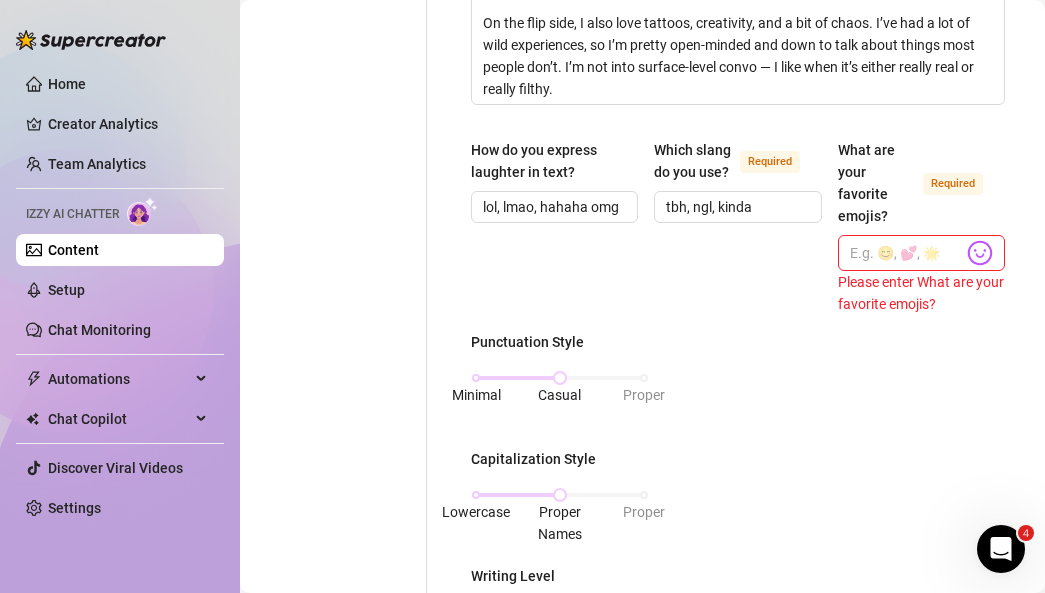 click on "Frequently used 👍 😀 😘 😍 😆 😜 😅 😂 😱 Smileys & People 😀 😃 😄 😁 😆 😅 🤣 😂 🙂 🙃 🫠 😉 😊 😇 🥰 😍 🤩 😘 😗 ☺️ 😚 😙 🥲 😋 😛 😜 🤪 😝 🤑 🤗 🤭 🫢 🫣 🤫 🤔 🫡 🤐 🤨 😐 😑 😶 🫥 😶‍🌫️ 😏 😒 🙄 😬 😮‍💨 🤥 😌 😔 😪 🤤 😴 😷 🤒 🤕 🤢 🤮 🤧 🥵 🥶 🥴 😵 😵‍💫 🤯 🤠 🥳 🥸 😎 🤓 🧐 😕 🫤 😟 🙁 ☹️ 😮 😯 😲 😳 🥺 🥹 😦 😧 😨 😰 😥 😢 😭 😱 😖 😣 😞 😓 😩 😫 🥱 😤 😡 😠 🤬 😈 👿 💀 ☠️ 💩 🤡 👹 👺 👻 👽 👾 🤖 👋 🤚 🖐️ ✋ 🖖 🫱 🫲 🫳 🫴 👌 🤌 🤏 ✌️ 🤞 🫰 🤟 🤘 🤙 👈 👉 👆 🖕 👇 ☝️ 🫵 👍 👎 ✊ 👊 🤛 🤜 👏 🙌 🫶 👐 🤲 🤝 🙏 ✍️ 💅 🤳 💪 🦾 🦿 🦵 🦶 👂 🦻 👃 🧠 🫀 🫁 🦷 🦴 👀 👁️ 👅 Animals & Nature Food & Drink Activity Objects" at bounding box center [980, 252] 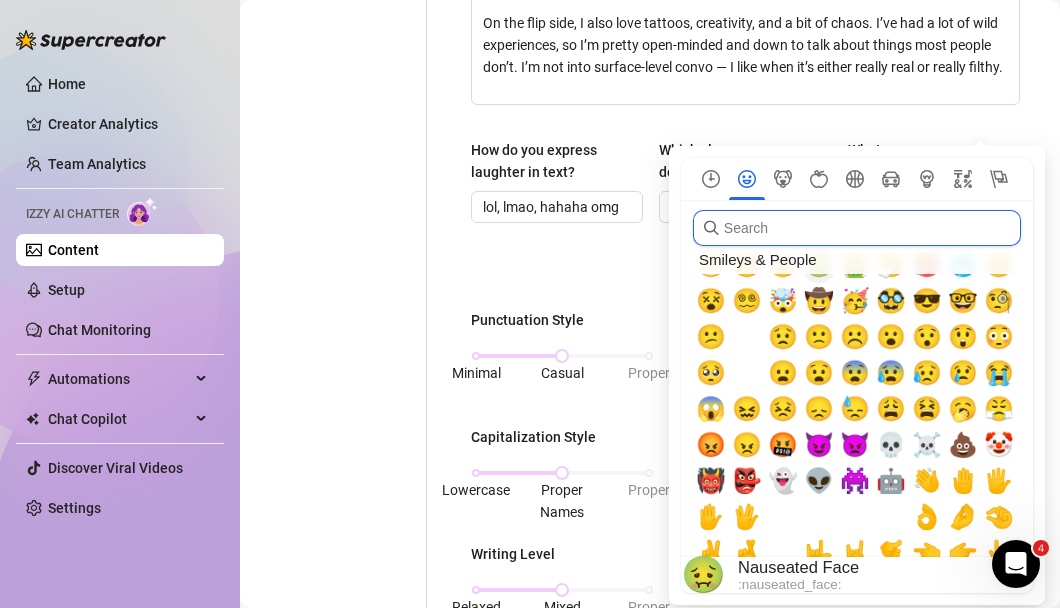 scroll, scrollTop: 310, scrollLeft: 0, axis: vertical 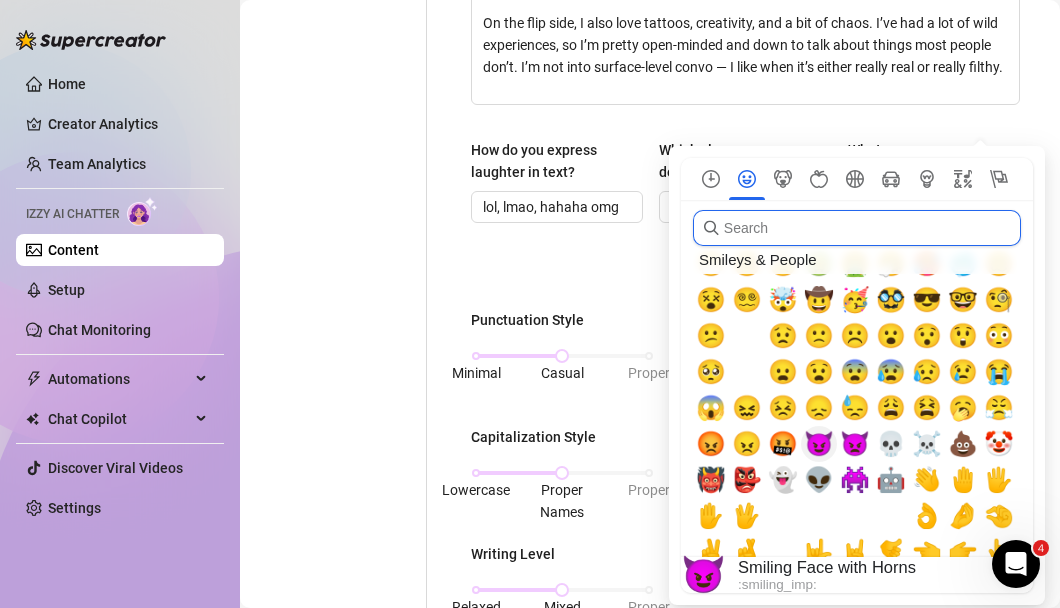 click on "😈" at bounding box center (819, 444) 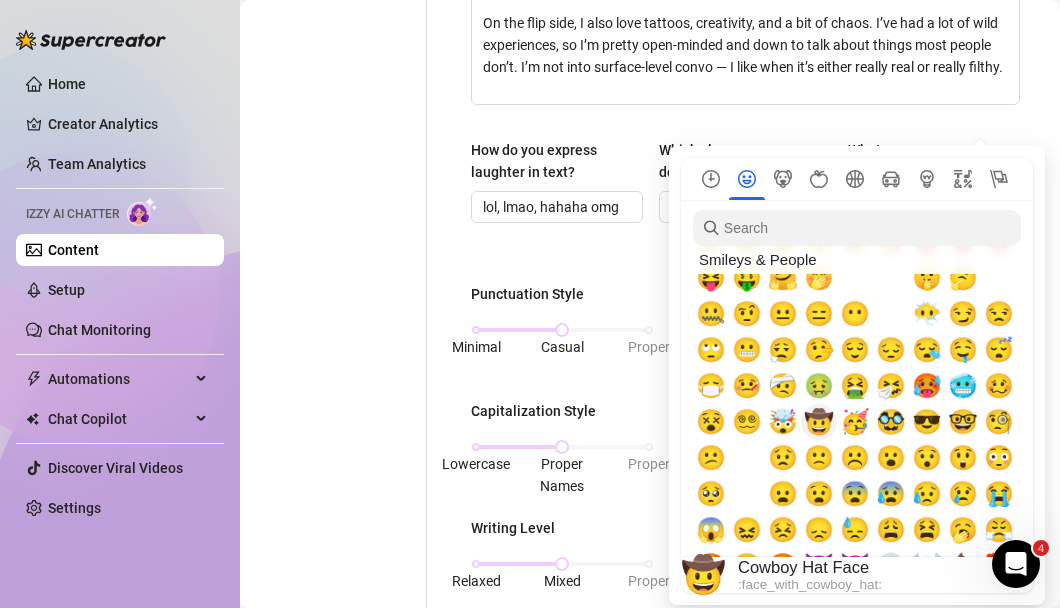 scroll, scrollTop: 176, scrollLeft: 0, axis: vertical 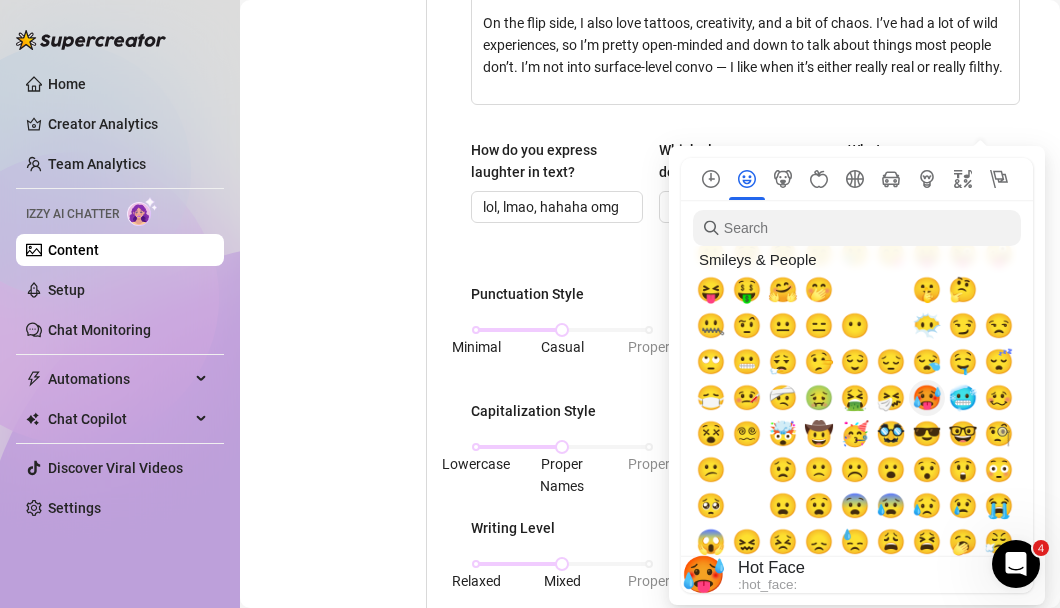 click on "🥵" at bounding box center [927, 398] 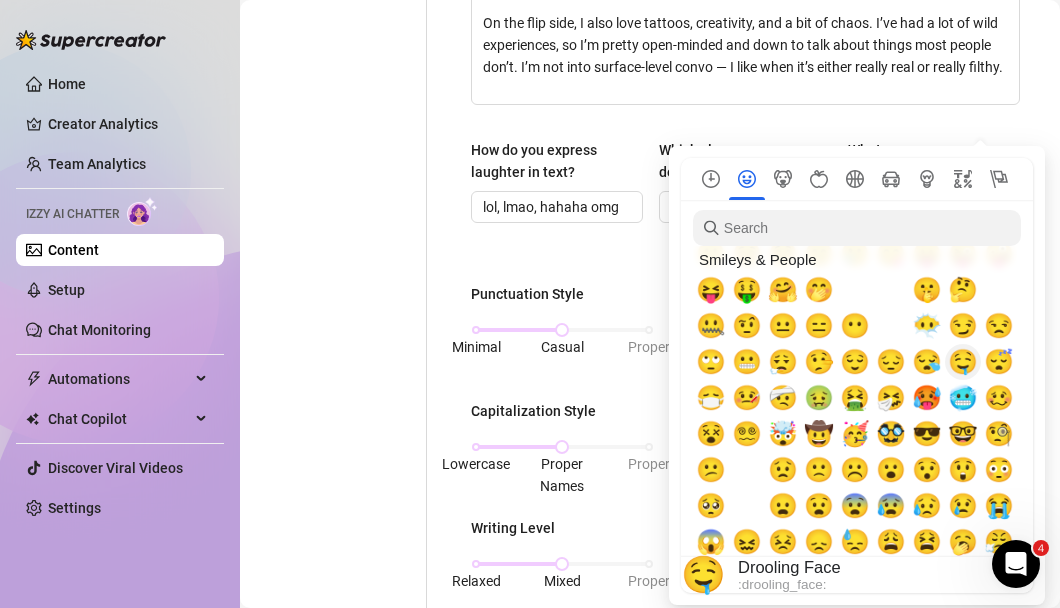 click on "🤤" at bounding box center (963, 362) 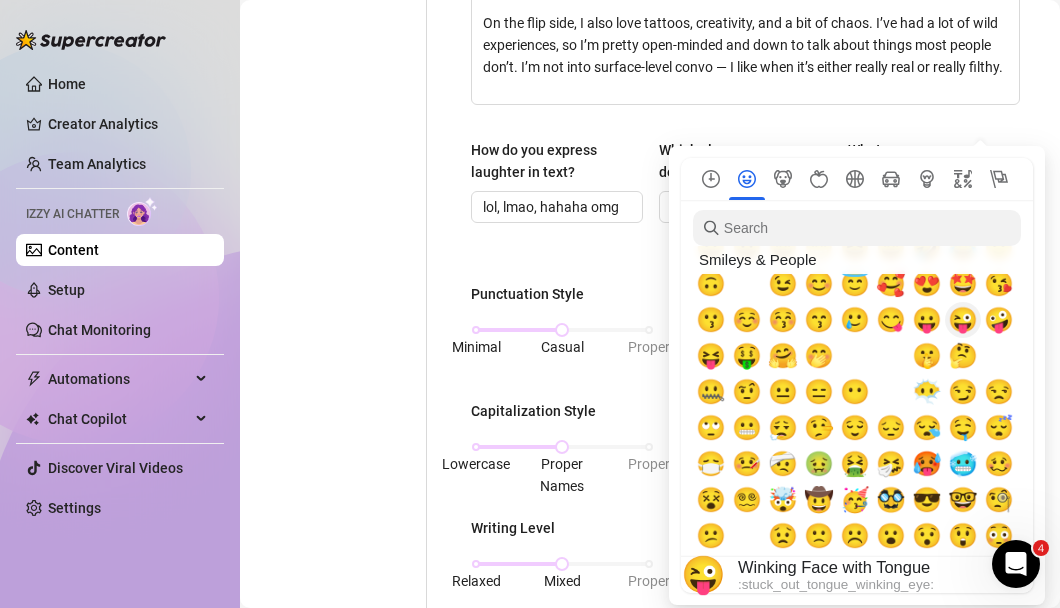 scroll, scrollTop: 108, scrollLeft: 0, axis: vertical 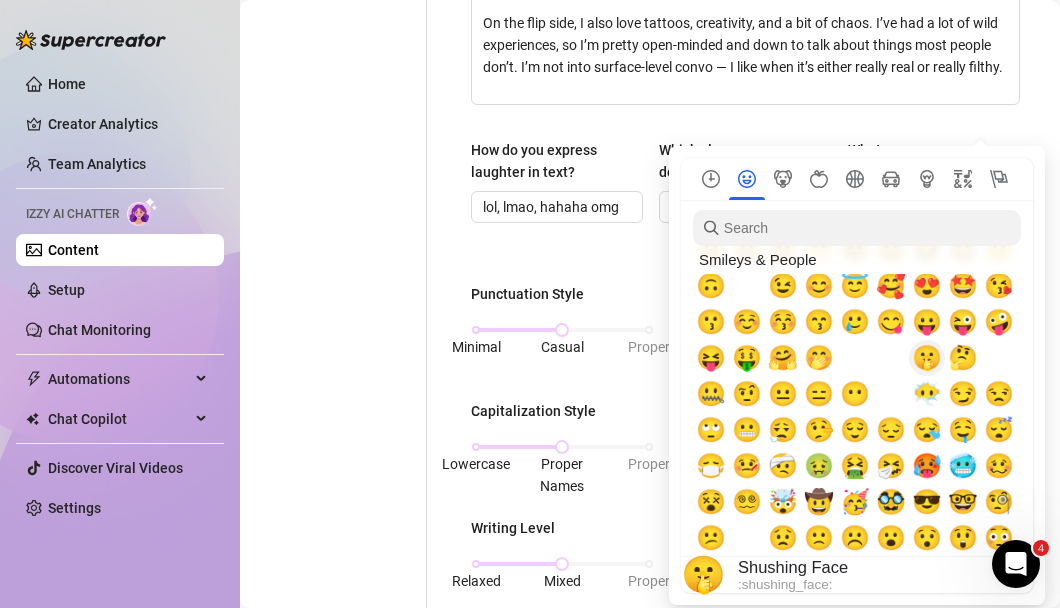 click on "🤫" at bounding box center [927, 358] 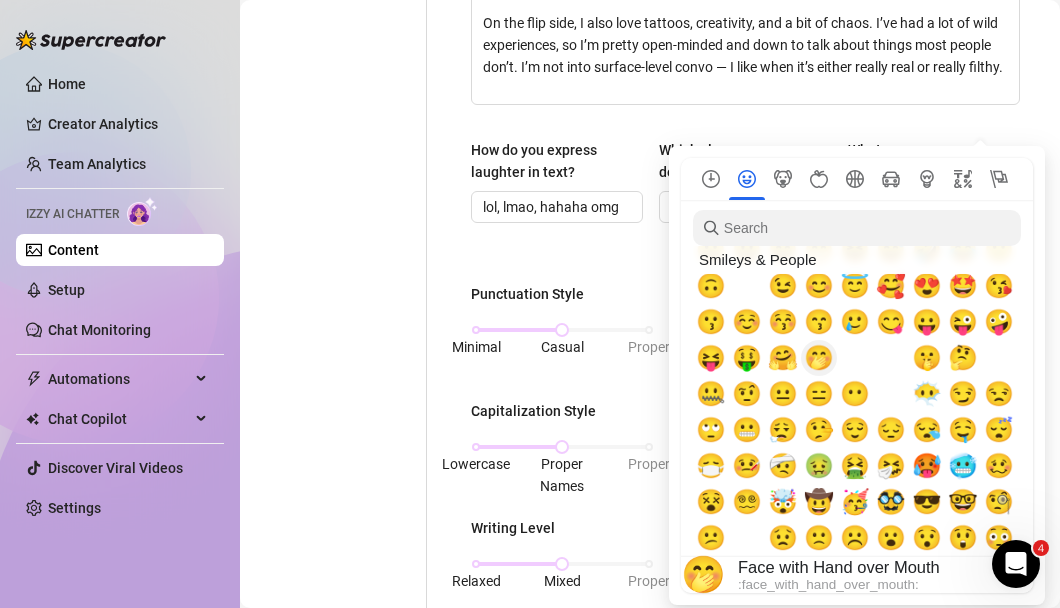 click on "🤭" at bounding box center [819, 358] 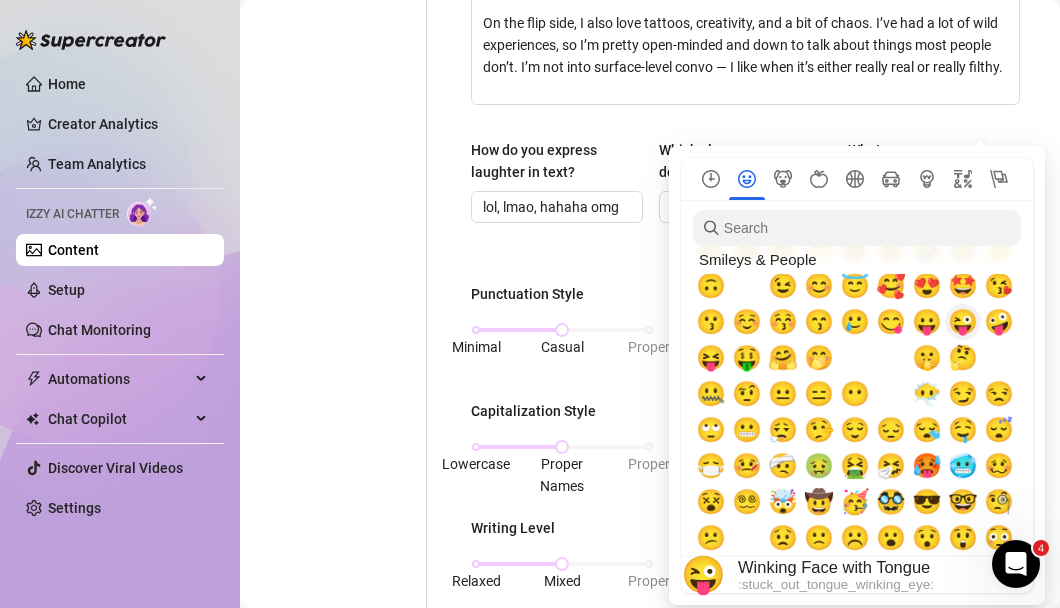 click on "😜" at bounding box center [963, 322] 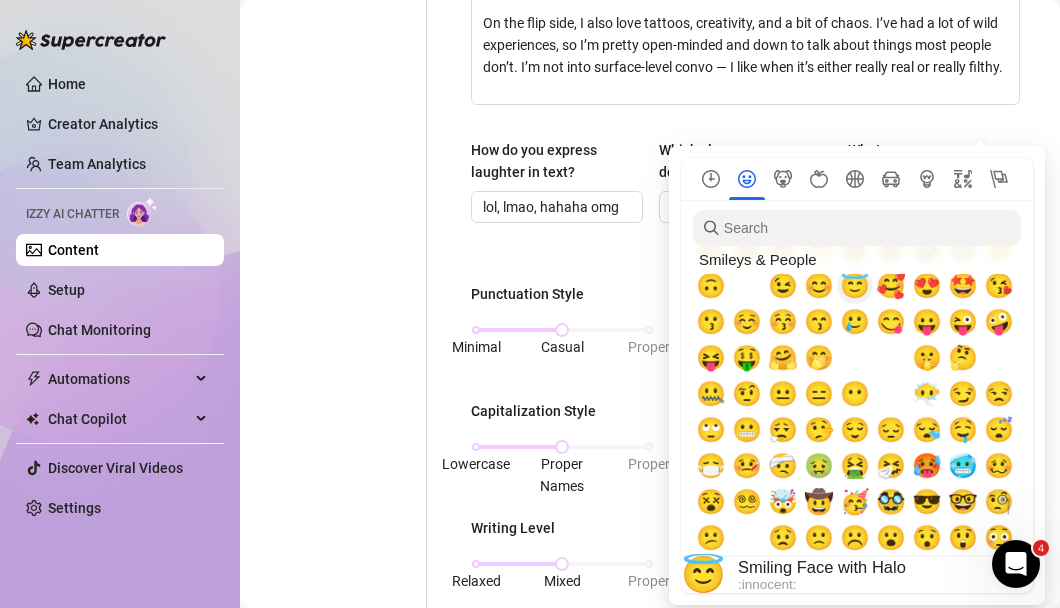 click on "😇" at bounding box center [855, 286] 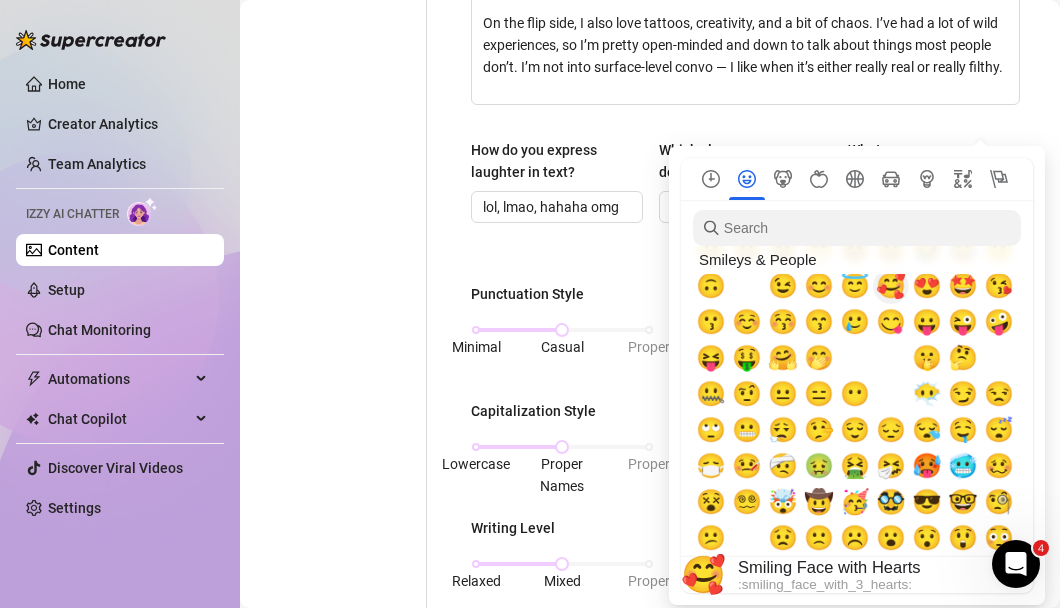 click at bounding box center (891, 286) 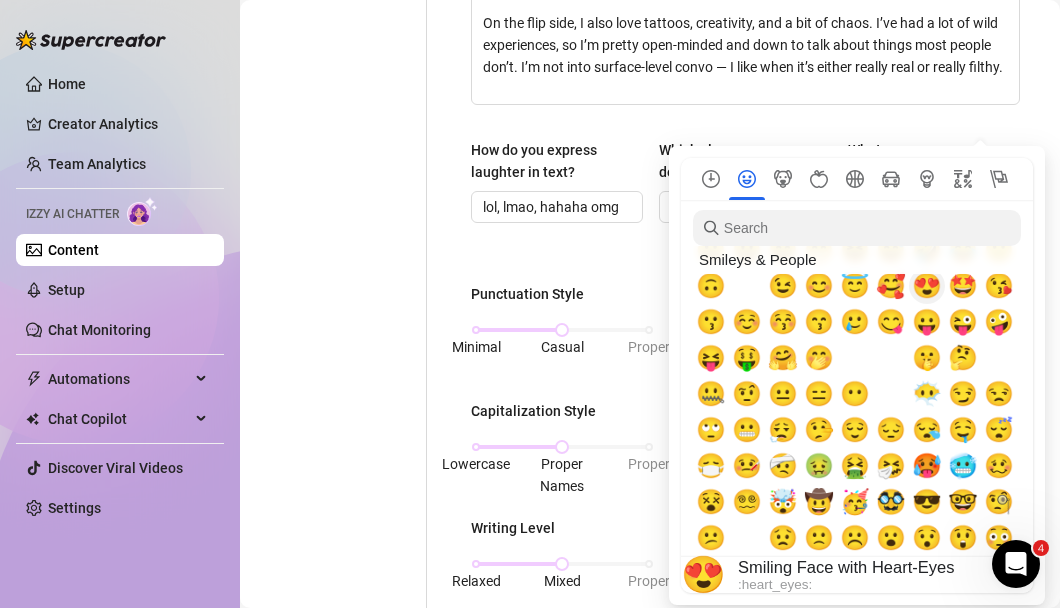 click on "😍" at bounding box center [927, 286] 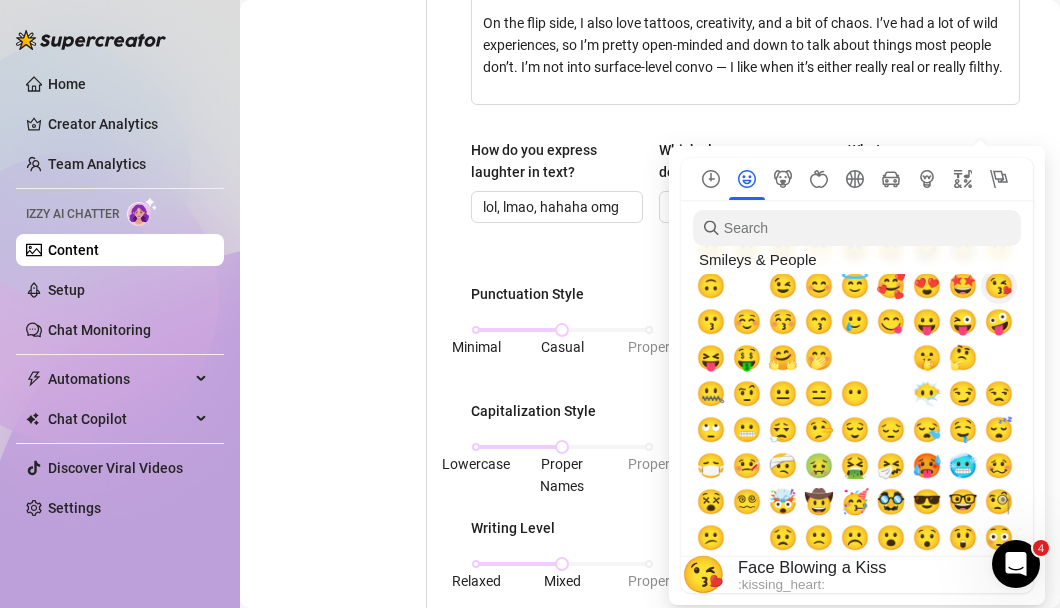 click on "😘" at bounding box center [999, 286] 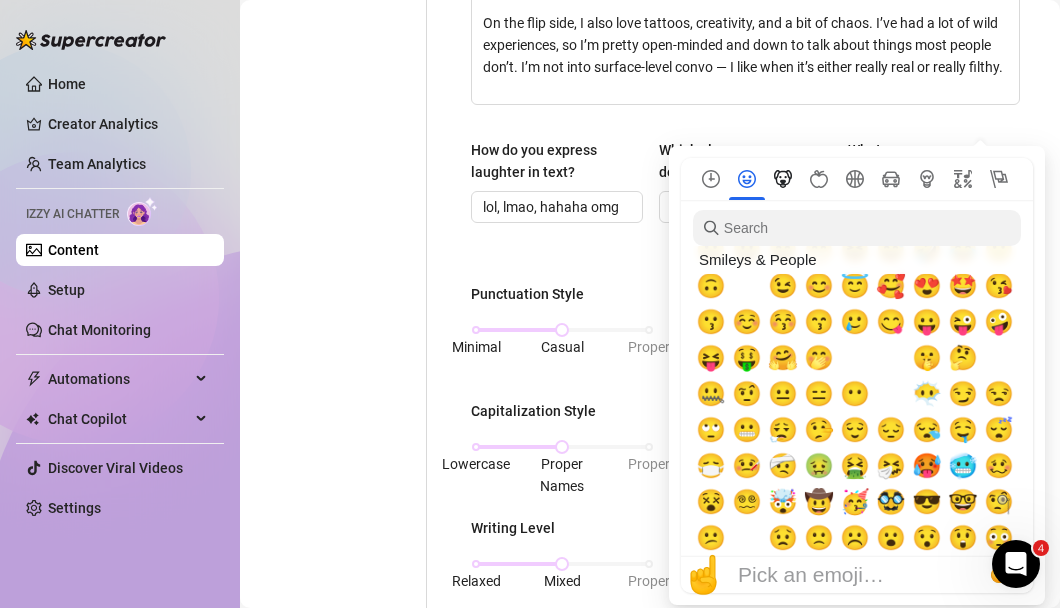 click 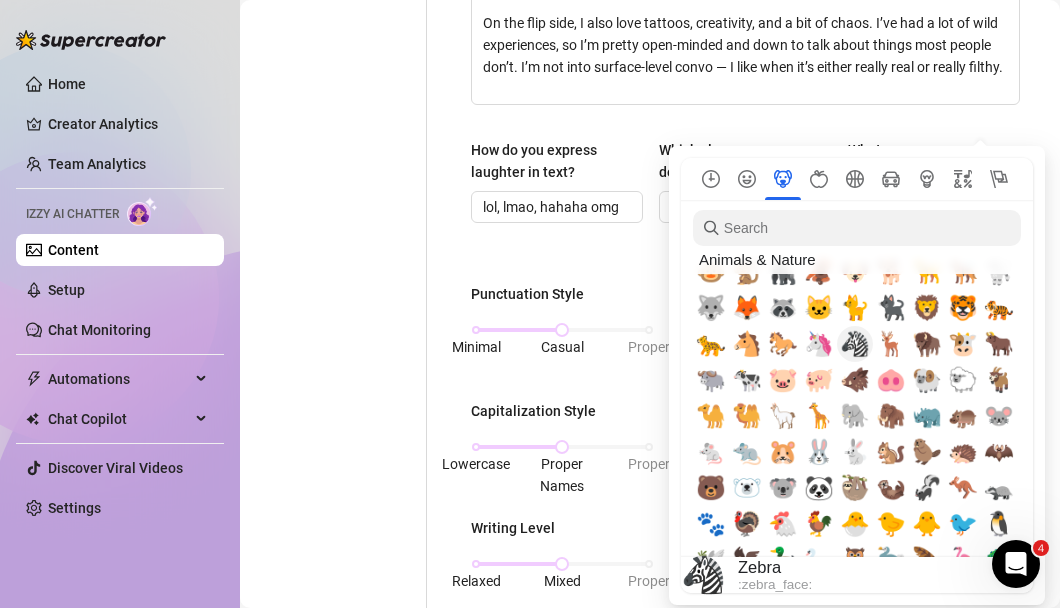 scroll, scrollTop: 2211, scrollLeft: 0, axis: vertical 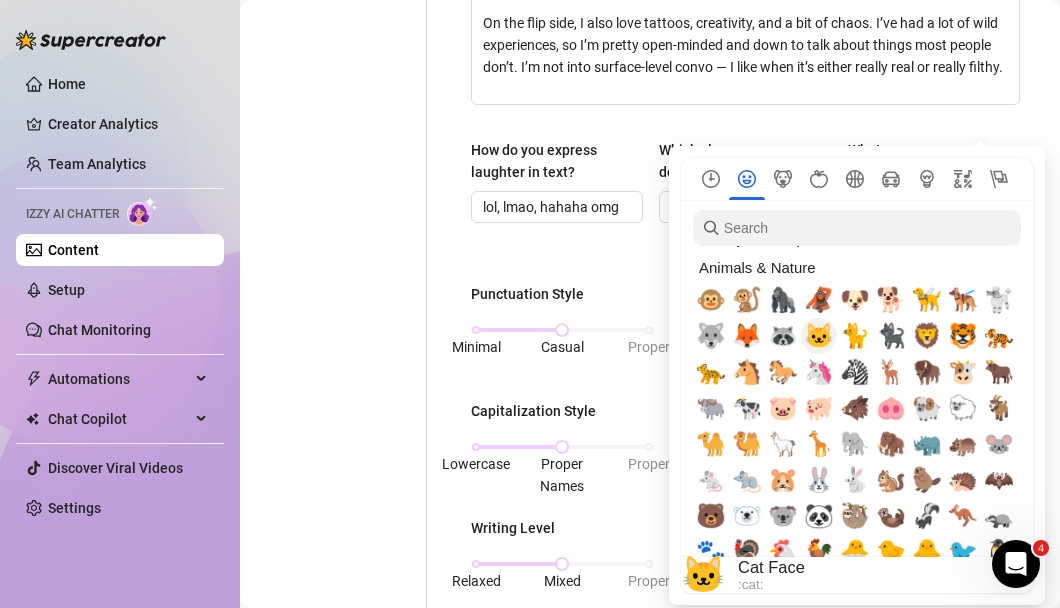 click on "🐱" at bounding box center [819, 336] 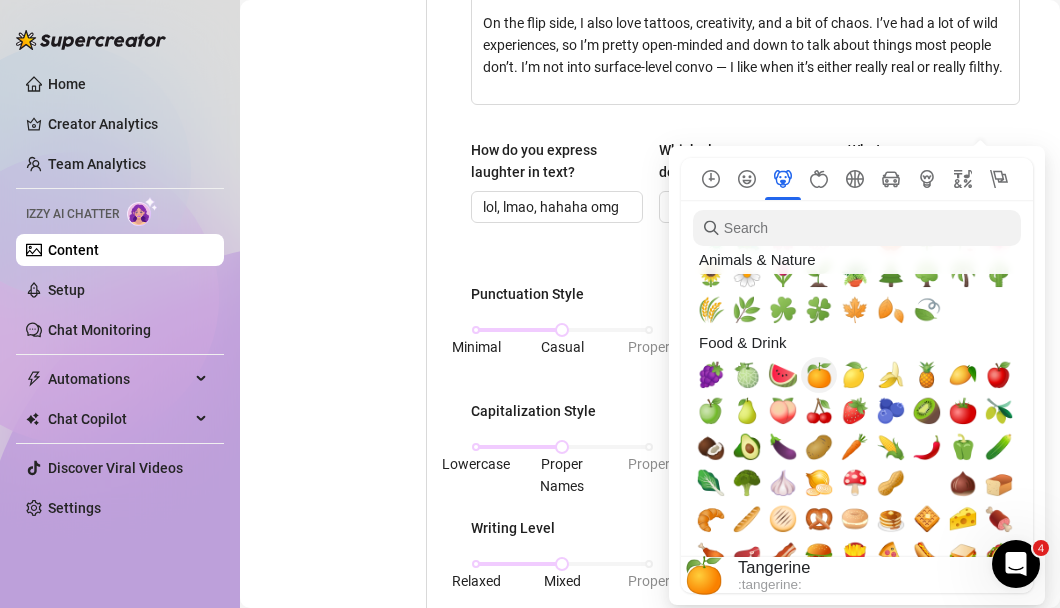 scroll, scrollTop: 2783, scrollLeft: 0, axis: vertical 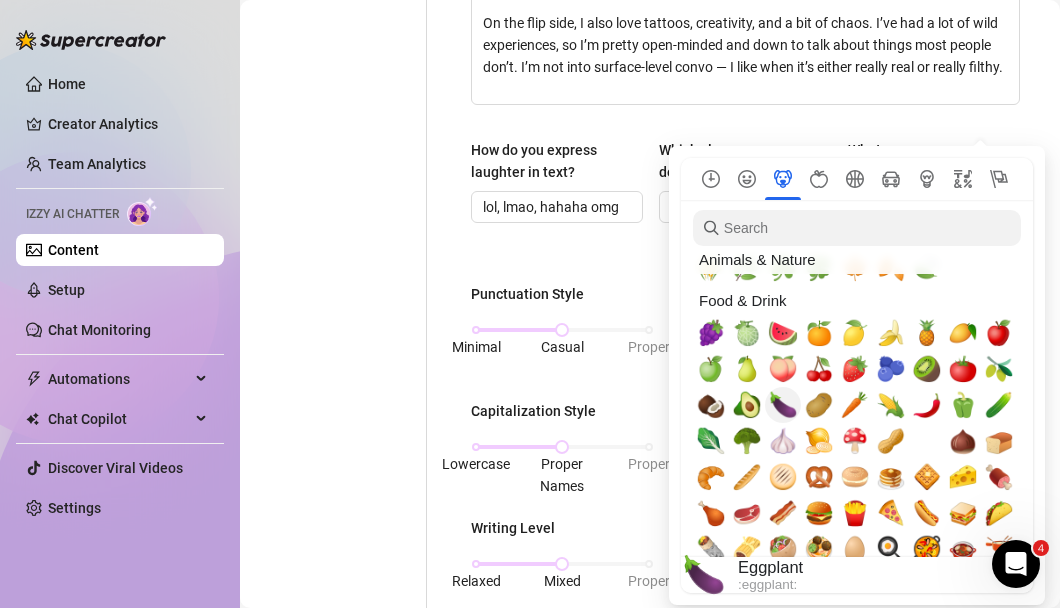 click on "🍆" at bounding box center [783, 405] 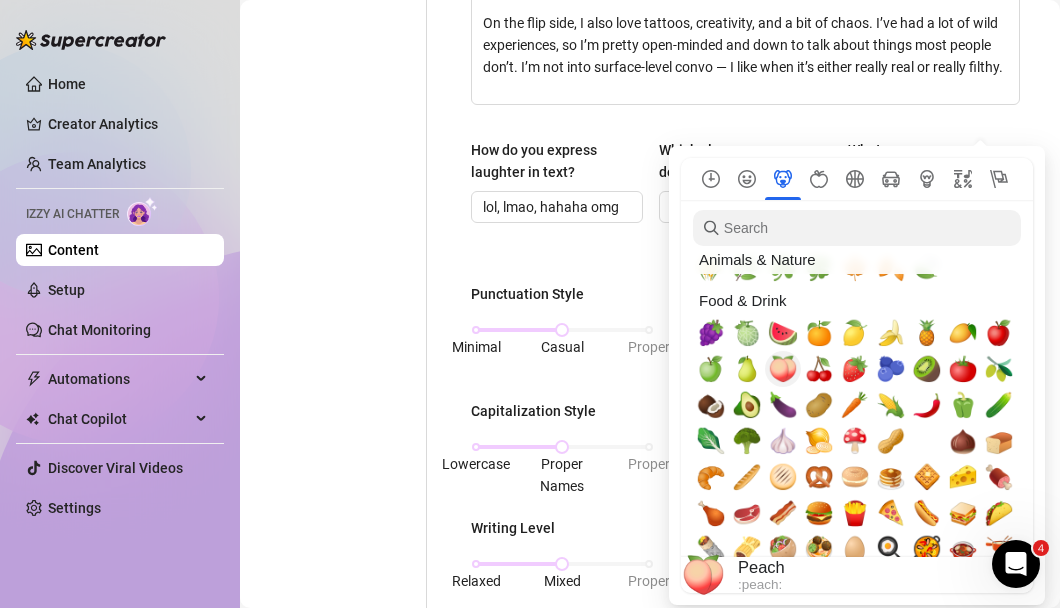 scroll, scrollTop: 0, scrollLeft: 0, axis: both 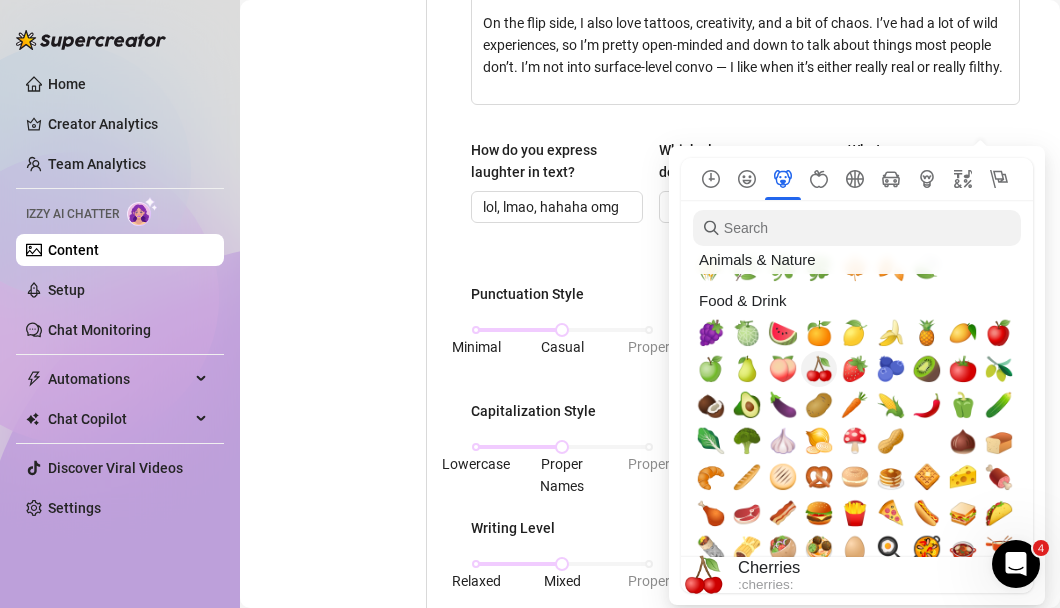 click on "🍒" at bounding box center [819, 369] 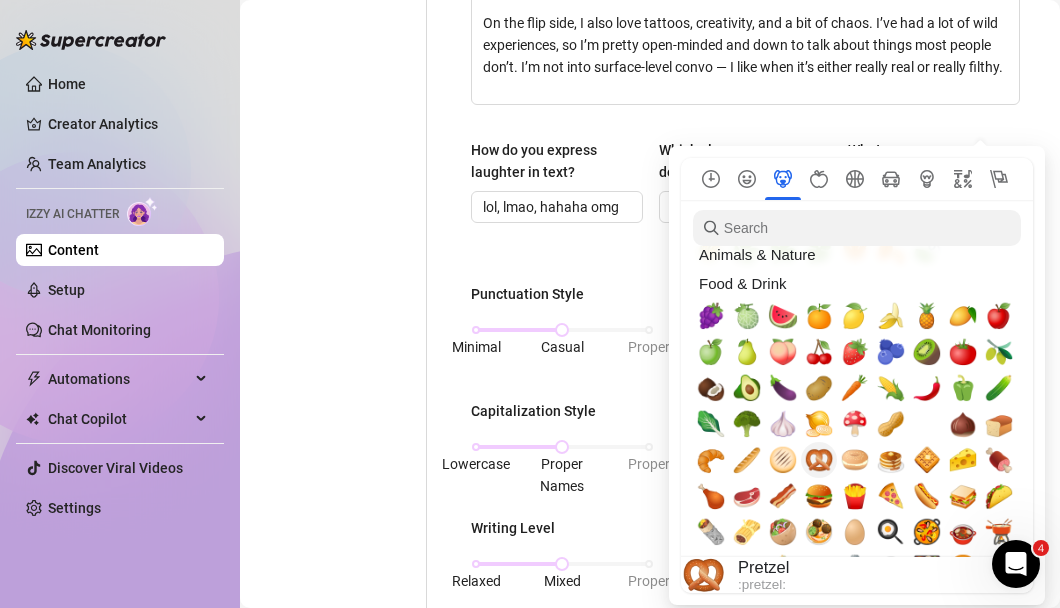 scroll, scrollTop: 2804, scrollLeft: 0, axis: vertical 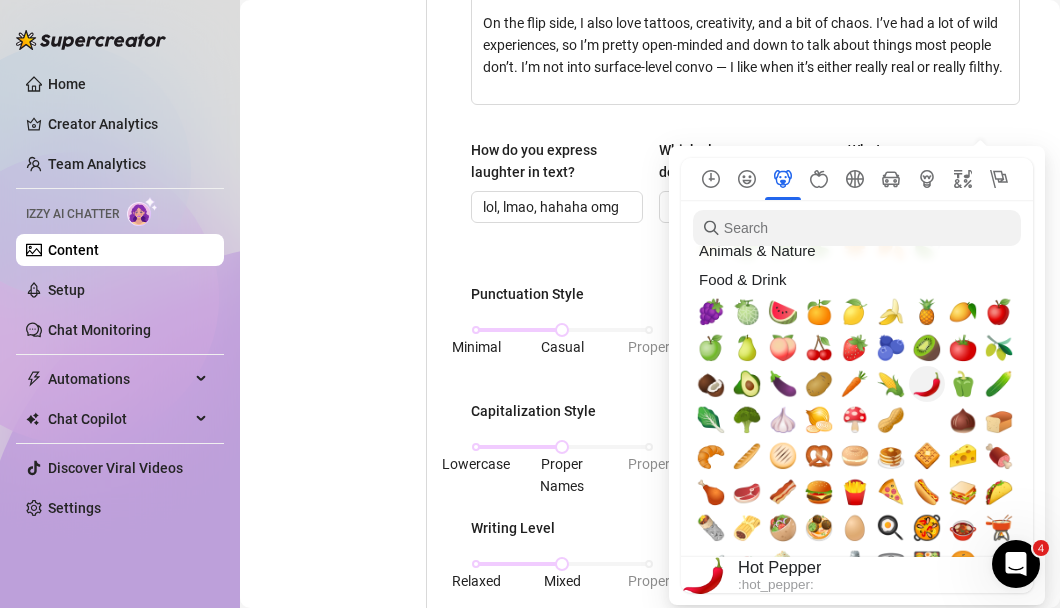 click on "🌶️" at bounding box center (927, 384) 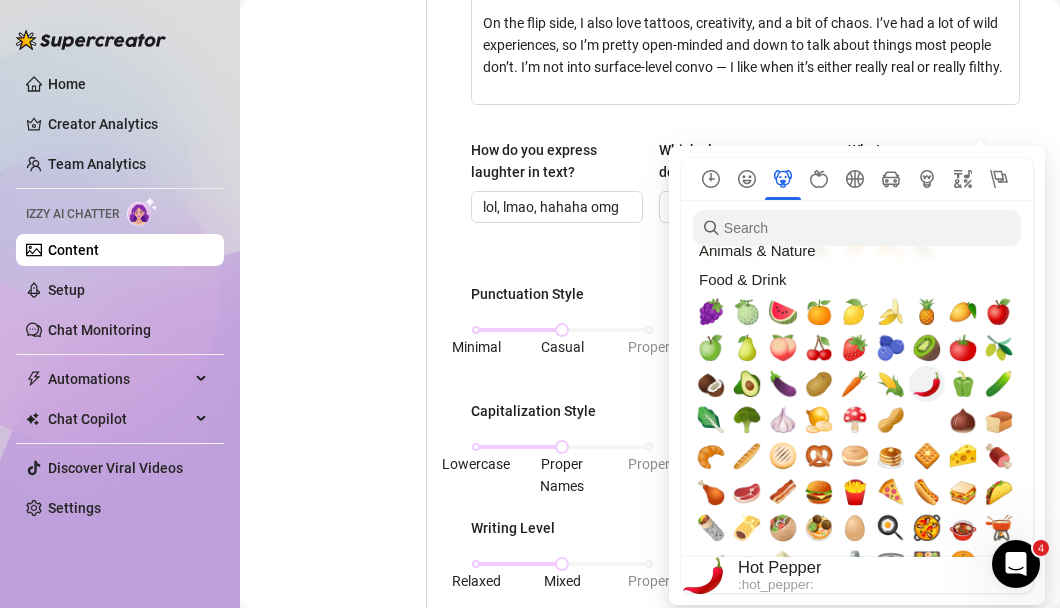 scroll, scrollTop: 0, scrollLeft: 83, axis: horizontal 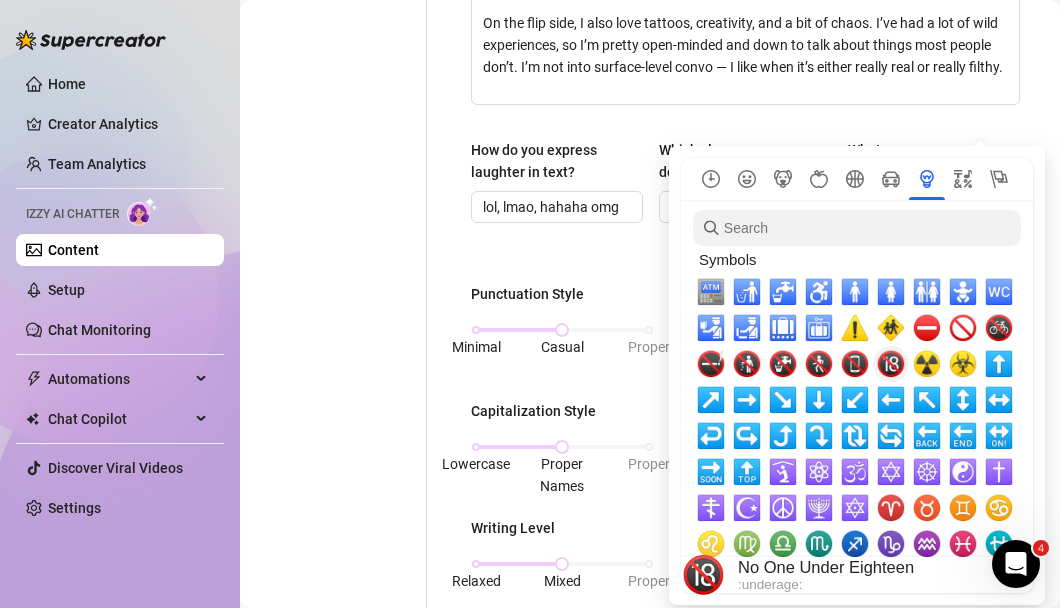 click on "🔞" at bounding box center (891, 364) 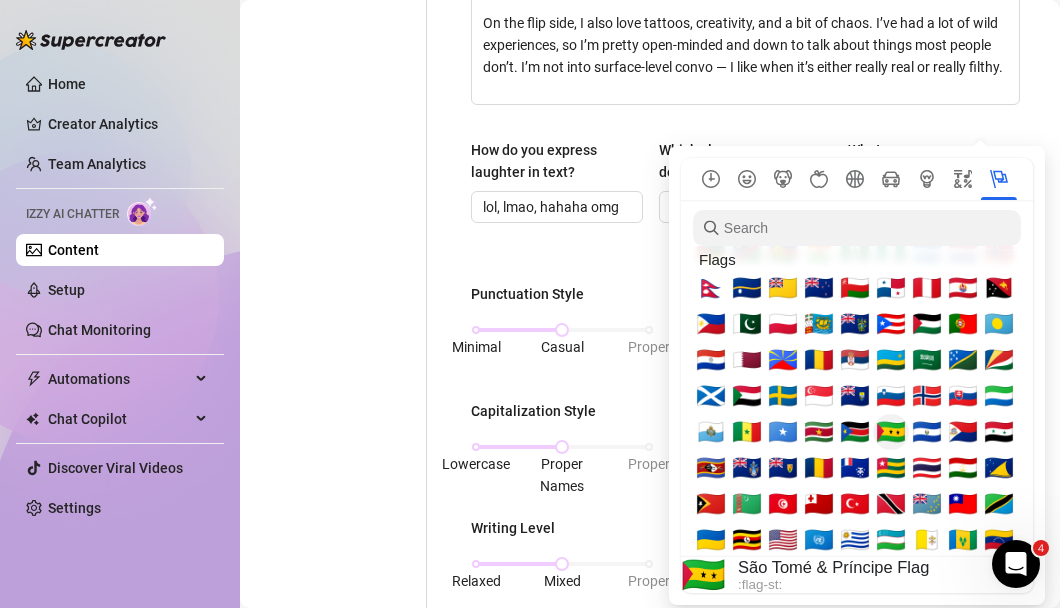 scroll, scrollTop: 7547, scrollLeft: 0, axis: vertical 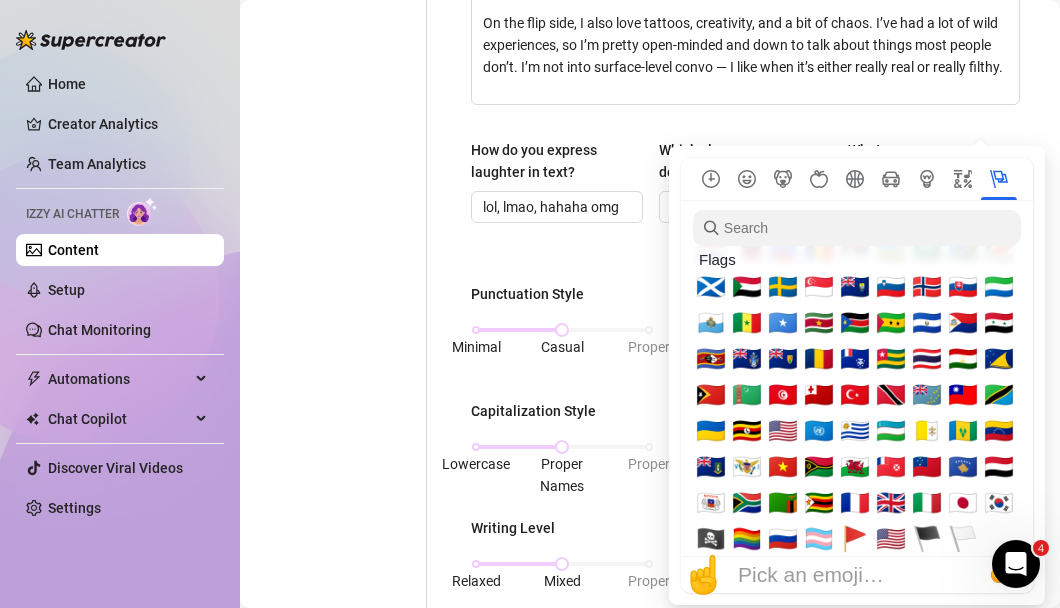 type on "😈🥵🤤🤫🤭😜😇🥰😍😘🐱🍆🍑🍒🌶️🔞" 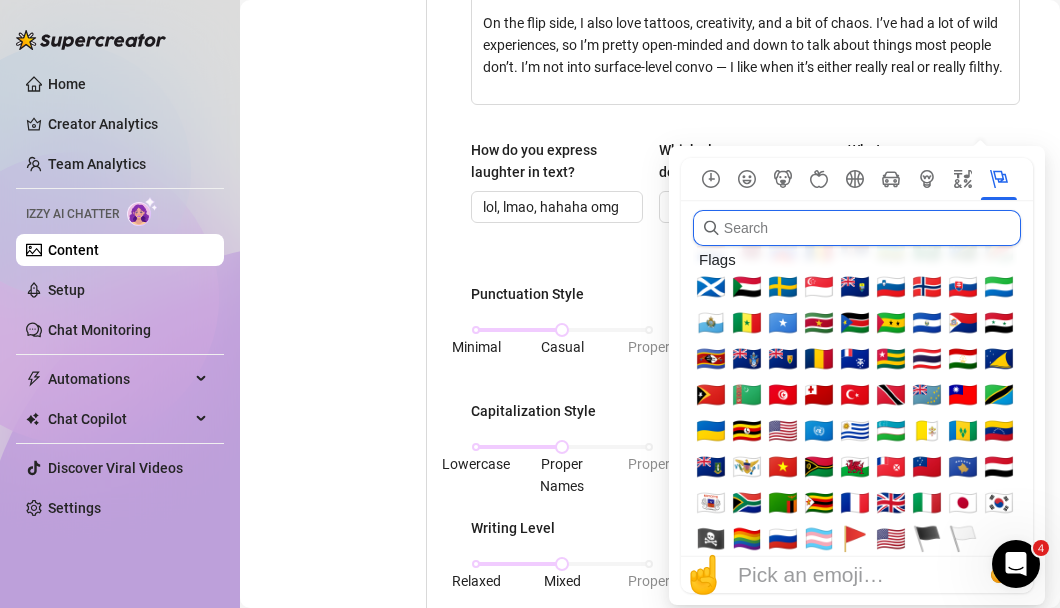 scroll, scrollTop: 0, scrollLeft: 0, axis: both 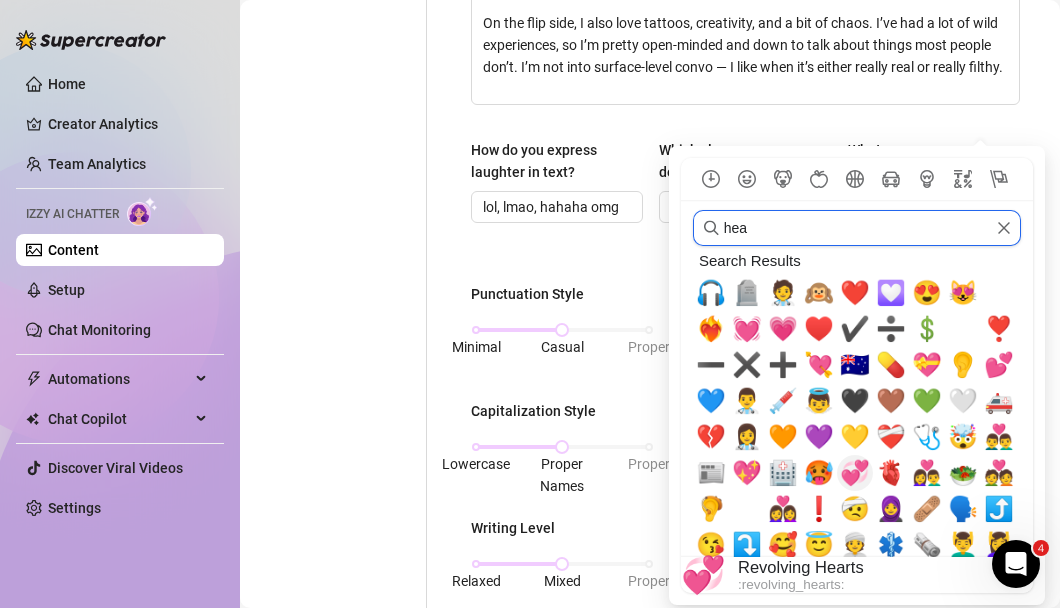 type on "hea" 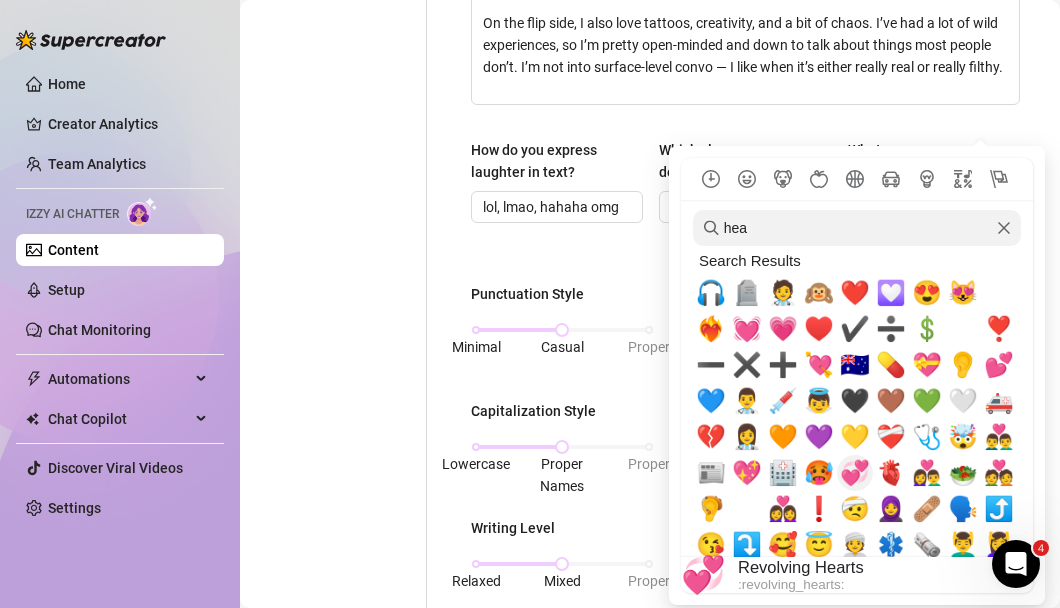 scroll, scrollTop: 0, scrollLeft: 111, axis: horizontal 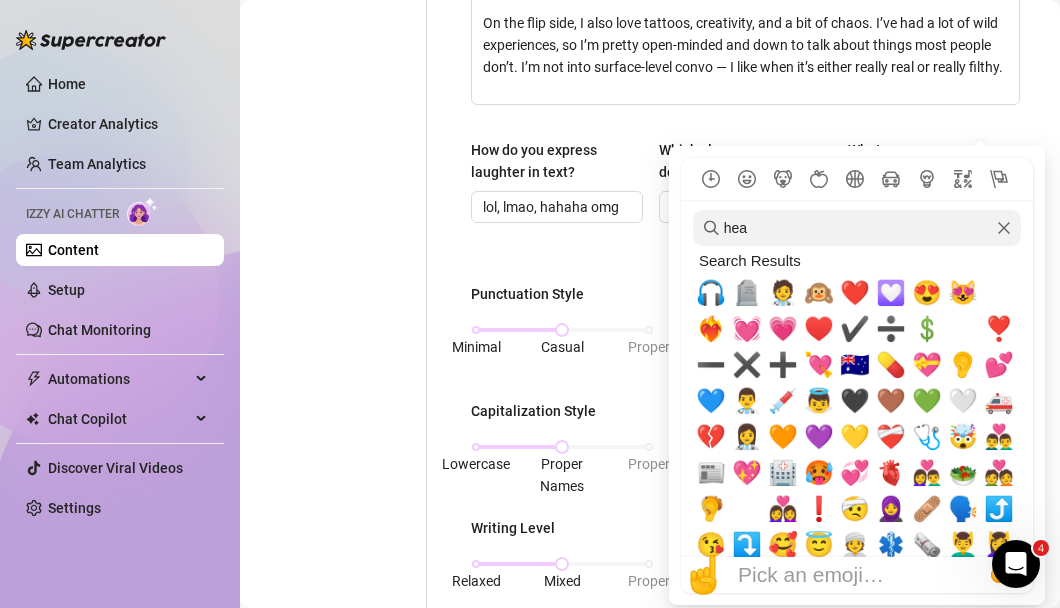 type on "😈🥵🤤🤫🤭😜😇🥰😍😘🐱🍆🍑🍒🌶️🔞💞" 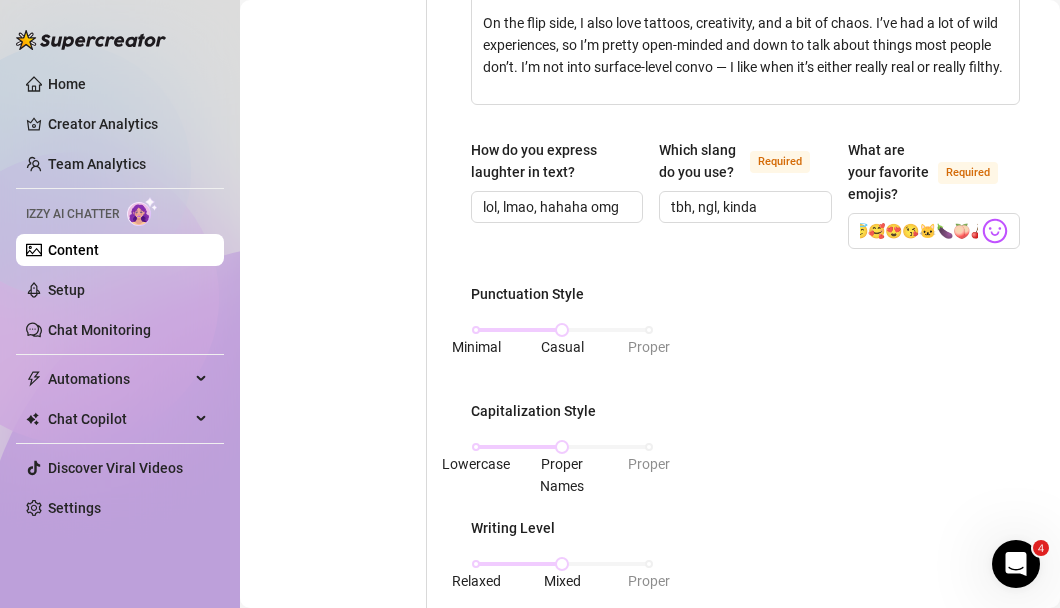 scroll, scrollTop: 0, scrollLeft: 0, axis: both 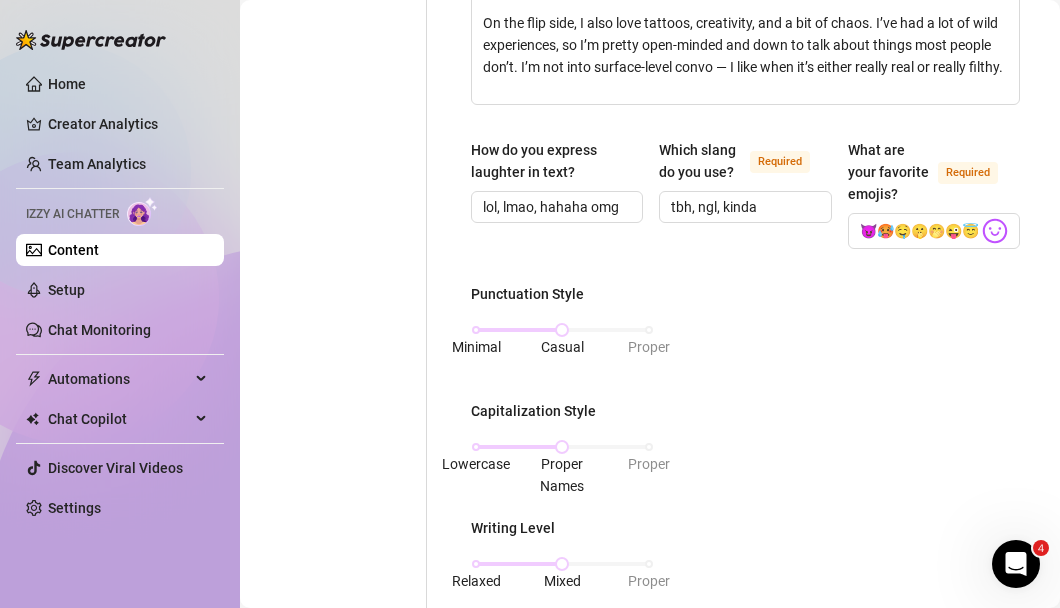 click on "What is your persona type? Persona defines the distinct image and personality of the creator Required Naive Girl Selling Strategy Required Conservative (More Rapport) How would you describe your online personality? How do your fans see you or the type of persona you present? Required I’d say my vibe online is pretty calm and easygoing. I come off sweet and a little shy at first, but people usually figure out pretty quickly that there’s more to me. I don’t force anything — I keep it natural, like how I’d talk in real life. My fans see me as soft, a bit mysterious, and open-minded. I think the contrast between my calm energy and the kind of content I post keeps them interested. I’m not loud or in-your-face — I just do me, and that seems to keep people coming back.
What topics do you love talking about and why? What subjects do you know a lot about? Required How do you express laughter in text? [LAUGHTER_TEXT] [LAUGHTER_TEXT] [LAUGHTER_TEXT] [LAUGHTER_TEXT] Which slang do you use? Required [SLANG], [SLANG], [SLANG] What are your favorite emojis?" at bounding box center (745, 256) 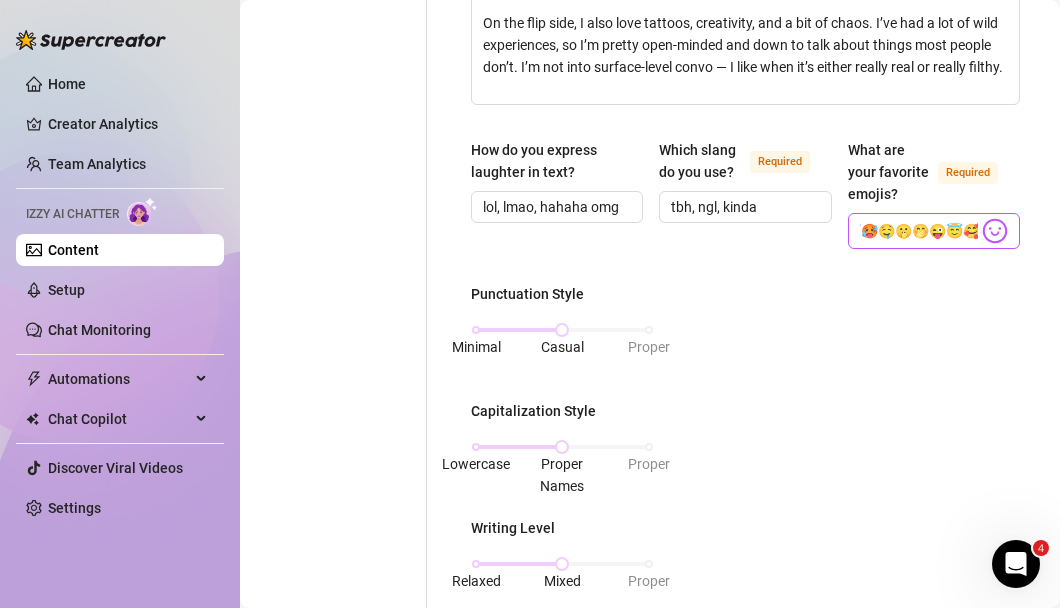 scroll, scrollTop: 0, scrollLeft: 0, axis: both 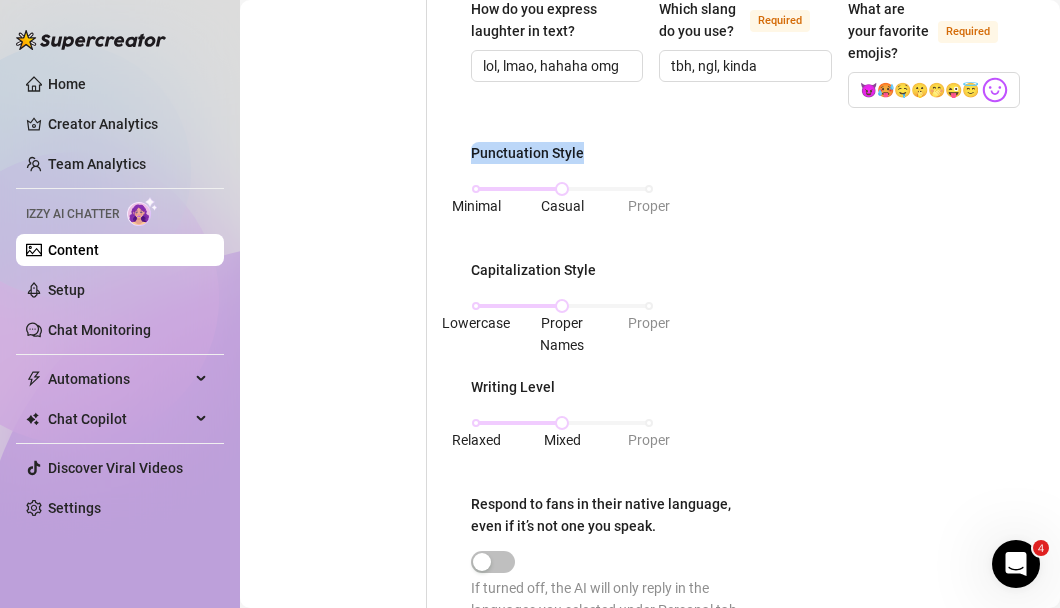 drag, startPoint x: 586, startPoint y: 174, endPoint x: 469, endPoint y: 173, distance: 117.00427 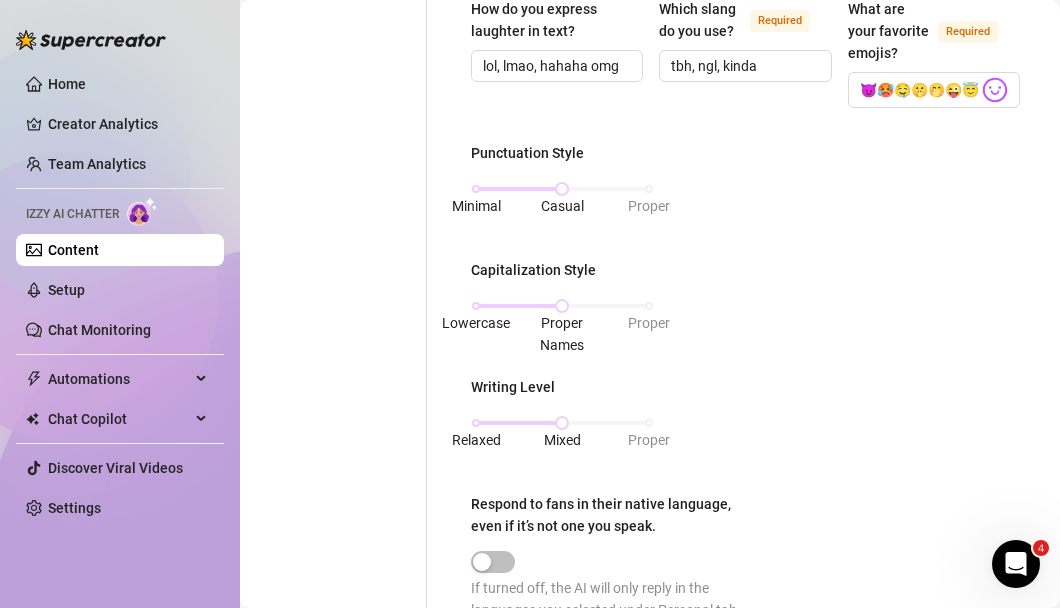 click on "Punctuation Style" at bounding box center (562, 157) 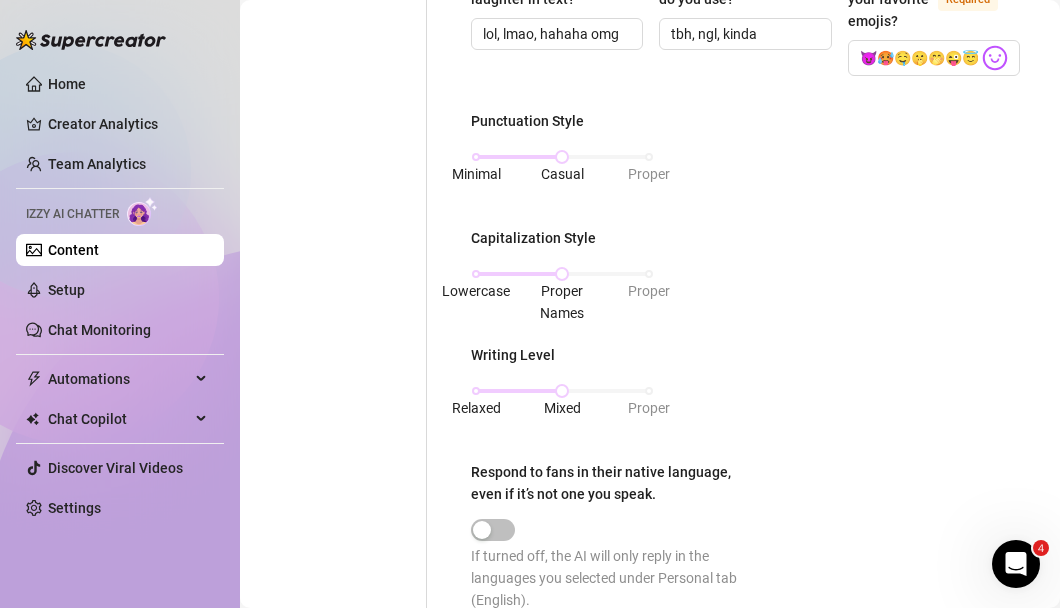 scroll, scrollTop: 1092, scrollLeft: 0, axis: vertical 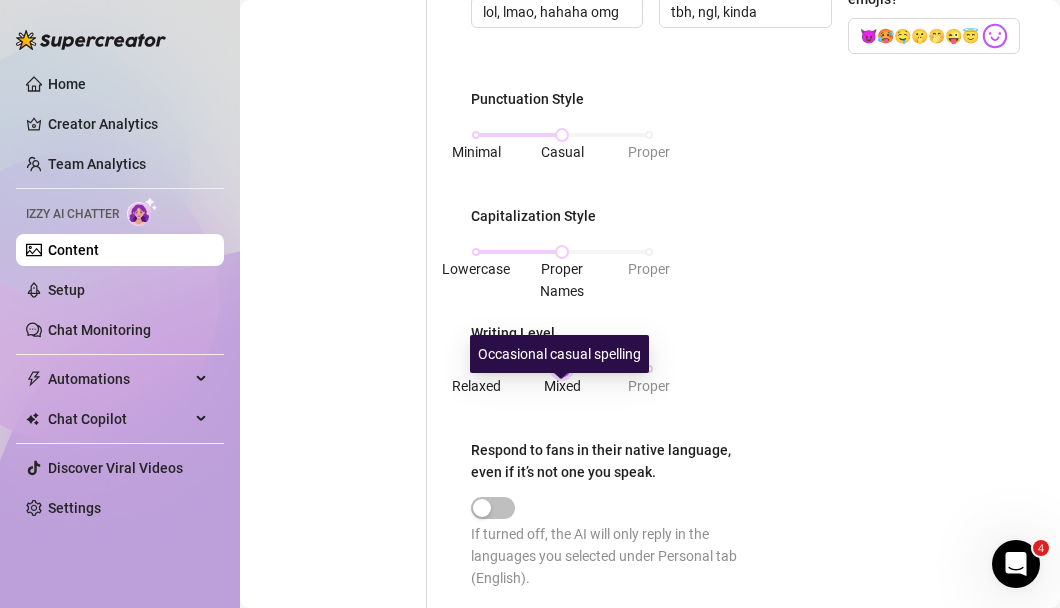 drag, startPoint x: 563, startPoint y: 393, endPoint x: 546, endPoint y: 394, distance: 17.029387 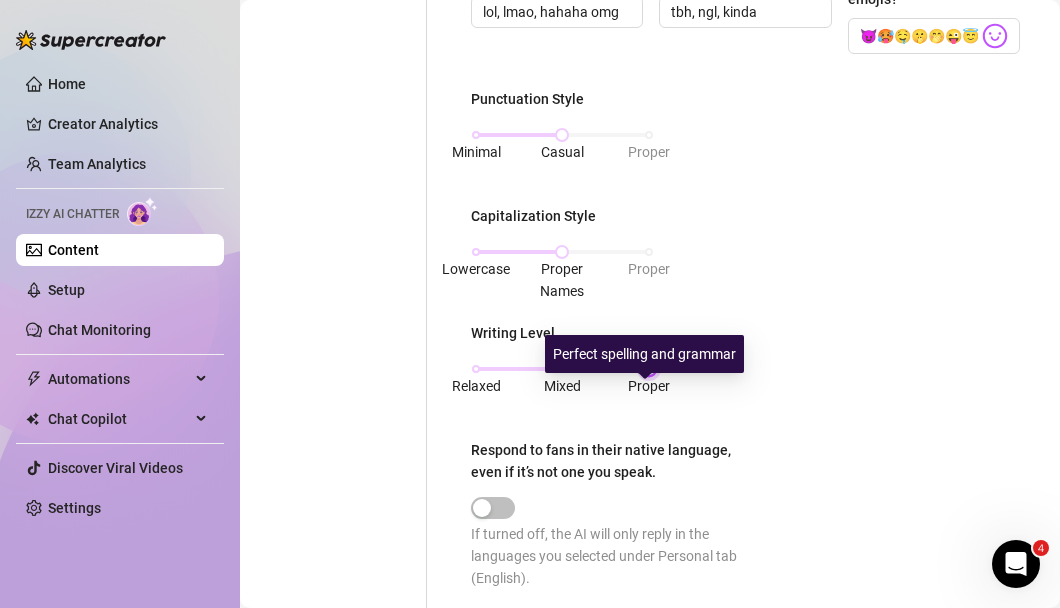 drag, startPoint x: 565, startPoint y: 393, endPoint x: 657, endPoint y: 392, distance: 92.00543 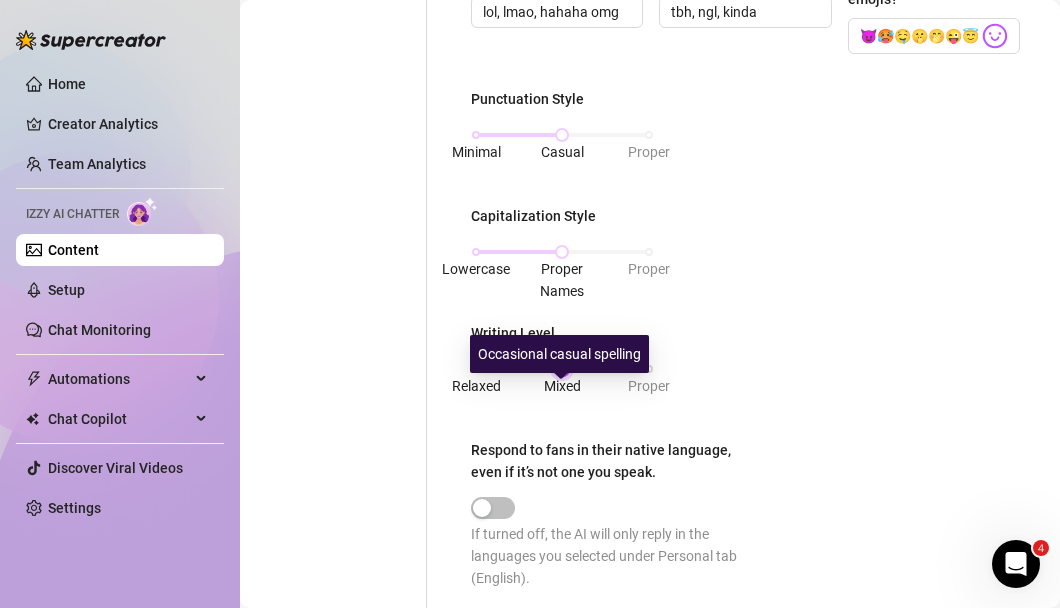 drag, startPoint x: 645, startPoint y: 386, endPoint x: 565, endPoint y: 387, distance: 80.00625 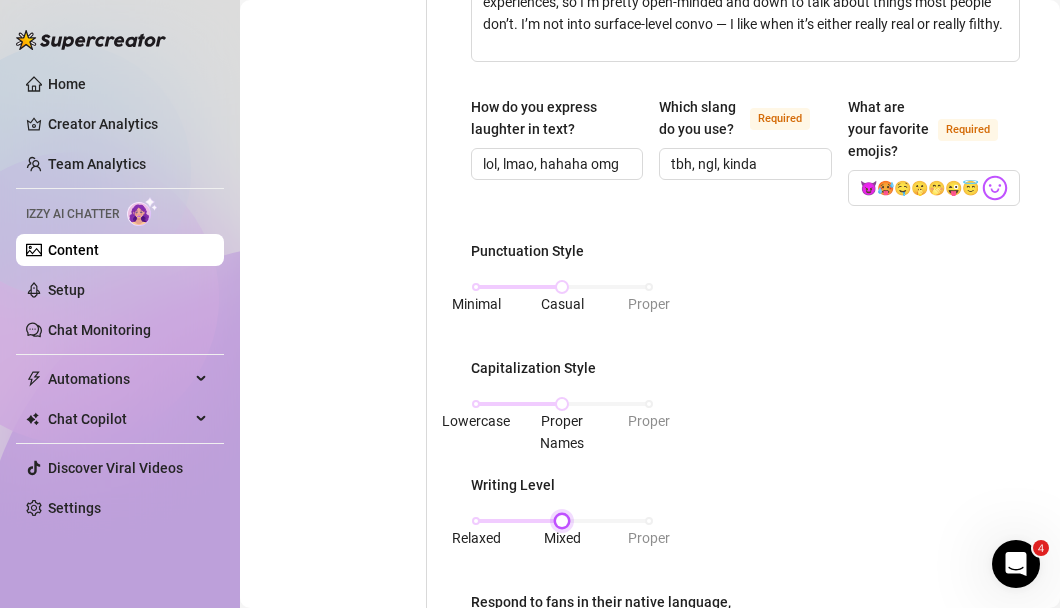 scroll, scrollTop: 923, scrollLeft: 0, axis: vertical 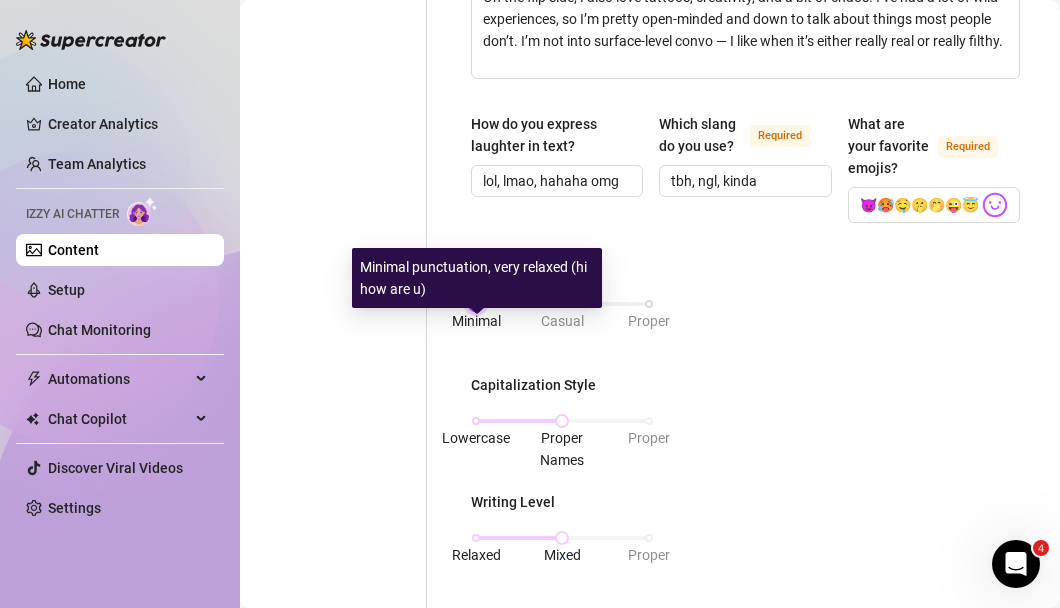 click on "Minimal Casual Proper" at bounding box center [562, 304] 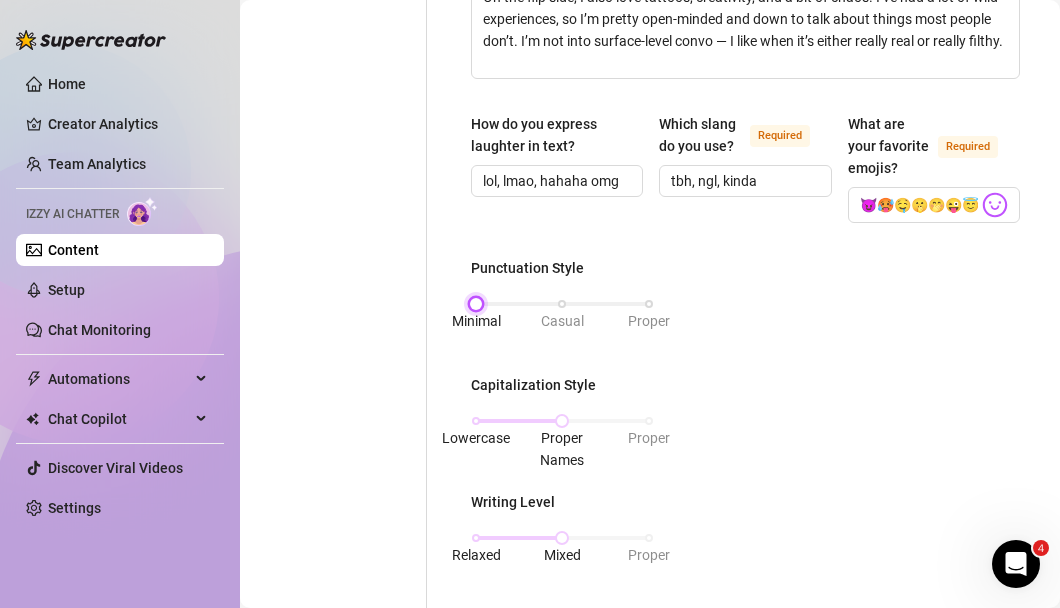 click on "Minimal Casual Proper" at bounding box center (562, 304) 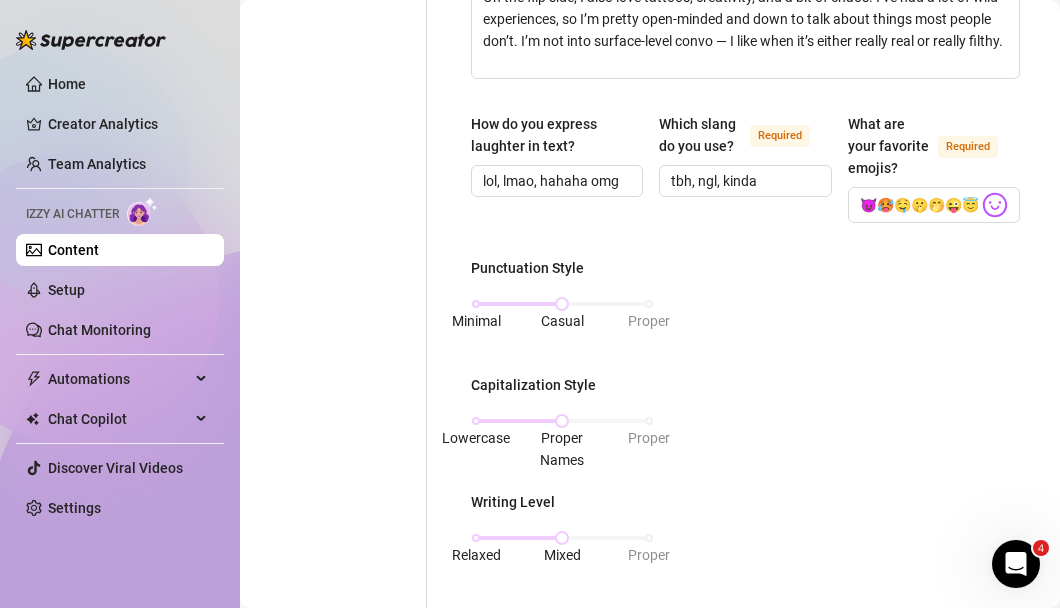 click on "Punctuation Style Minimal Casual Proper Capitalization Style Lowercase Proper Names Proper Writing Level Relaxed Mixed Proper Respond to fans in their native language, even if it’s not one you speak. If turned off, the AI will only reply in the languages you selected under Personal tab (English)." at bounding box center [745, 516] 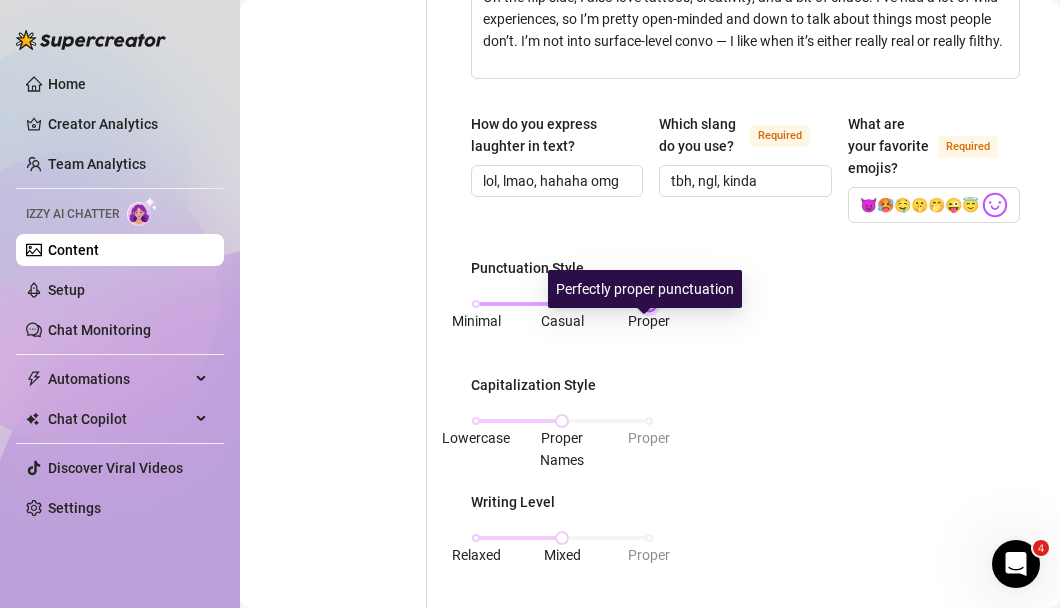 click on "Minimal Casual Proper" at bounding box center [562, 304] 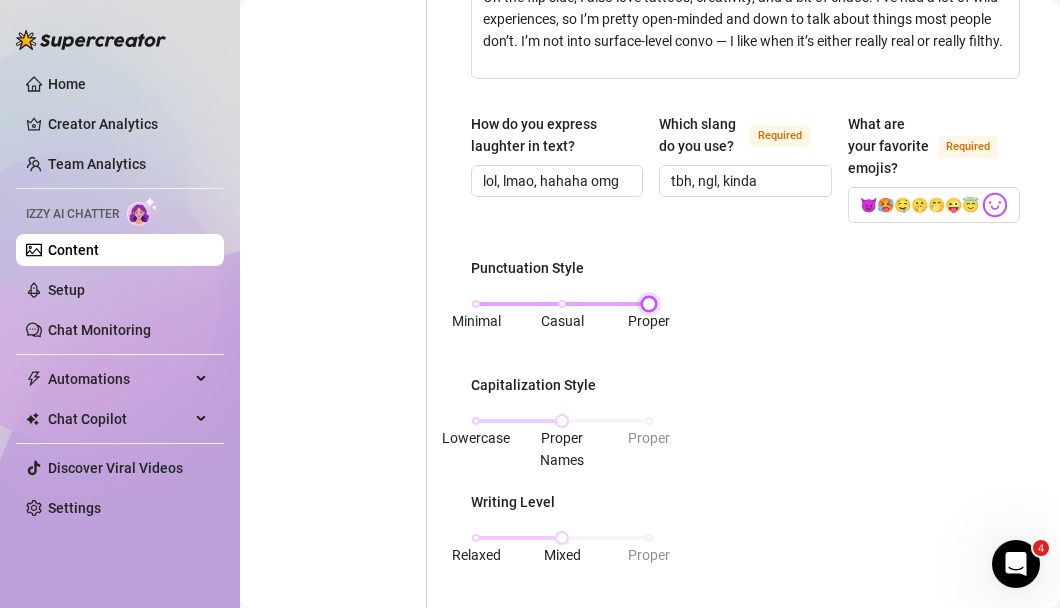 click on "Minimal Casual Proper" at bounding box center (562, 304) 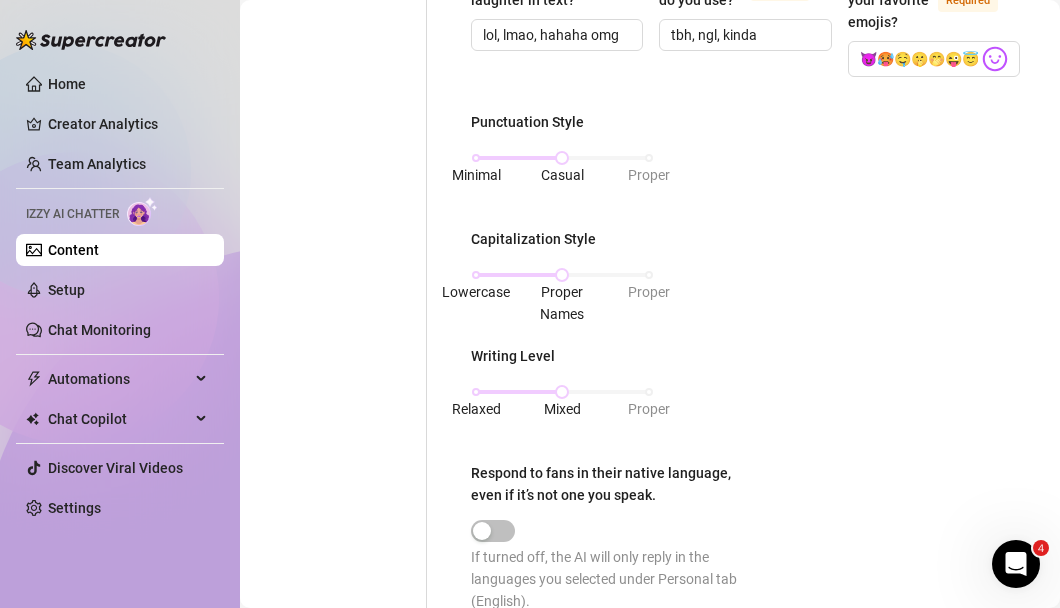 scroll, scrollTop: 1071, scrollLeft: 0, axis: vertical 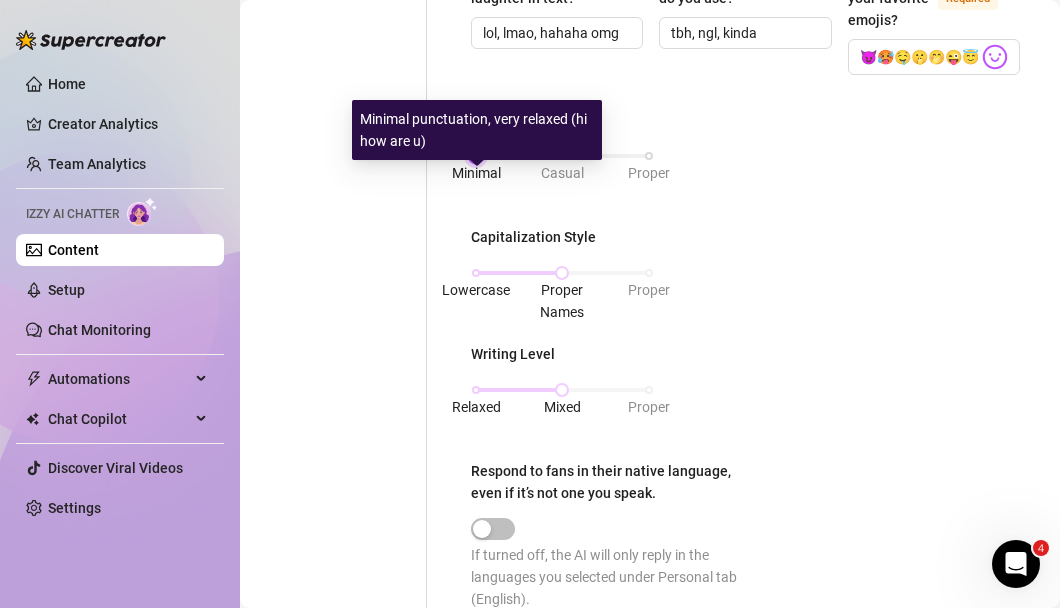 drag, startPoint x: 559, startPoint y: 178, endPoint x: 481, endPoint y: 177, distance: 78.00641 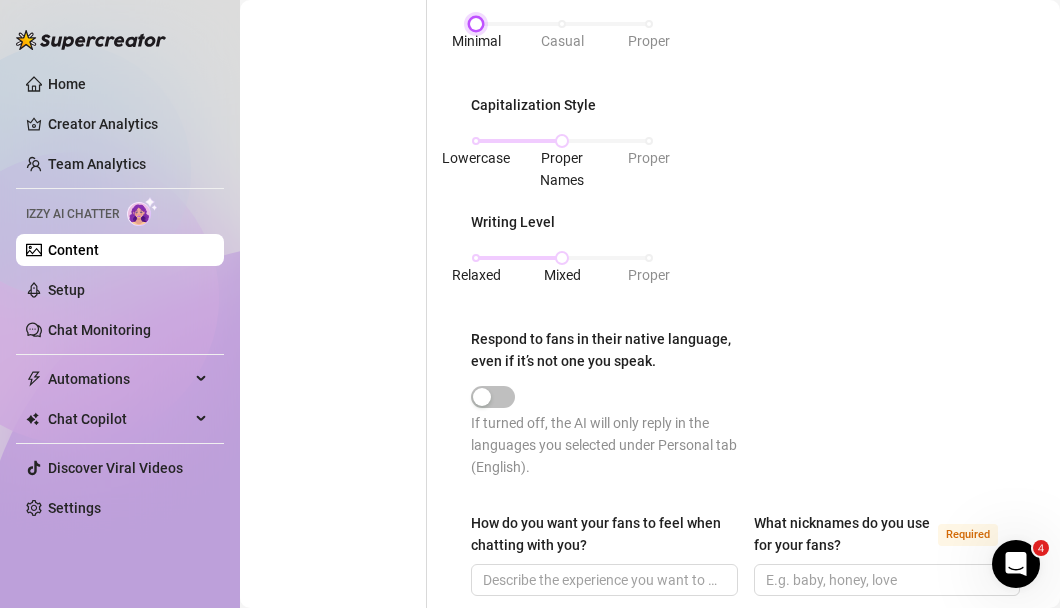 scroll, scrollTop: 1220, scrollLeft: 0, axis: vertical 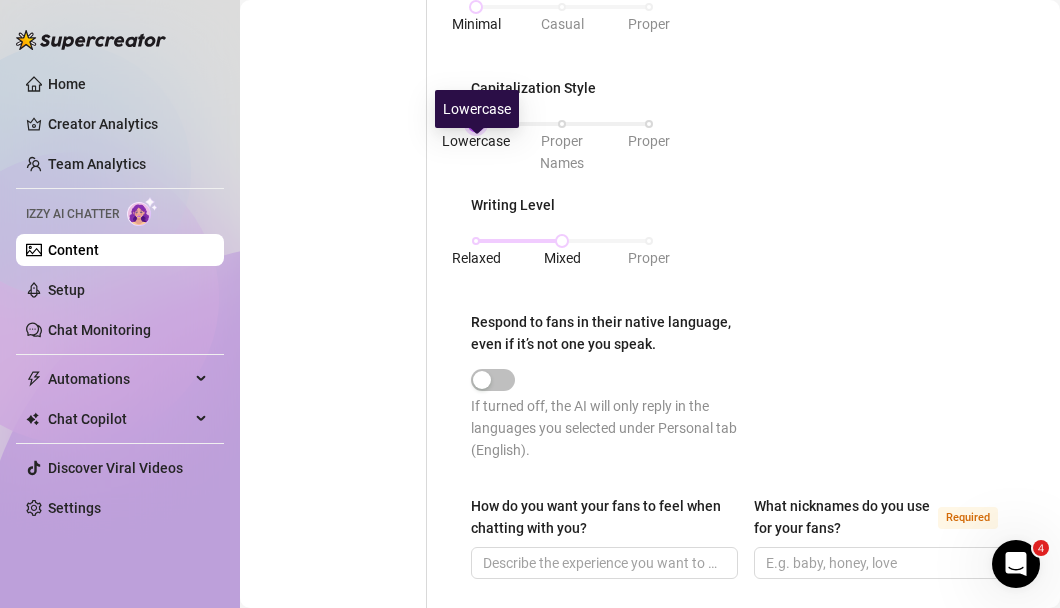 drag, startPoint x: 558, startPoint y: 148, endPoint x: 481, endPoint y: 150, distance: 77.02597 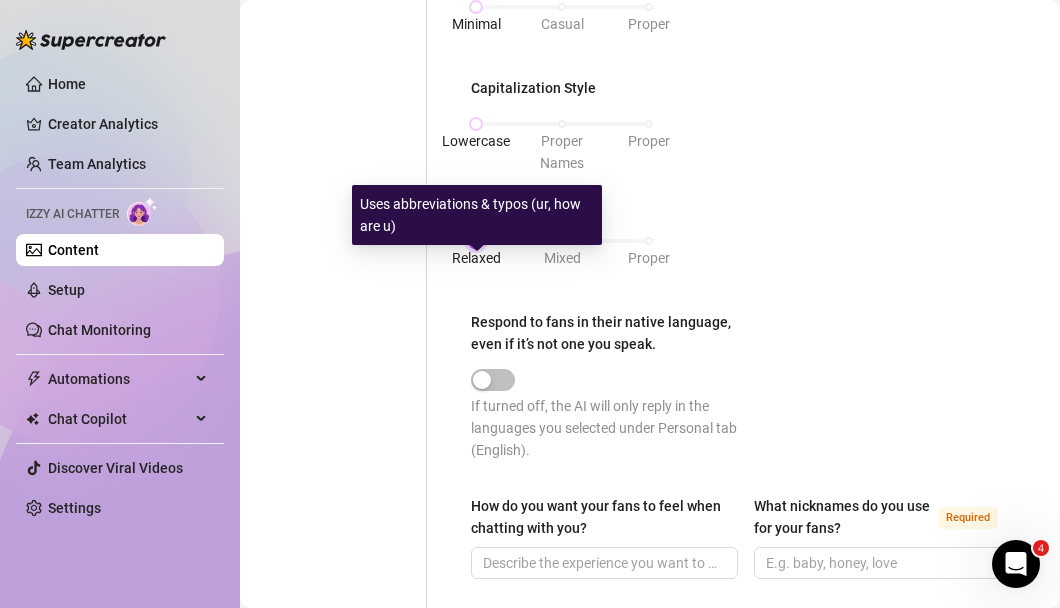 drag, startPoint x: 558, startPoint y: 264, endPoint x: 463, endPoint y: 262, distance: 95.02105 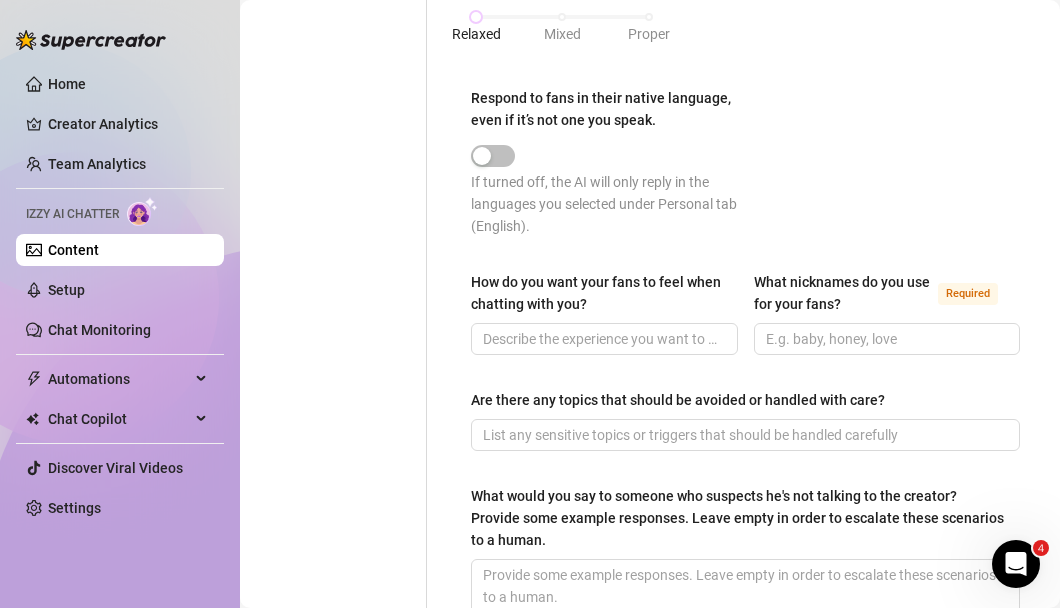 scroll, scrollTop: 1453, scrollLeft: 0, axis: vertical 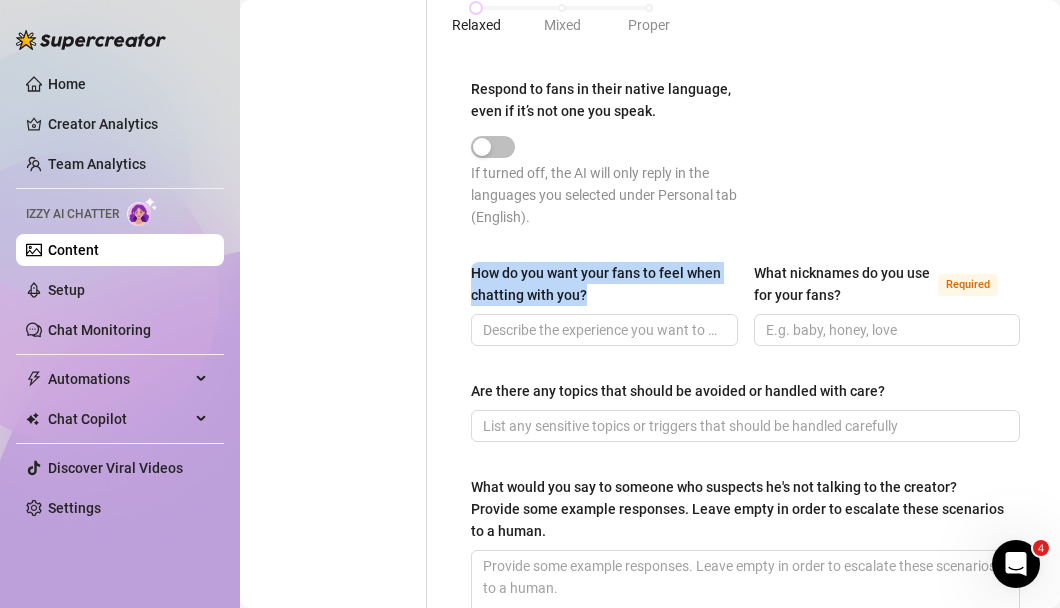 drag, startPoint x: 641, startPoint y: 319, endPoint x: 466, endPoint y: 304, distance: 175.64168 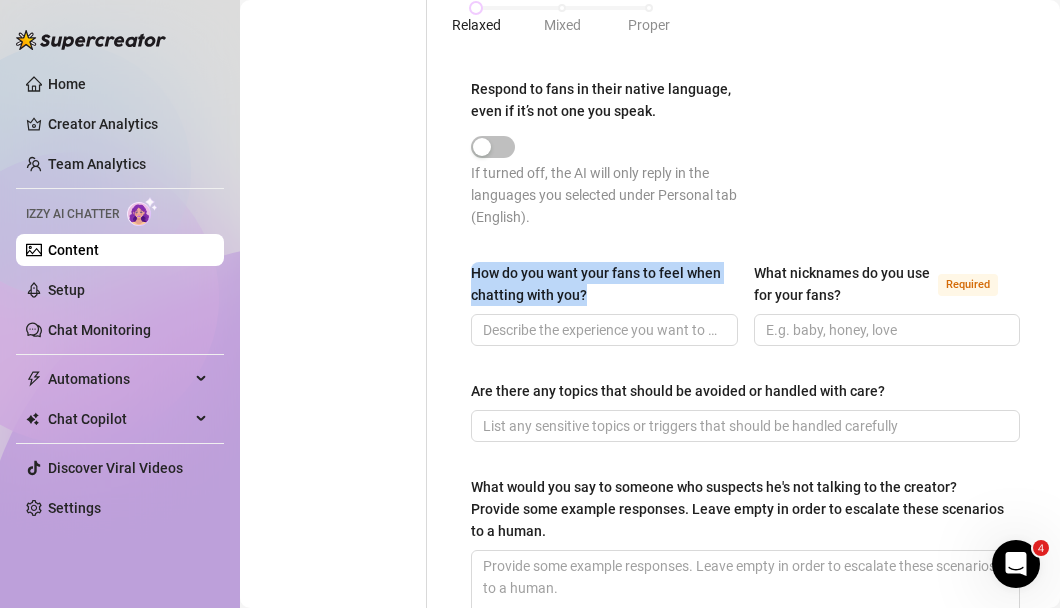 copy on "How do you want your fans to feel when chatting with you?" 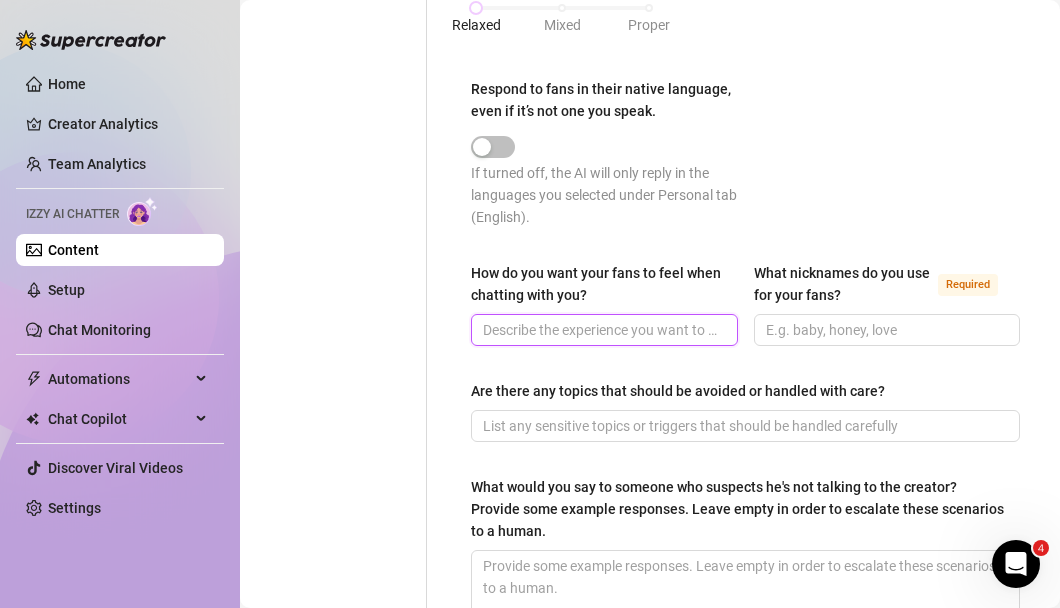 click on "How do you want your fans to feel when chatting with you?" at bounding box center [602, 330] 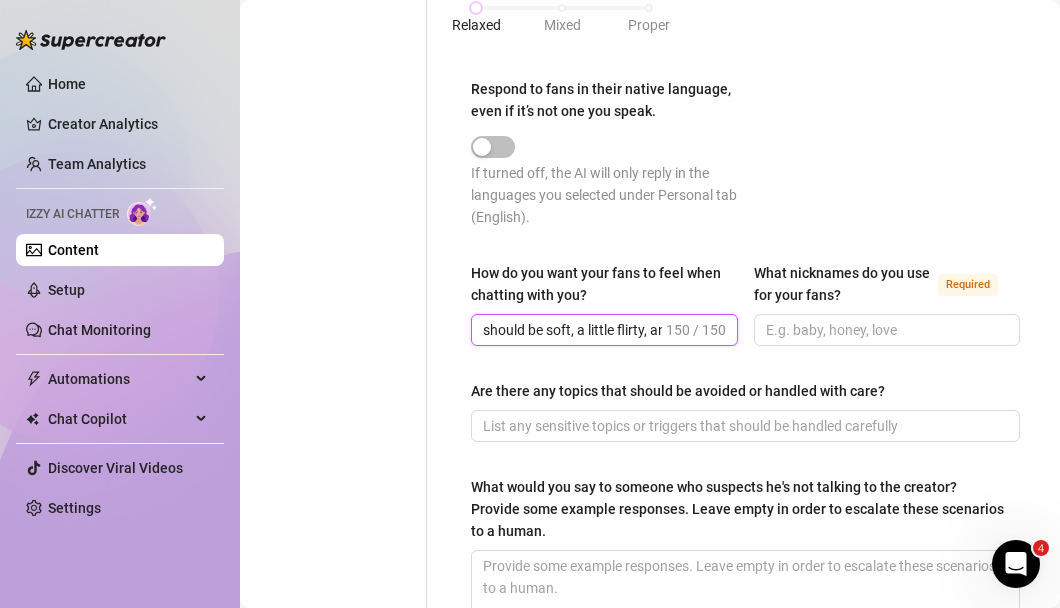 scroll, scrollTop: 0, scrollLeft: 712, axis: horizontal 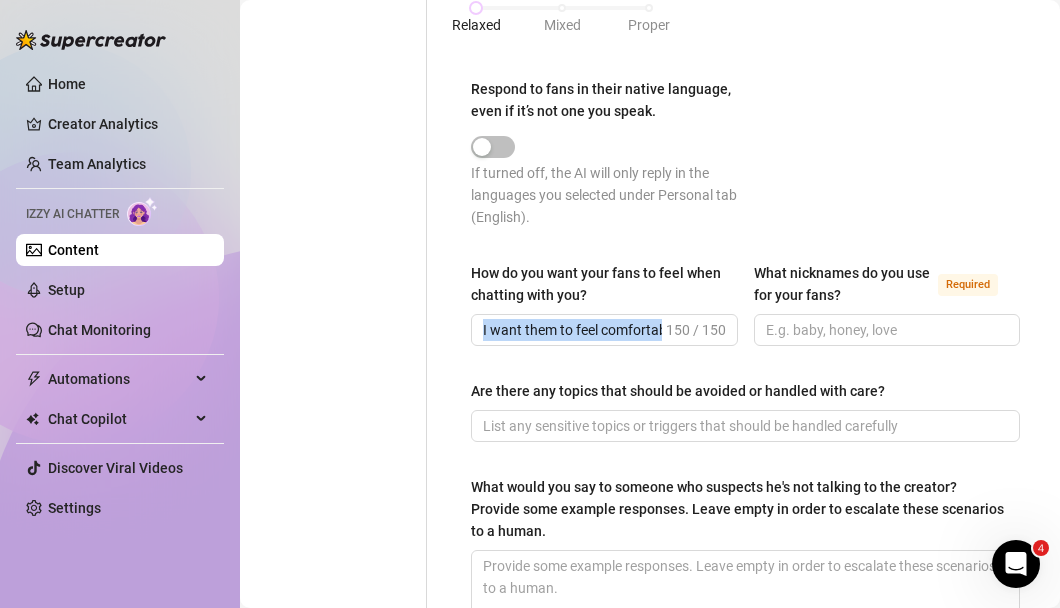 drag, startPoint x: 657, startPoint y: 351, endPoint x: 469, endPoint y: 356, distance: 188.06648 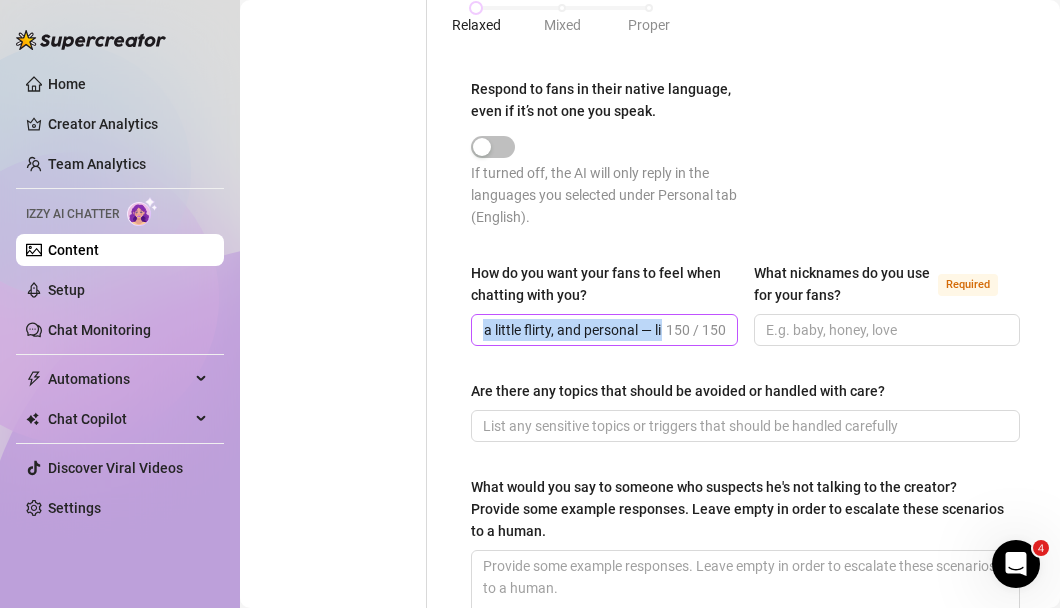 scroll, scrollTop: 0, scrollLeft: 712, axis: horizontal 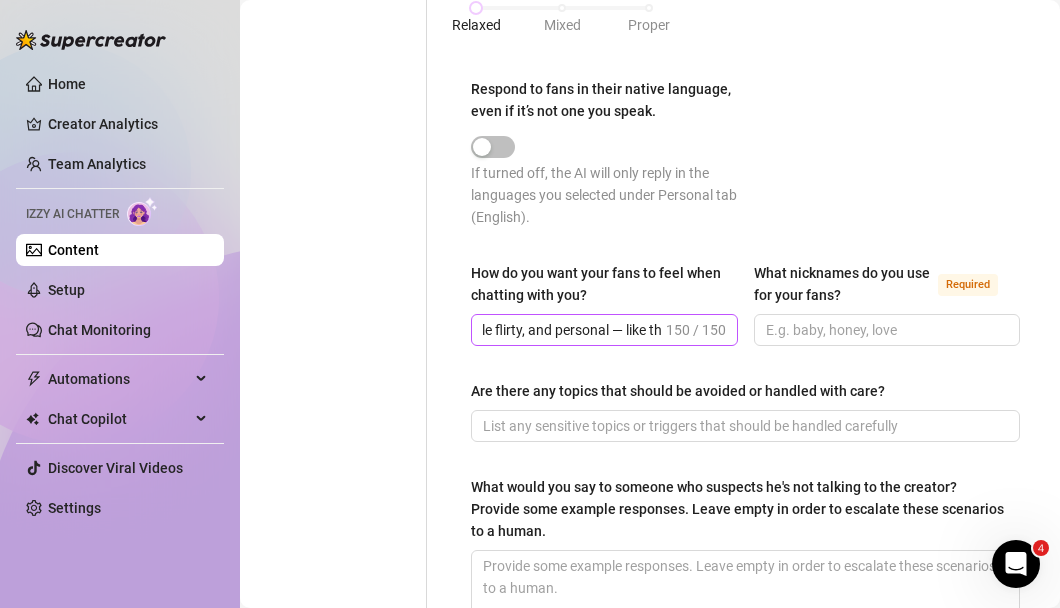click on "I want them to feel comfortable, like they can be themselves without trying too hard. The vibe should be soft, a little flirty, and personal — like th 150 / 150" at bounding box center [604, 330] 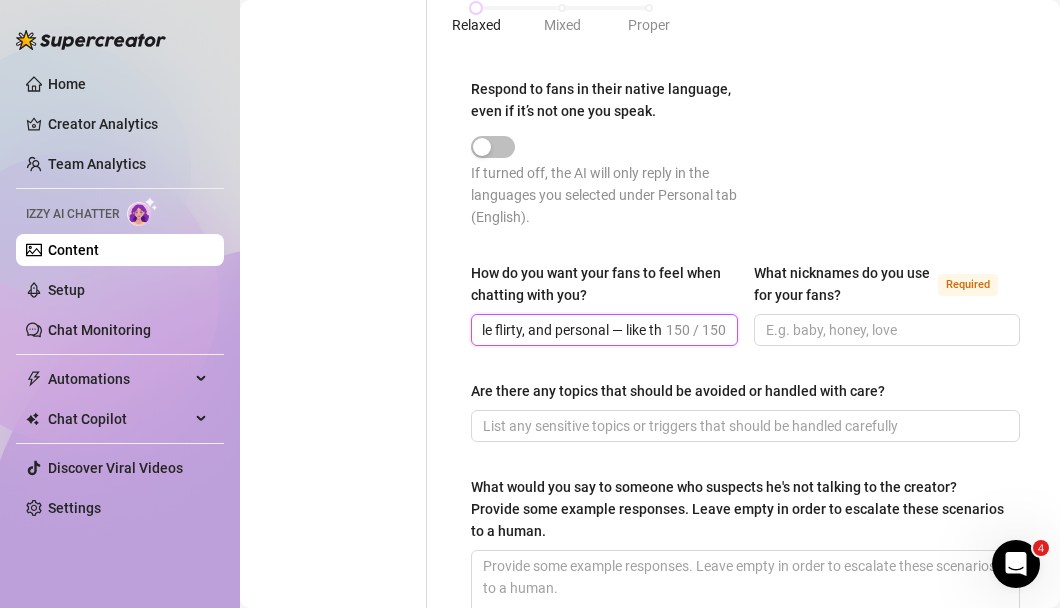drag, startPoint x: 651, startPoint y: 349, endPoint x: 607, endPoint y: 347, distance: 44.04543 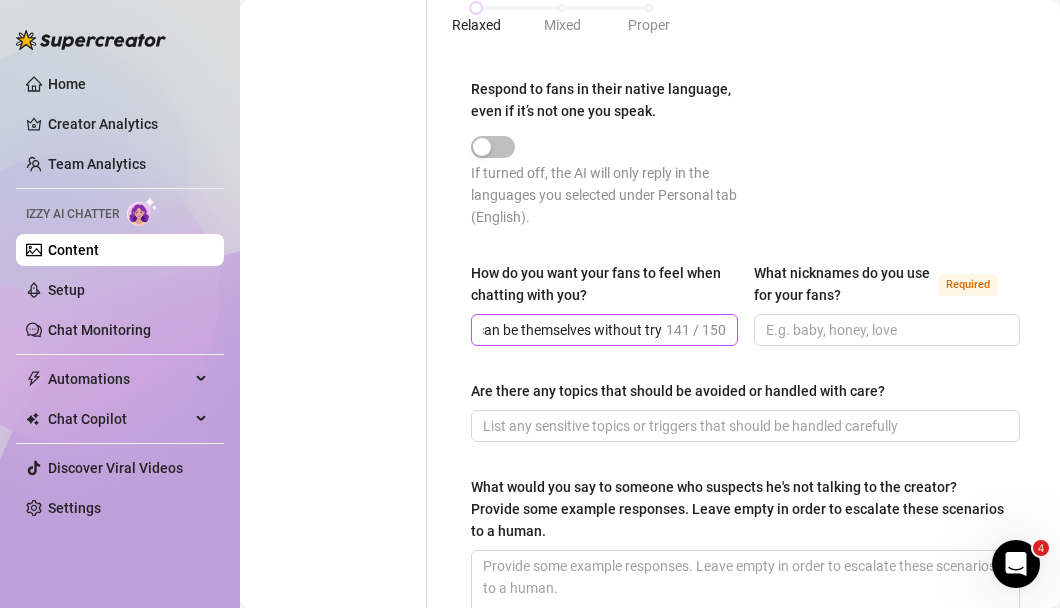 scroll, scrollTop: 0, scrollLeft: 0, axis: both 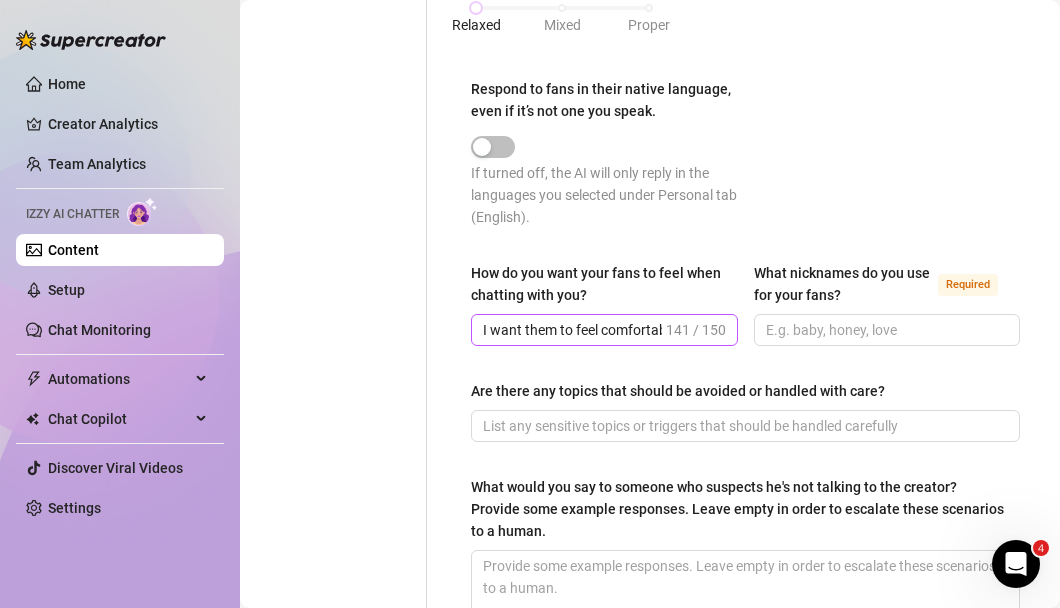 drag, startPoint x: 480, startPoint y: 351, endPoint x: 603, endPoint y: 360, distance: 123.32883 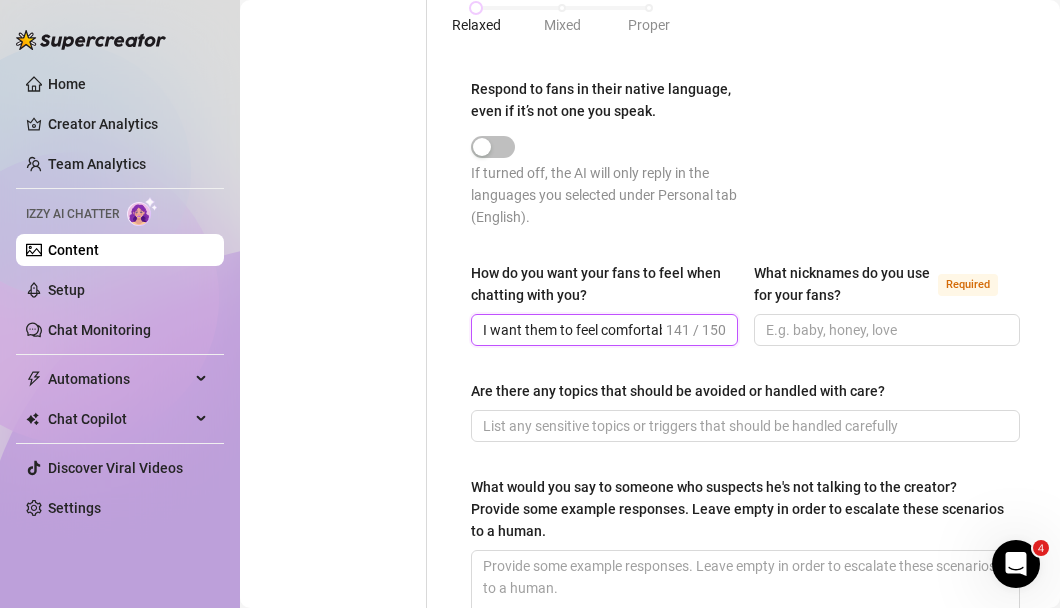 scroll, scrollTop: 0, scrollLeft: 661, axis: horizontal 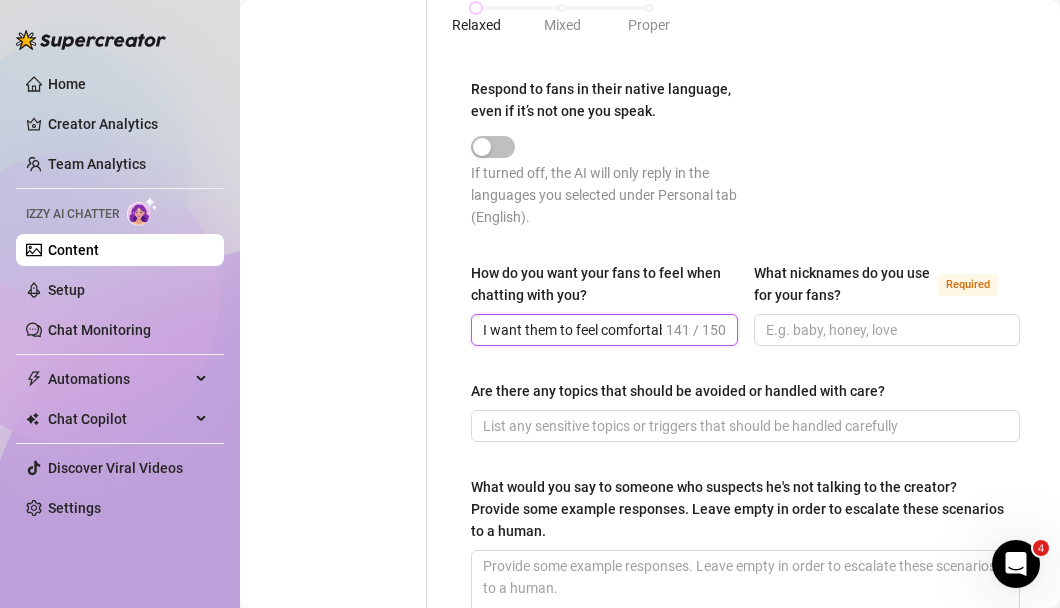 drag, startPoint x: 653, startPoint y: 355, endPoint x: 320, endPoint y: 336, distance: 333.5416 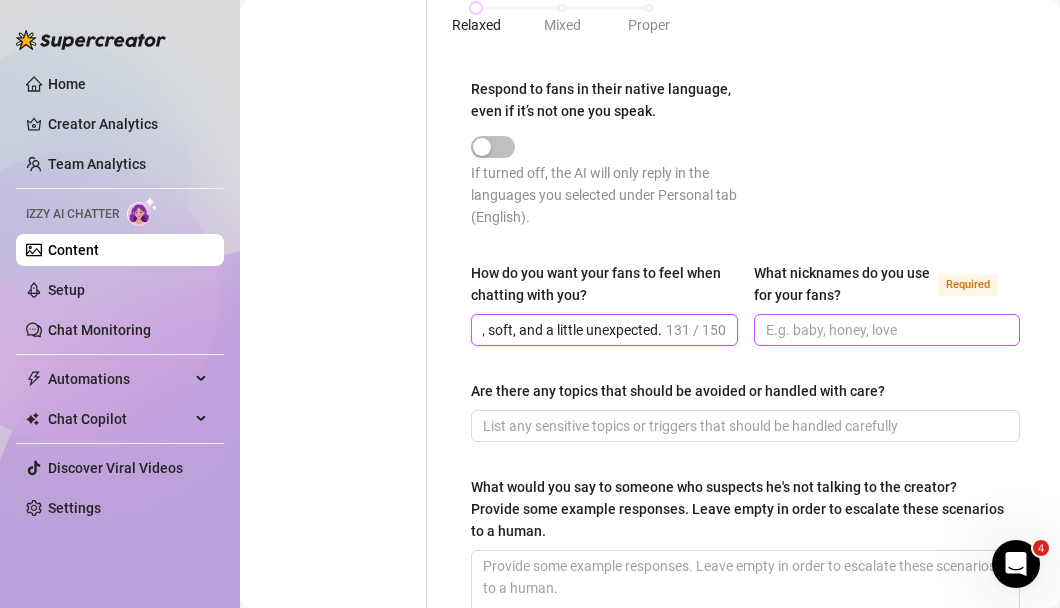 type on "I want them to feel comfortable, turned on, and curious — like they’re texting someone real. Flirty, soft, and a little unexpected." 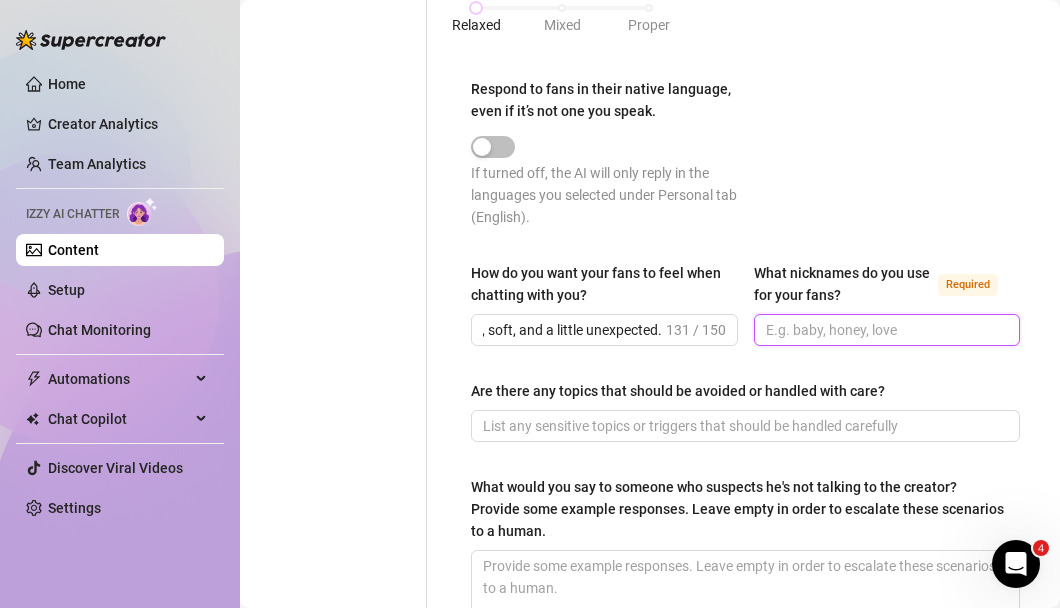 scroll, scrollTop: 0, scrollLeft: 0, axis: both 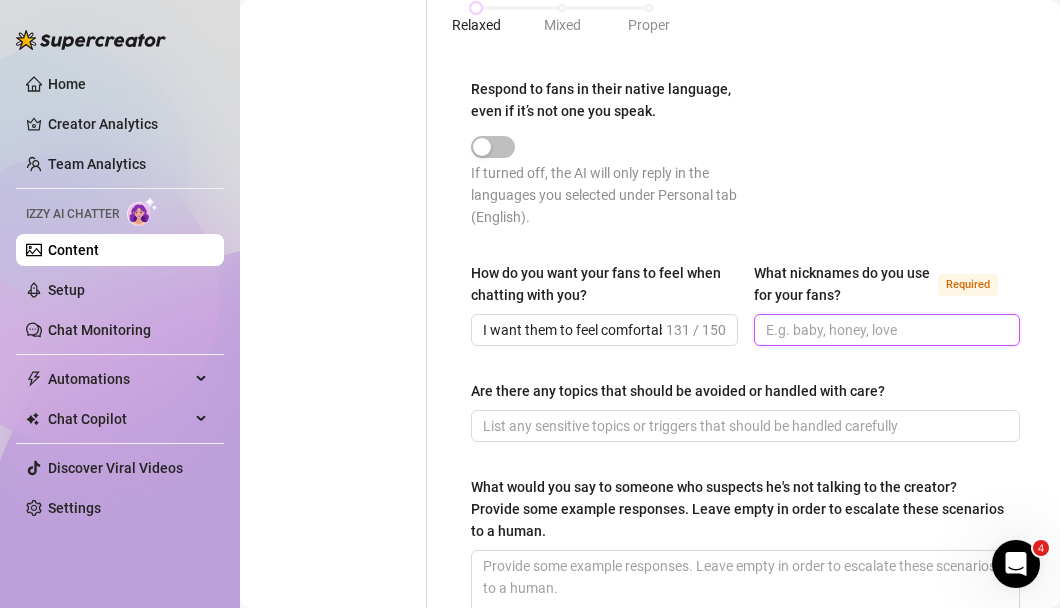 click on "What nicknames do you use for your fans? Required" at bounding box center [885, 330] 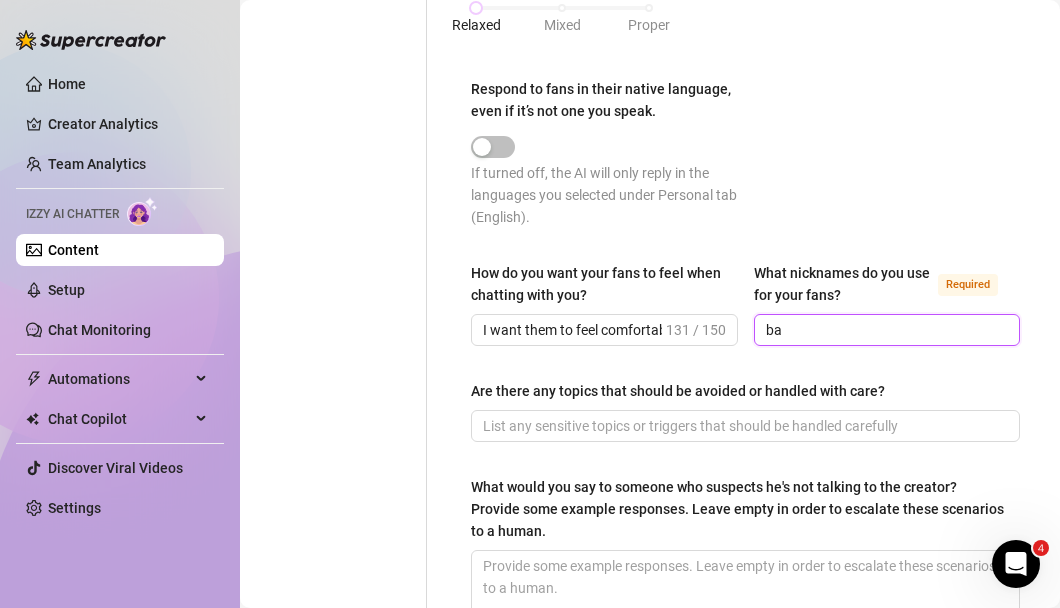 type on "b" 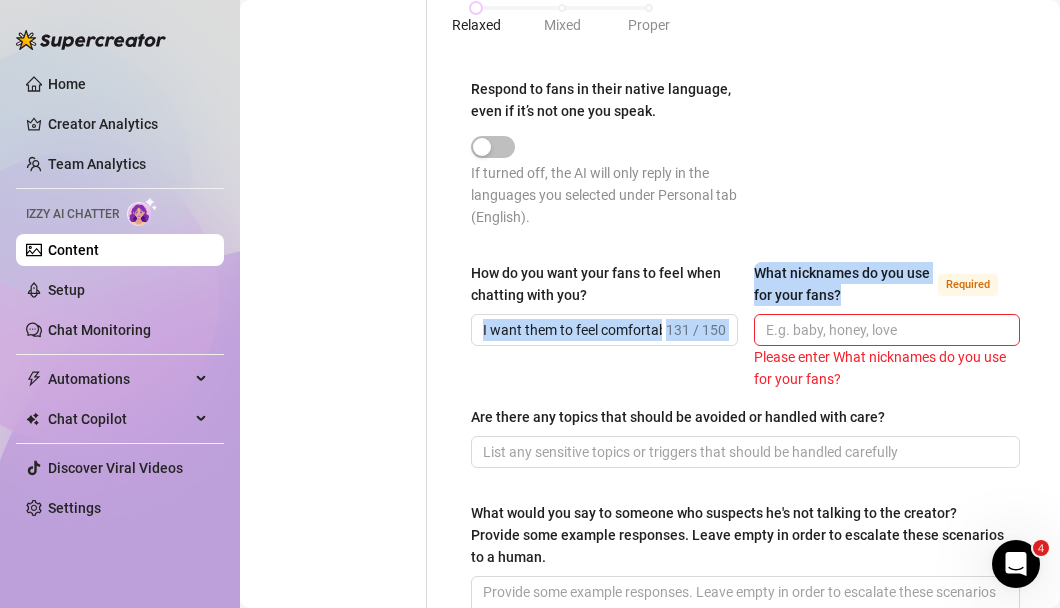 drag, startPoint x: 894, startPoint y: 318, endPoint x: 735, endPoint y: 293, distance: 160.95341 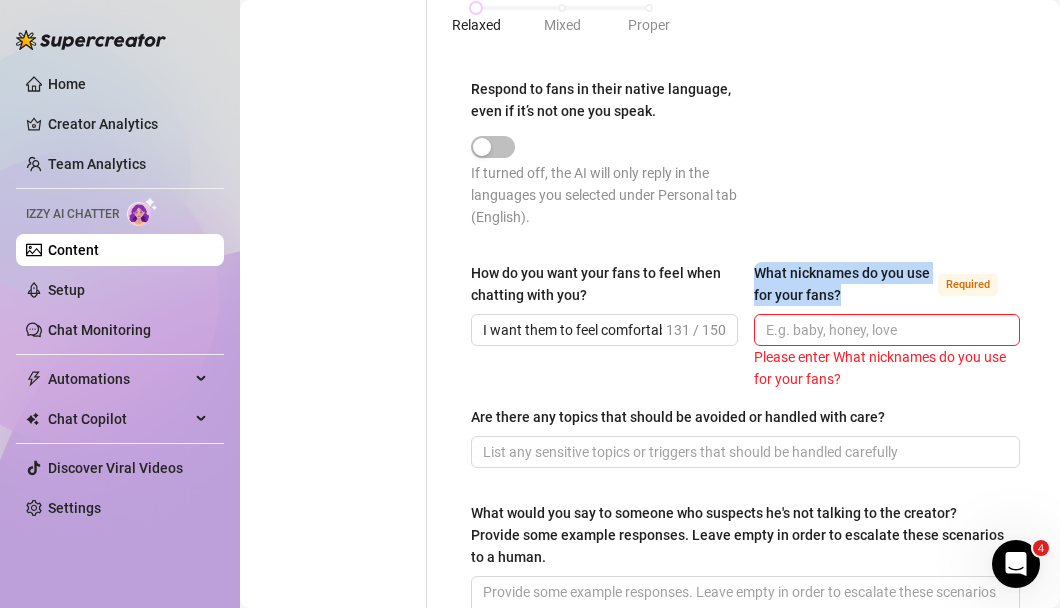 drag, startPoint x: 860, startPoint y: 310, endPoint x: 739, endPoint y: 290, distance: 122.641754 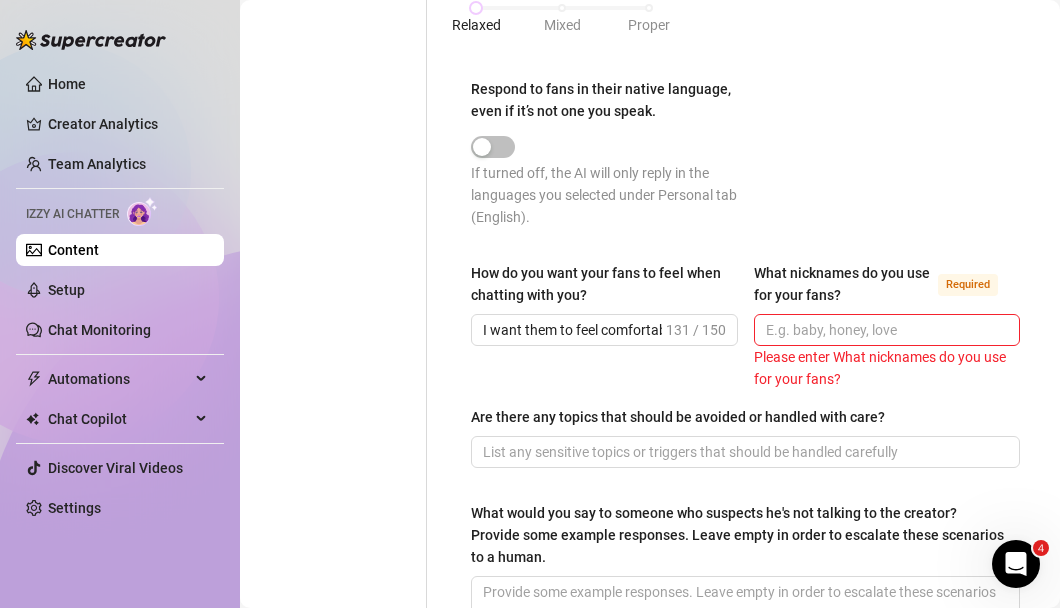 click on "What nicknames do you use for your fans?" at bounding box center [842, 284] 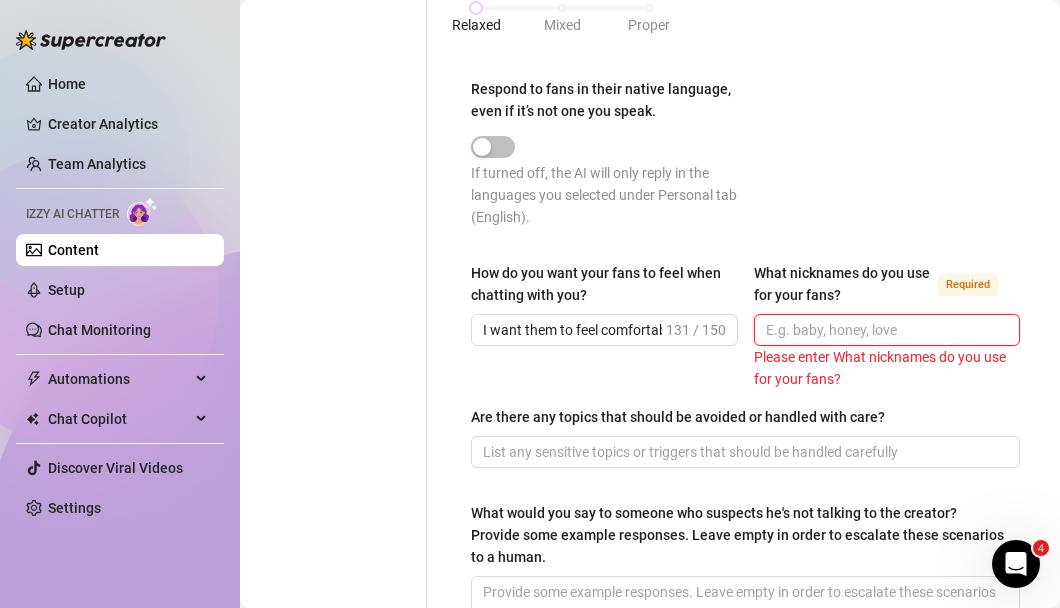 click on "What nicknames do you use for your fans? Required" at bounding box center [885, 330] 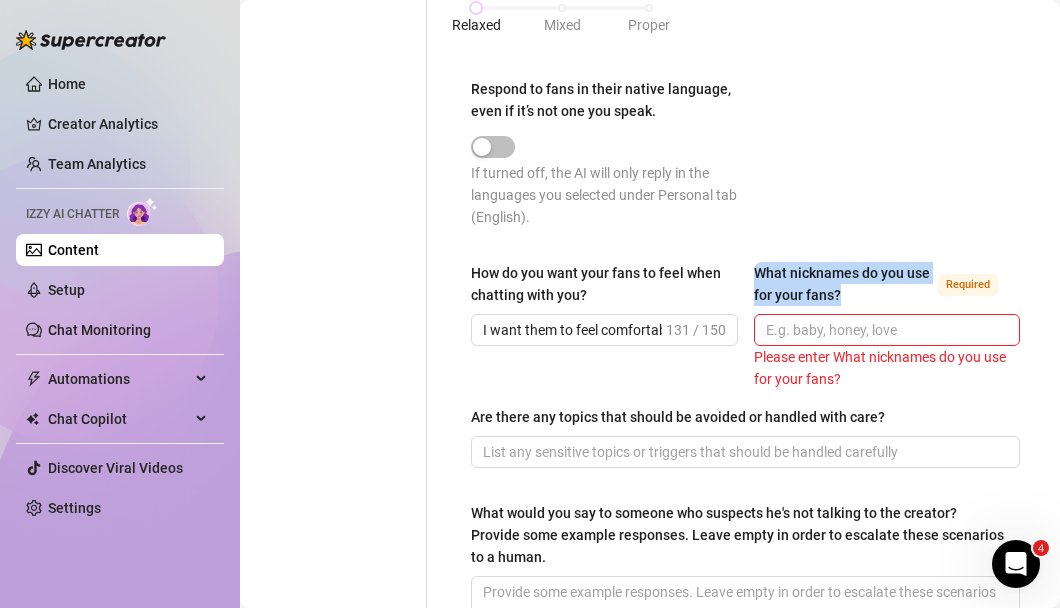 drag, startPoint x: 877, startPoint y: 313, endPoint x: 743, endPoint y: 288, distance: 136.31215 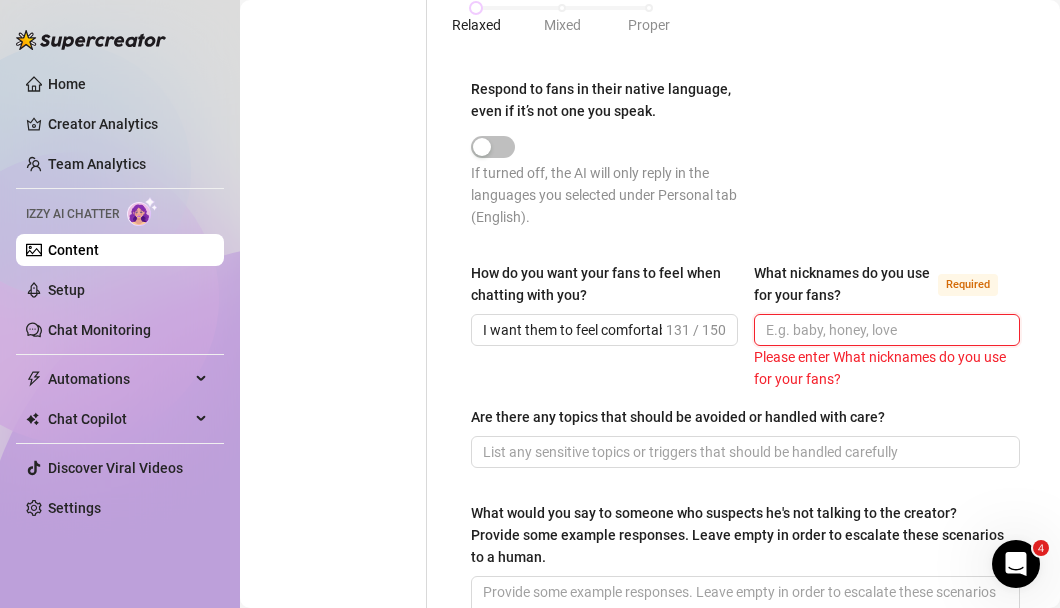 click on "What nicknames do you use for your fans? Required" at bounding box center (885, 330) 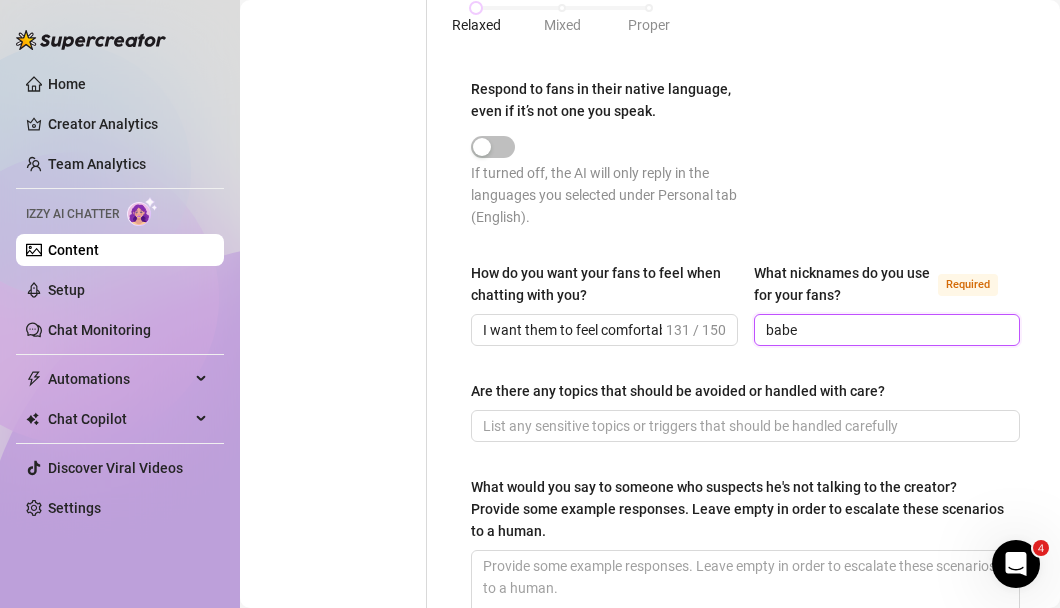 type on "babe" 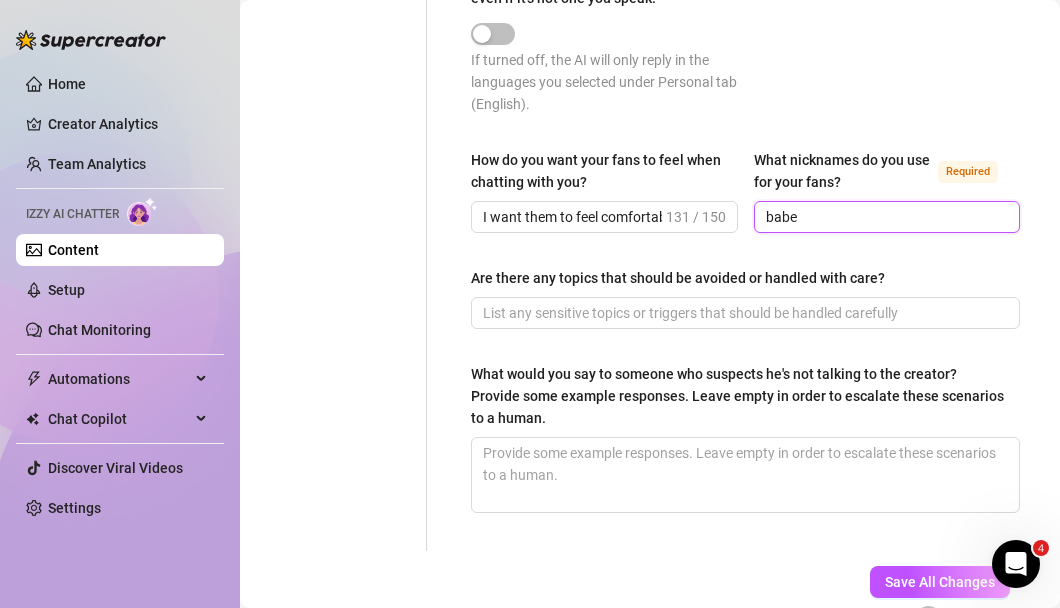 scroll, scrollTop: 1569, scrollLeft: 0, axis: vertical 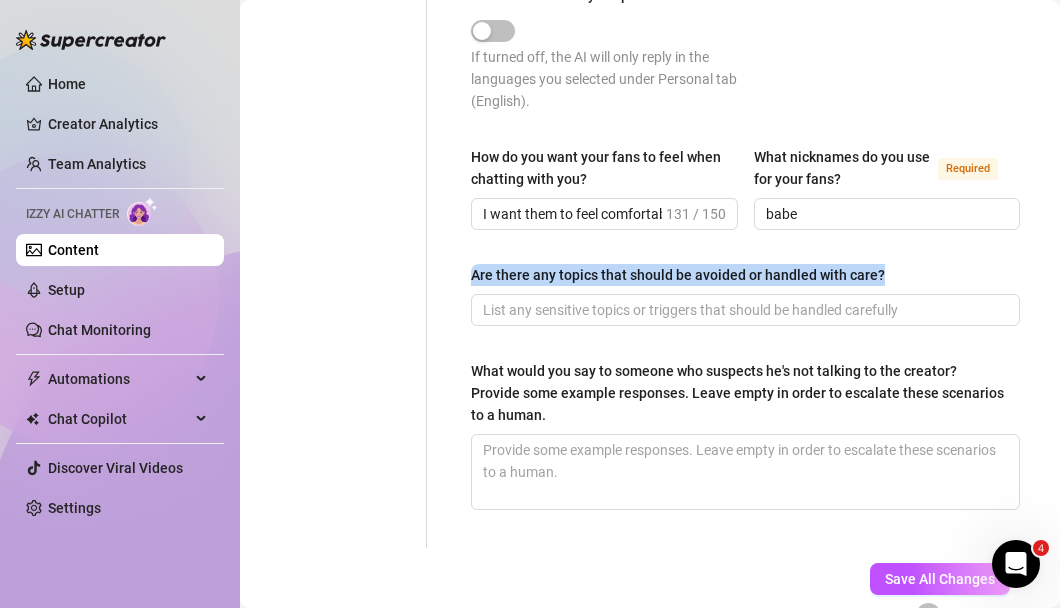 drag, startPoint x: 902, startPoint y: 294, endPoint x: 432, endPoint y: 305, distance: 470.1287 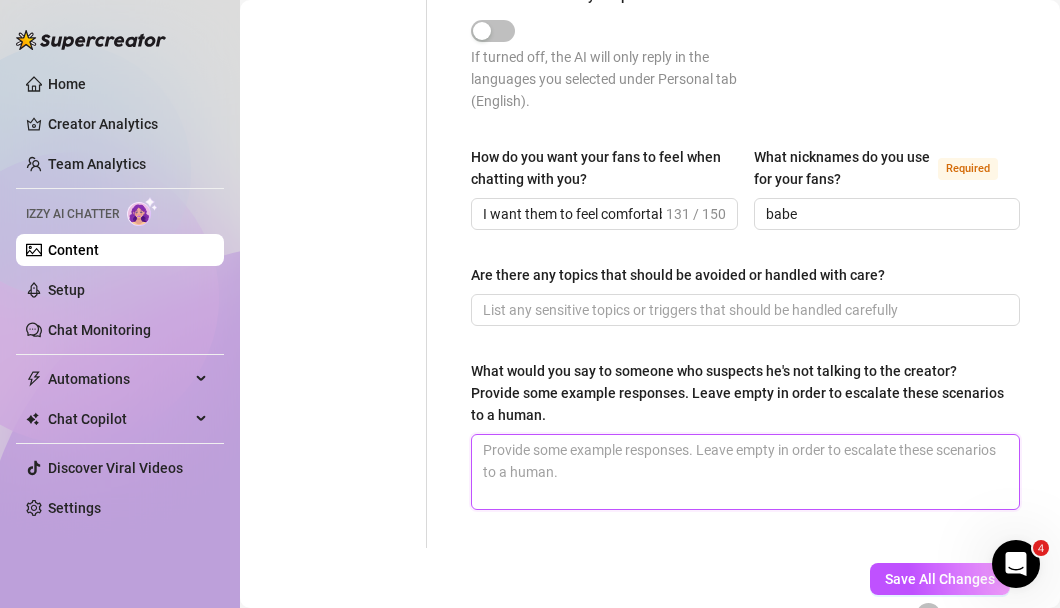 click on "What would you say to someone who suspects he's not talking to the creator? Provide some example responses.
Leave empty in order to escalate these scenarios to a human." at bounding box center [745, 472] 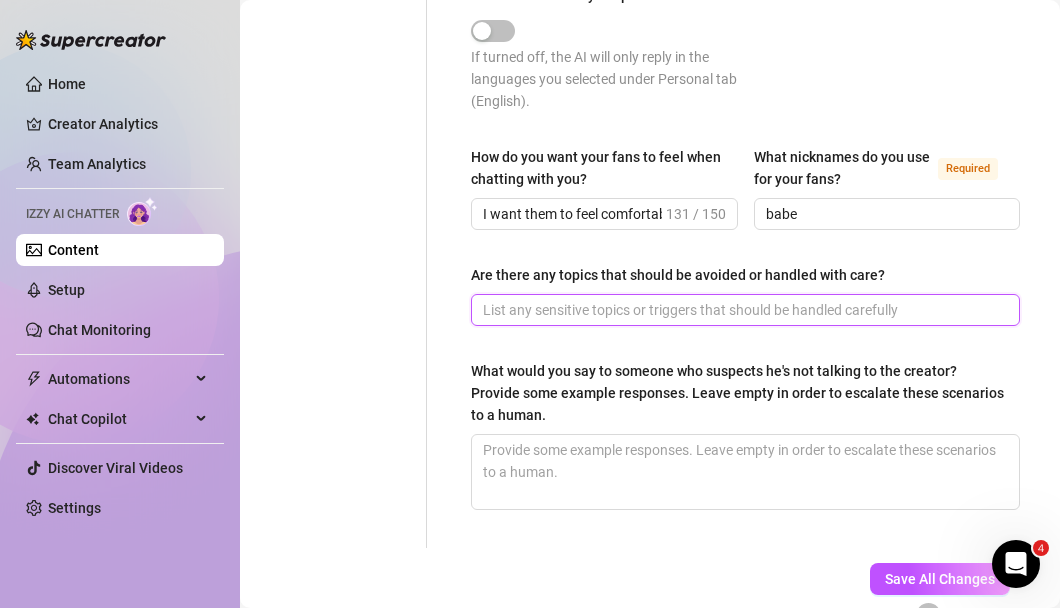 click on "Are there any topics that should be avoided or handled with care?" at bounding box center (743, 310) 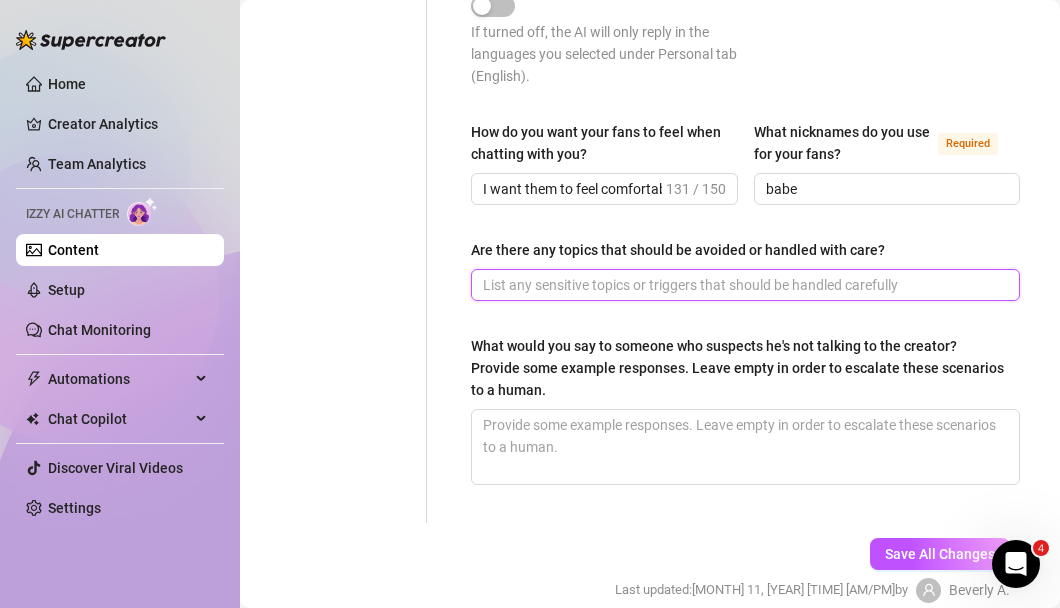 paste on "Yeah — anything to do with my son or personal family stuff should be avoided. I’m happy to share that I’m a mum, but I don’t go into details." 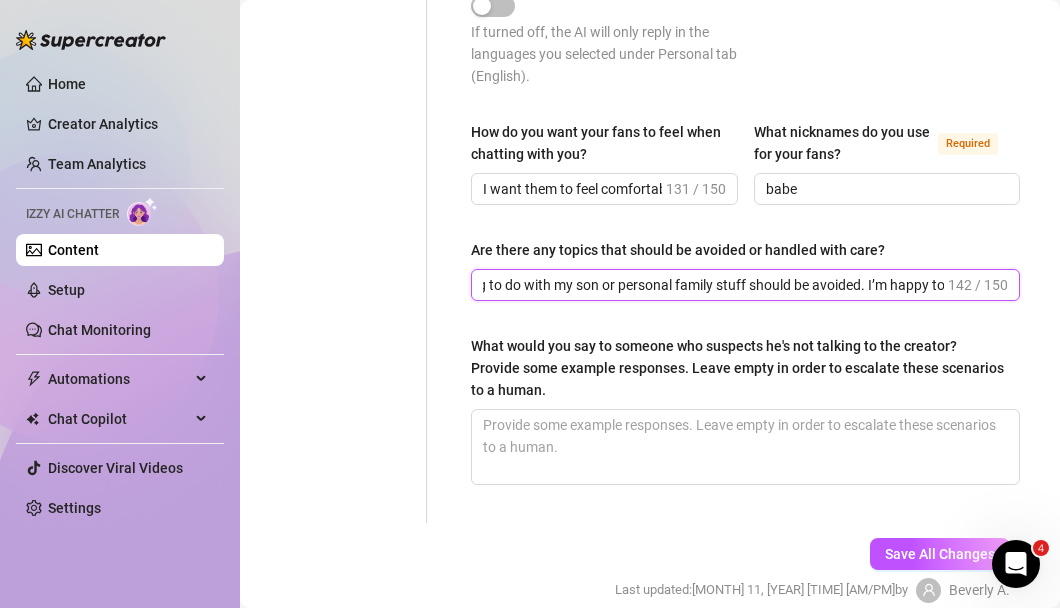 scroll, scrollTop: 0, scrollLeft: 0, axis: both 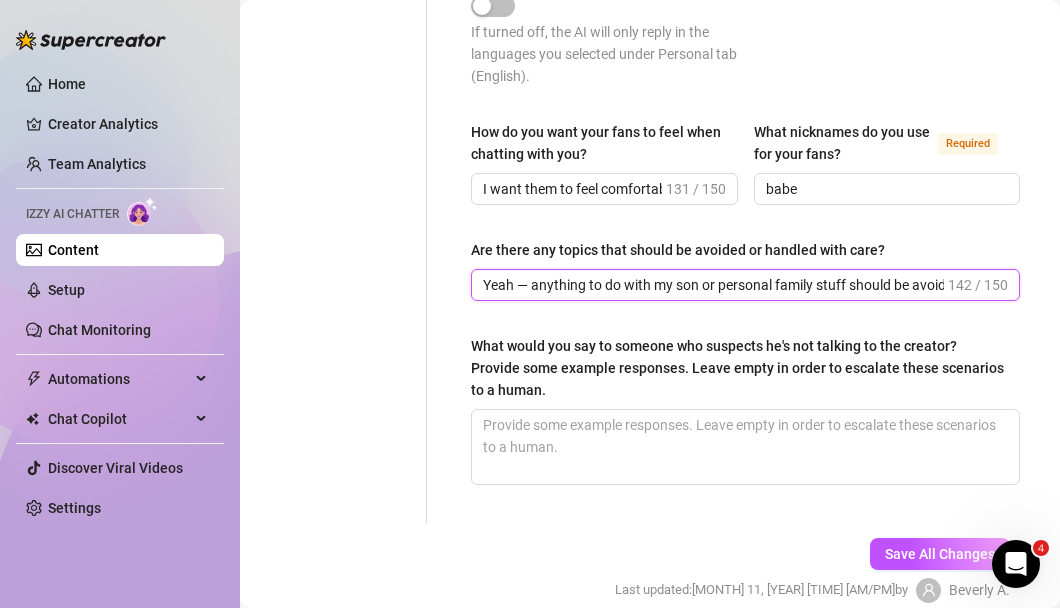 type on "Yeah — anything to do with my son or personal family stuff should be avoided. I’m happy to share that I’m a mum, but I don’t go into details." 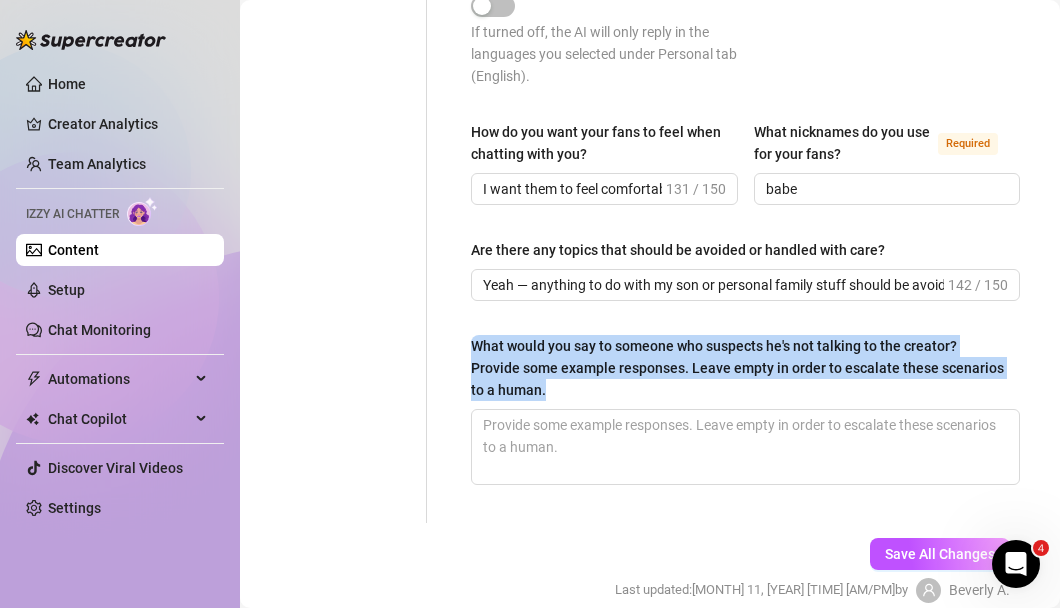drag, startPoint x: 621, startPoint y: 414, endPoint x: 473, endPoint y: 373, distance: 153.57408 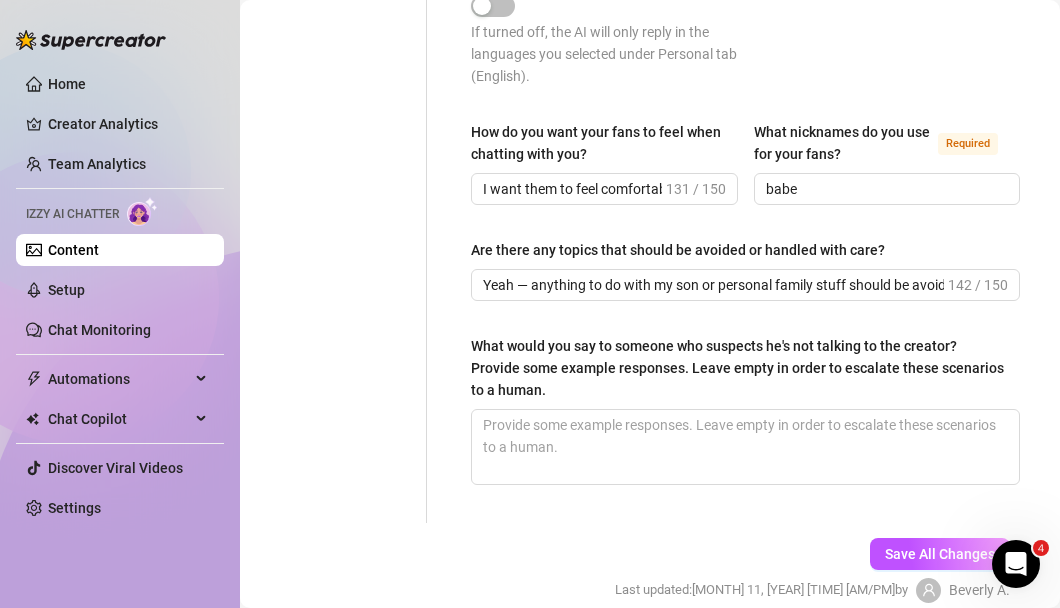 click on "What is your persona type? Persona defines the distinct image and personality of the creator Required Naive Girl Selling Strategy Required Conservative (More Rapport) How would you describe your online personality? How do your fans see you or the type of persona you present? Required I’d say my vibe online is pretty calm and easygoing. I come off sweet and a little shy at first, but people usually figure out pretty quickly that there’s more to me. I don’t force anything — I keep it natural, like how I’d talk in real life. My fans see me as soft, a bit mysterious, and open-minded. I think the contrast between my calm energy and the kind of content I post keeps them interested. I’m not loud or in-your-face — I just do me, and that seems to keep people coming back.
What topics do you love talking about and why? What subjects do you know a lot about? Required How do you express laughter in text? [LAUGHTER_TEXT] [LAUGHTER_TEXT] [LAUGHTER_TEXT] [LAUGHTER_TEXT] Which slang do you use? Required [SLANG], [SLANG], [SLANG] What are your favorite emojis?" at bounding box center [733, -441] 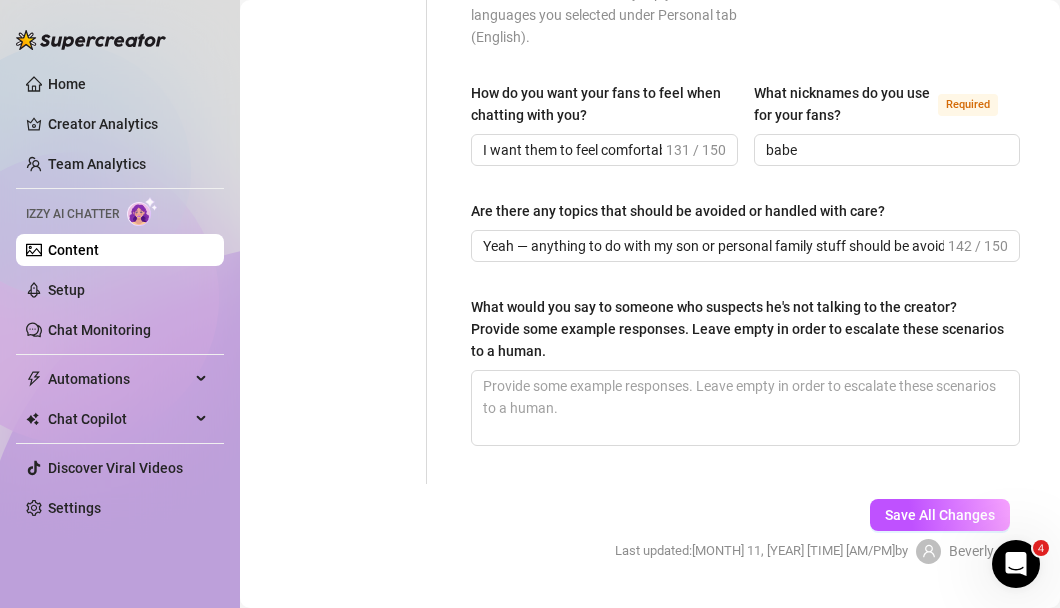 scroll, scrollTop: 1635, scrollLeft: 0, axis: vertical 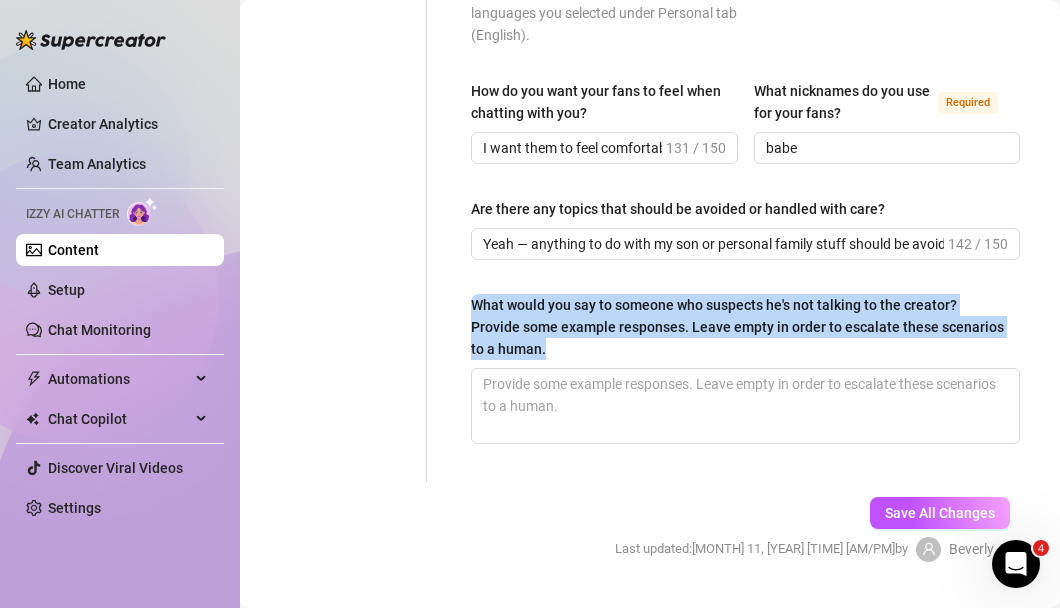 drag, startPoint x: 625, startPoint y: 365, endPoint x: 452, endPoint y: 321, distance: 178.5077 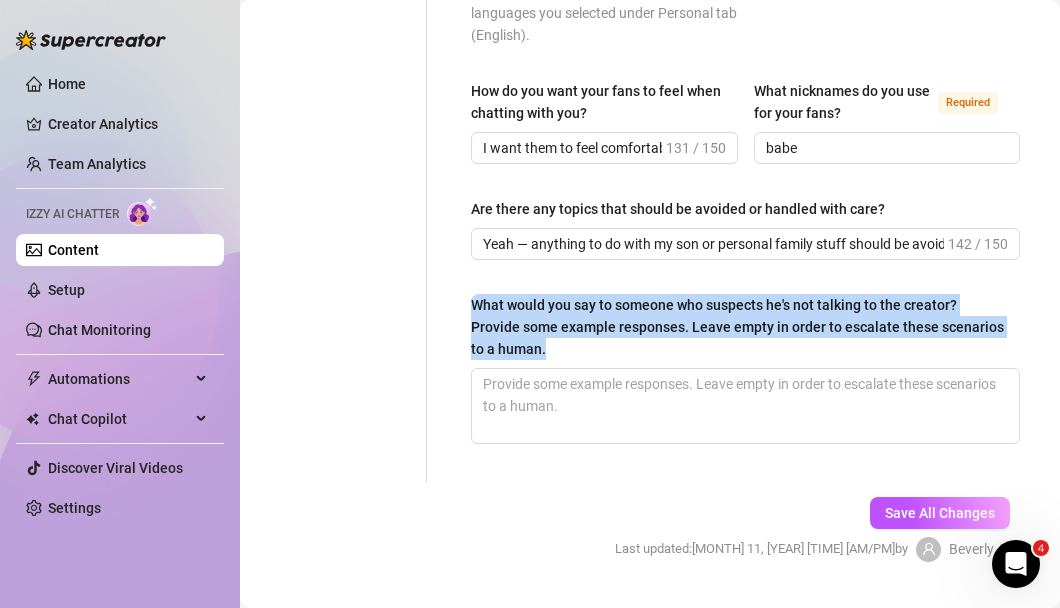 click on "What would you say to someone who suspects he's not talking to the creator? Provide some example responses.
Leave empty in order to escalate these scenarios to a human." at bounding box center [738, 327] 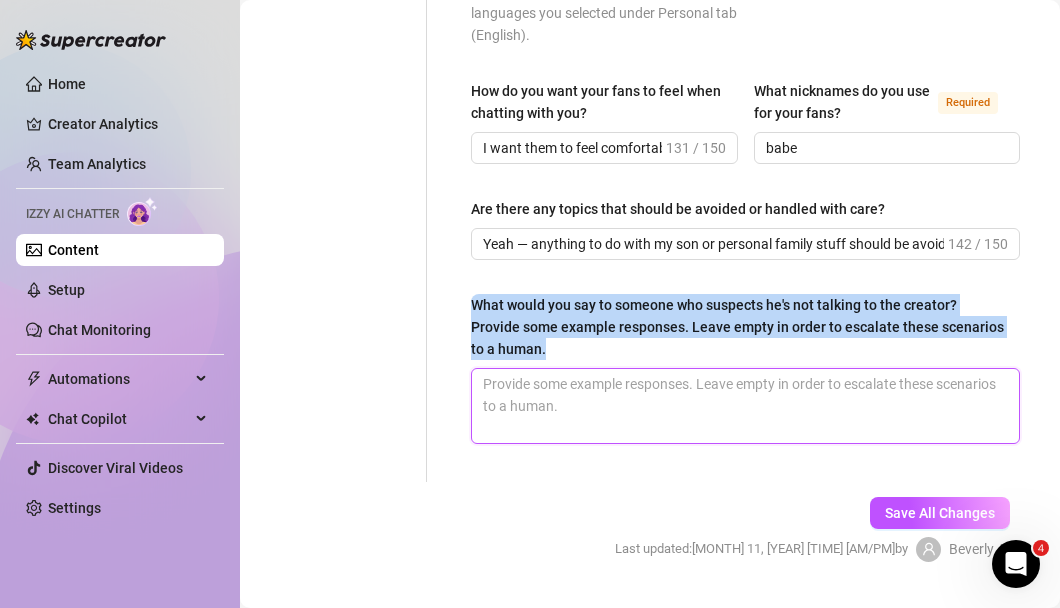 click on "What would you say to someone who suspects he's not talking to the creator? Provide some example responses.
Leave empty in order to escalate these scenarios to a human." at bounding box center [745, 406] 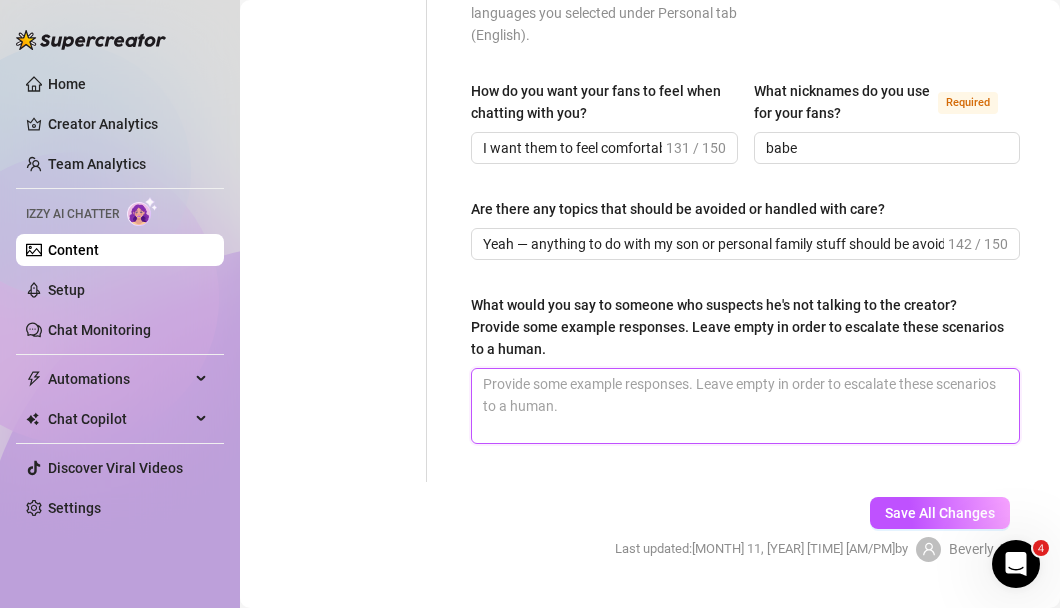scroll, scrollTop: 1687, scrollLeft: 0, axis: vertical 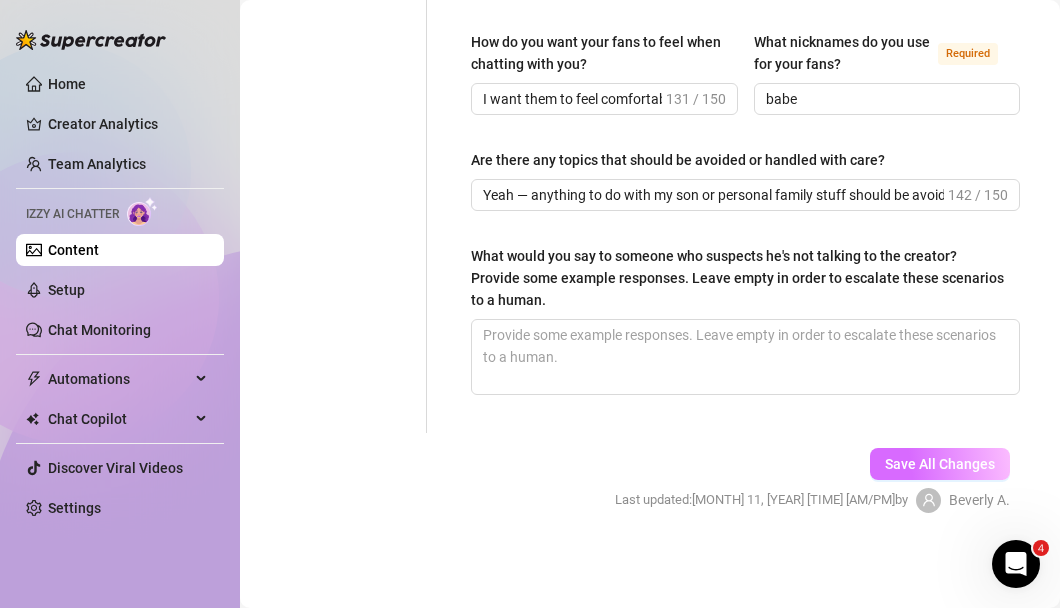 click on "Save All Changes" at bounding box center [940, 464] 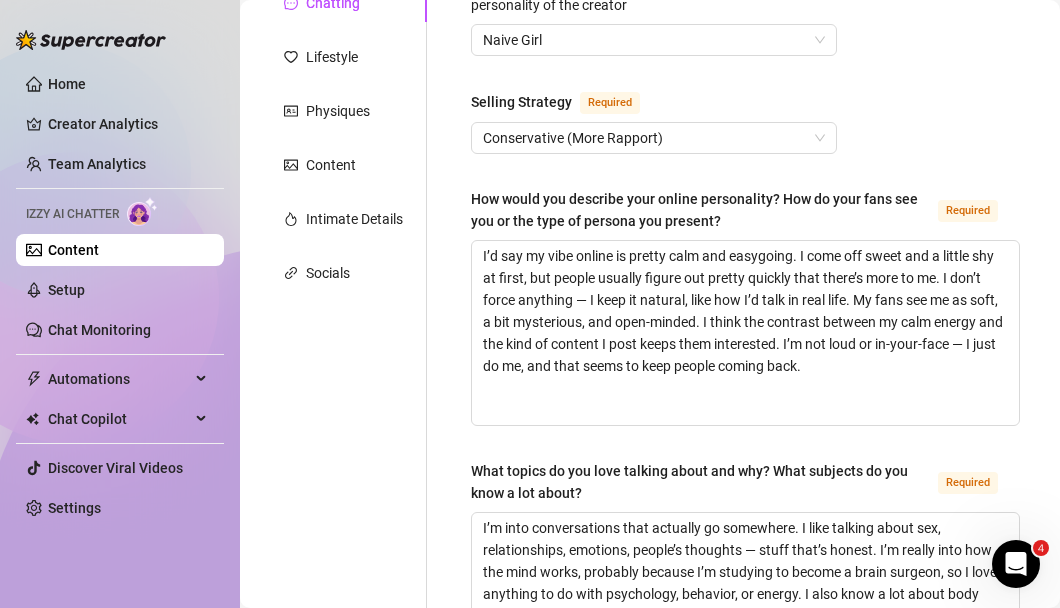 scroll, scrollTop: 0, scrollLeft: 0, axis: both 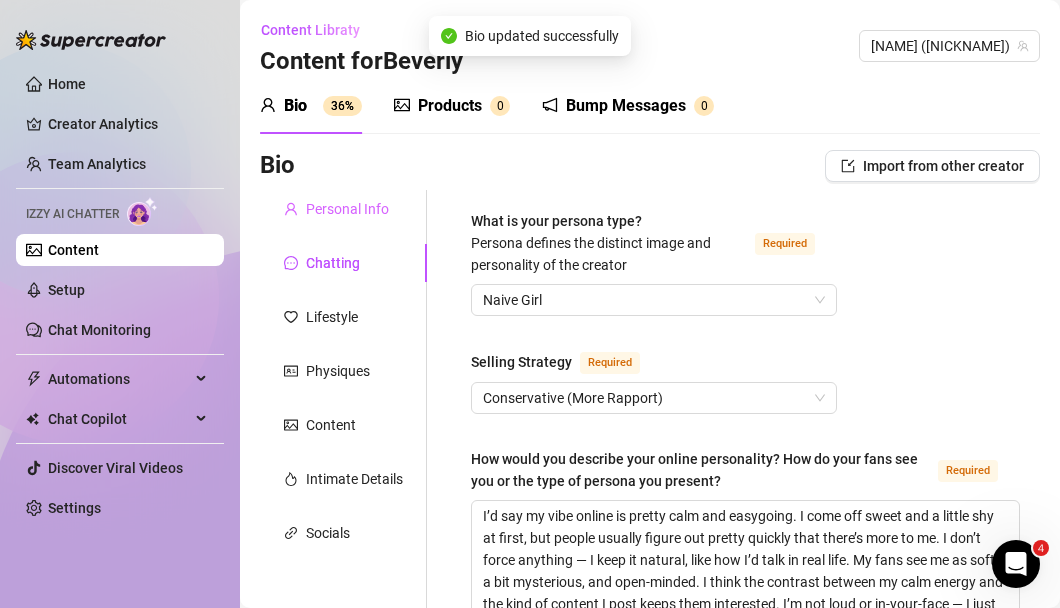 type 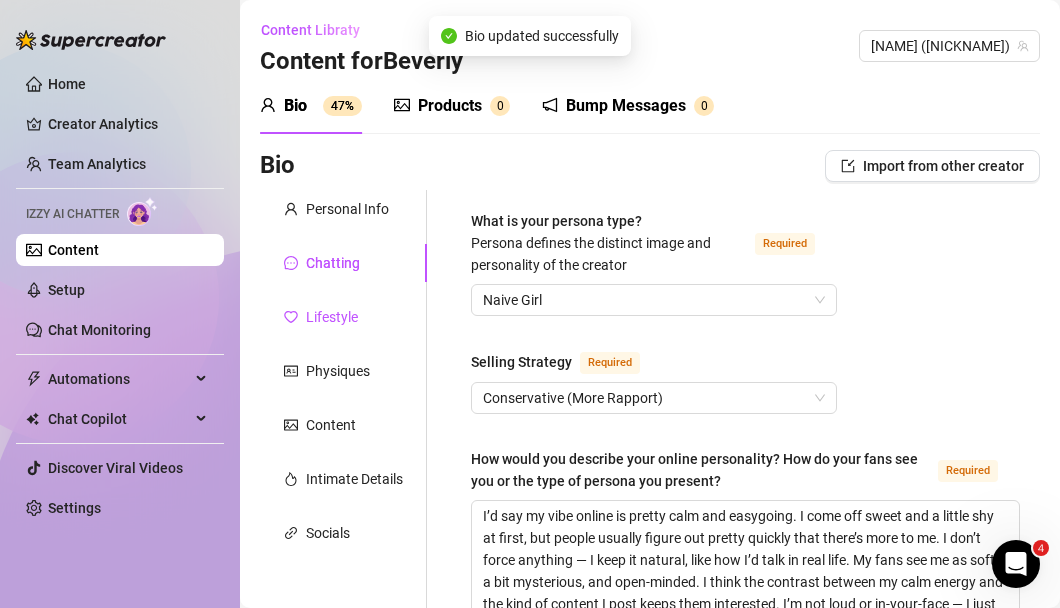 click on "Lifestyle" at bounding box center [332, 317] 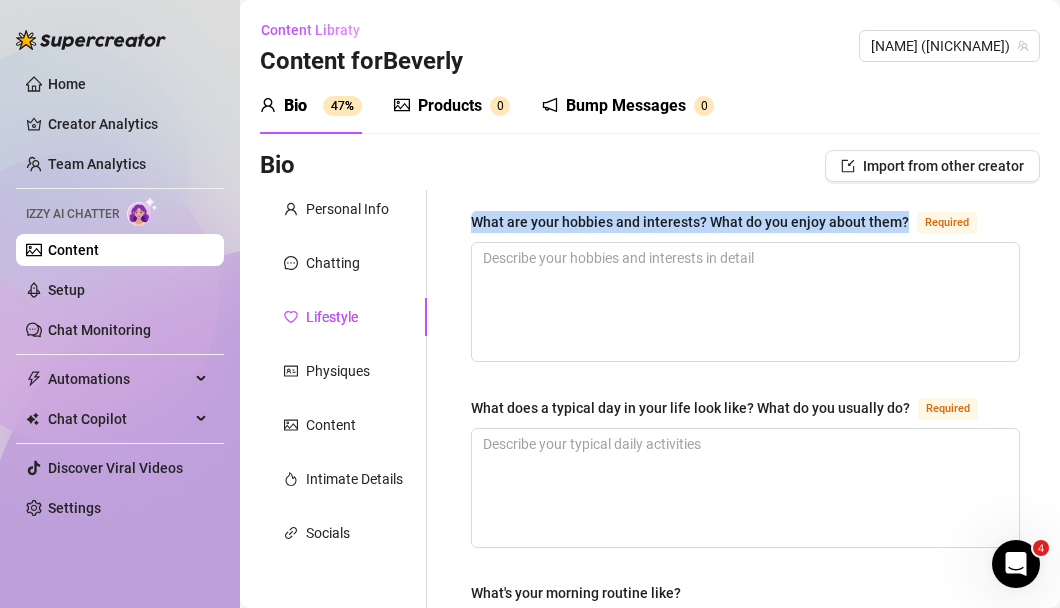 drag, startPoint x: 903, startPoint y: 220, endPoint x: 440, endPoint y: 226, distance: 463.03888 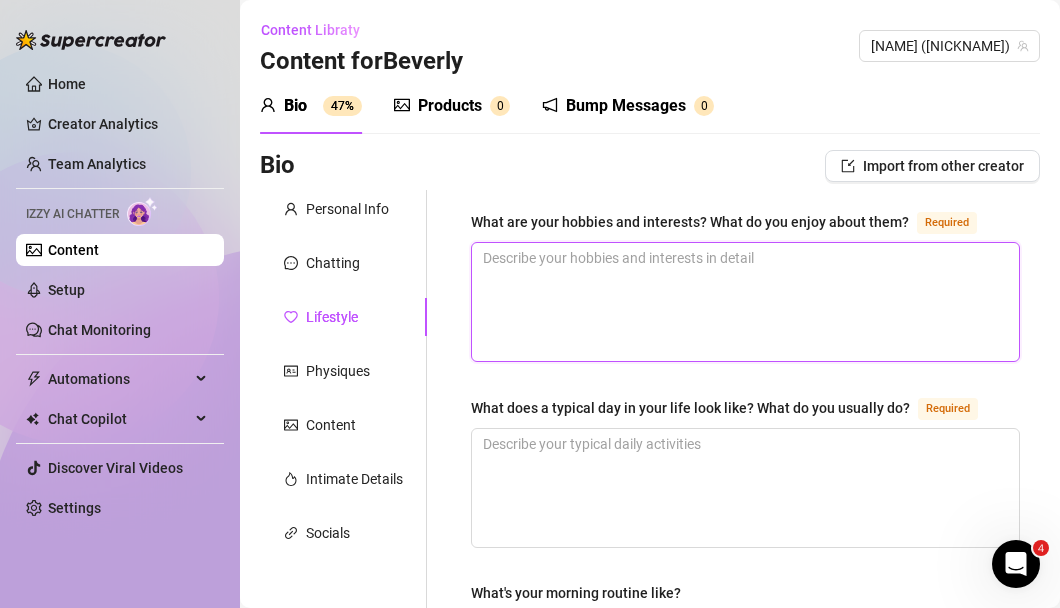click on "What are your hobbies and interests? What do you enjoy about them? Required" at bounding box center (745, 302) 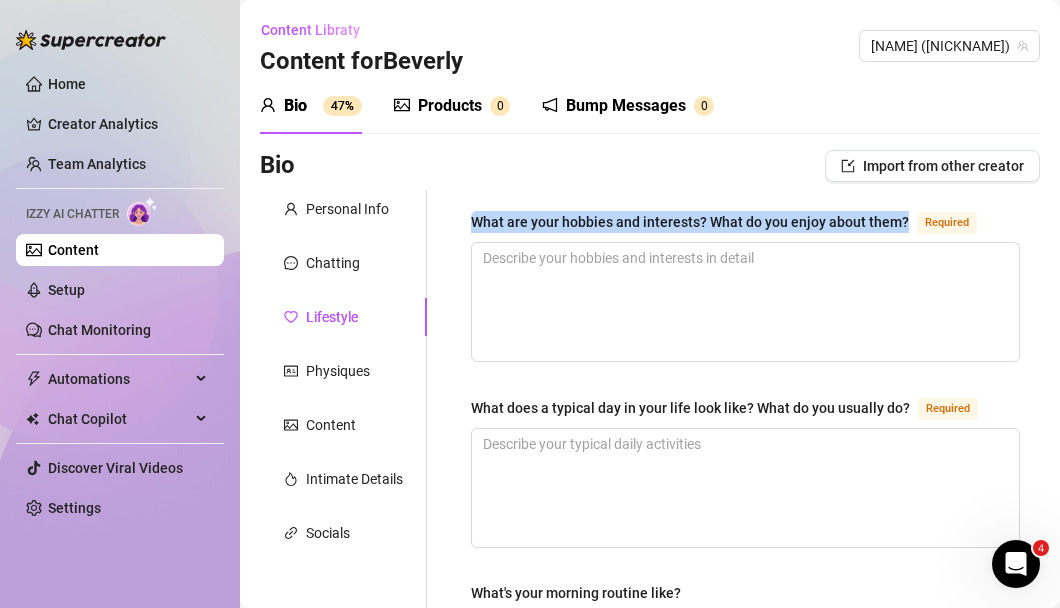 drag, startPoint x: 903, startPoint y: 216, endPoint x: 453, endPoint y: 222, distance: 450.04 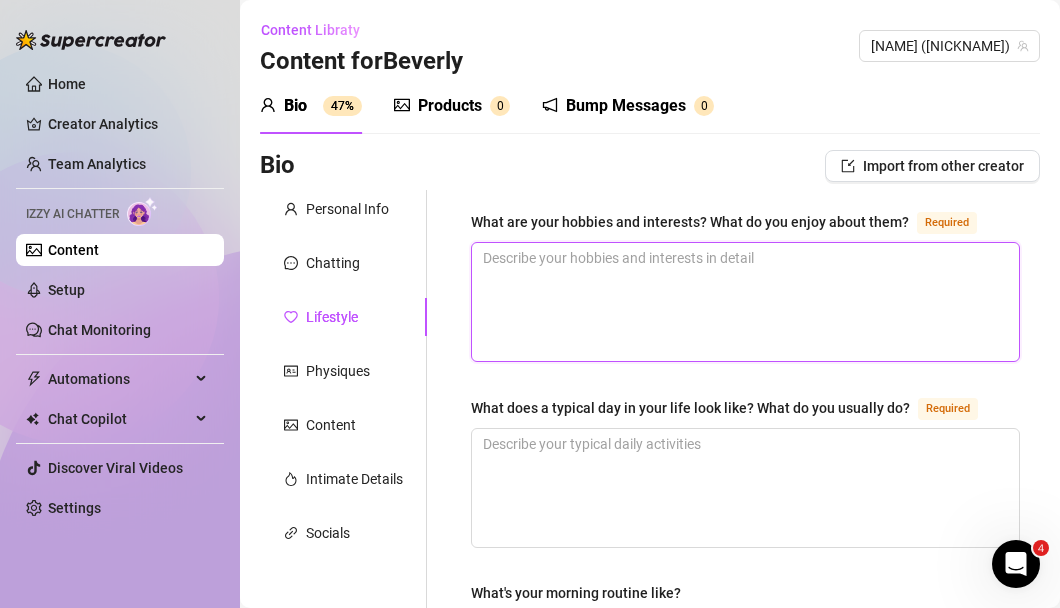 click on "What are your hobbies and interests? What do you enjoy about them? Required" at bounding box center [745, 302] 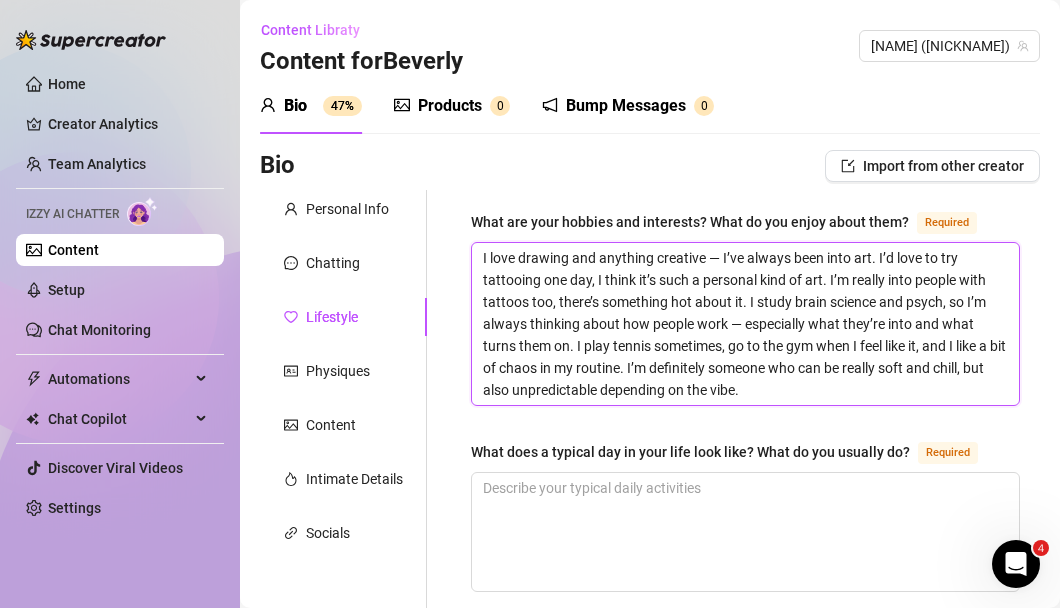 scroll, scrollTop: 0, scrollLeft: 0, axis: both 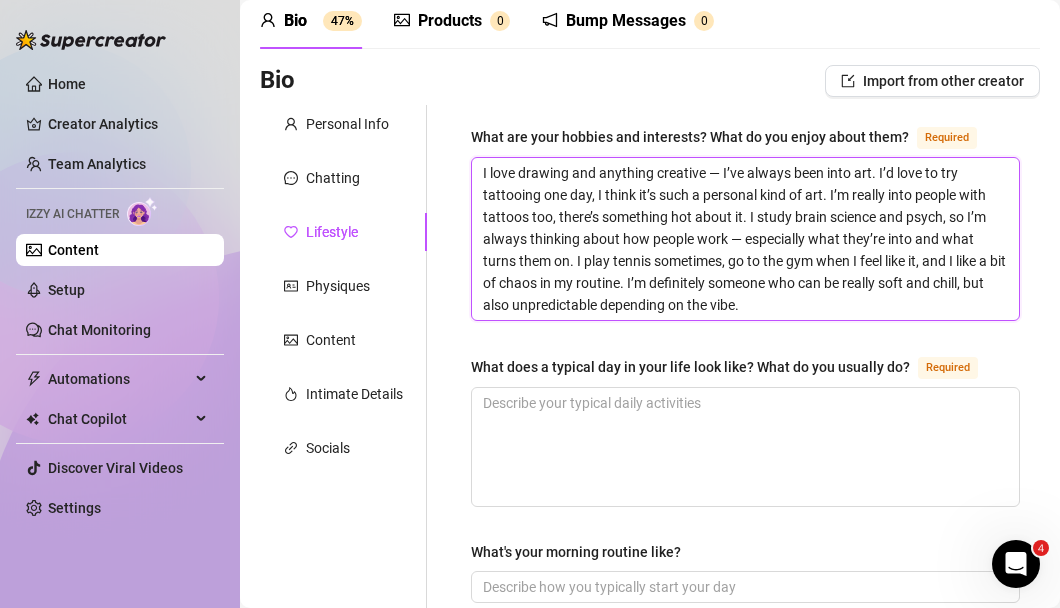 type on "I love drawing and anything creative — I’ve always been into art. I’d love to try tattooing one day, I think it’s such a personal kind of art. I’m really into people with tattoos too, there’s something hot about it. I study brain science and psych, so I’m always thinking about how people work — especially what they’re into and what turns them on. I play tennis sometimes, go to the gym when I feel like it, and I like a bit of chaos in my routine. I’m definitely someone who can be really soft and chill, but also unpredictable depending on the vibe." 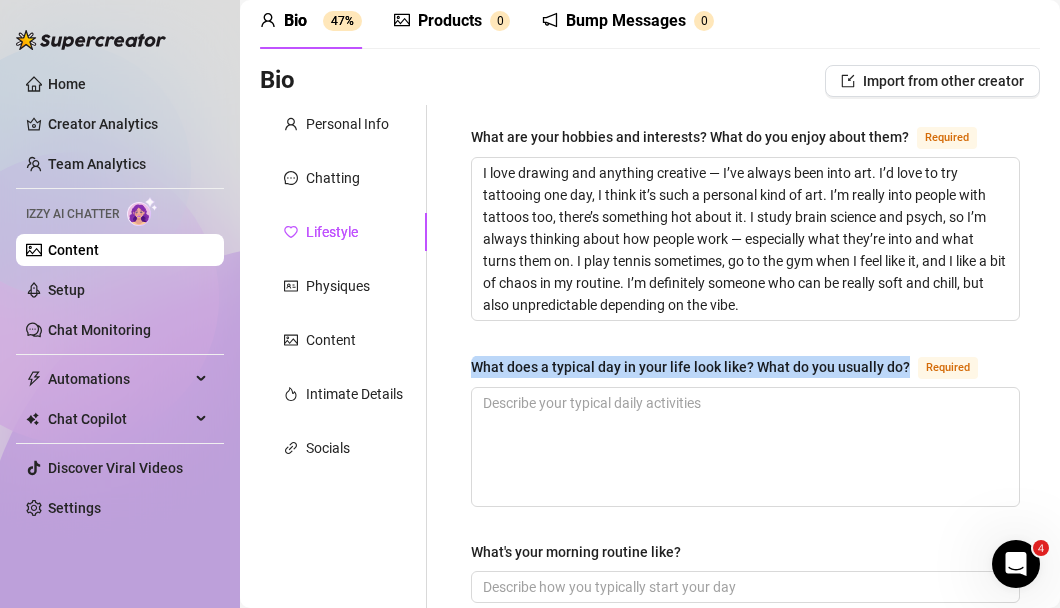 drag, startPoint x: 912, startPoint y: 367, endPoint x: 464, endPoint y: 375, distance: 448.0714 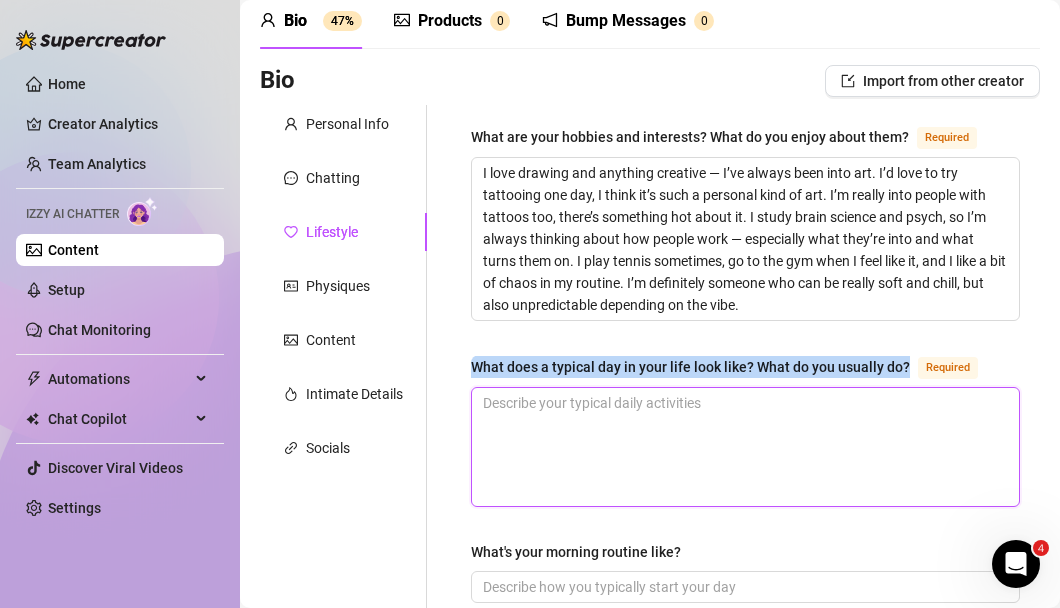 click on "What does a typical day in your life look like? What do you usually do? Required" at bounding box center (745, 447) 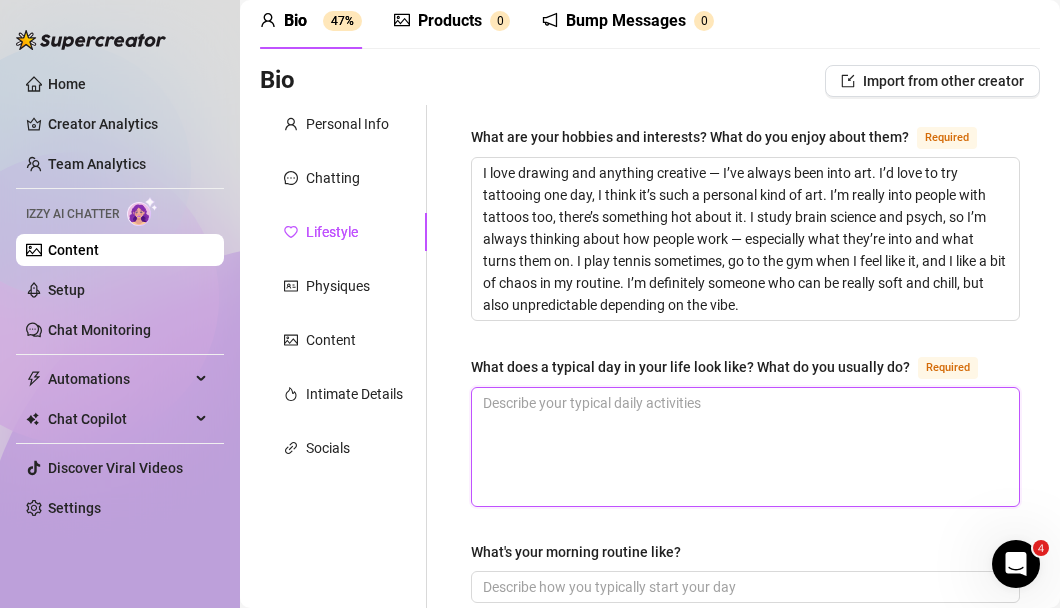click on "What does a typical day in your life look like? What do you usually do? Required" at bounding box center (745, 447) 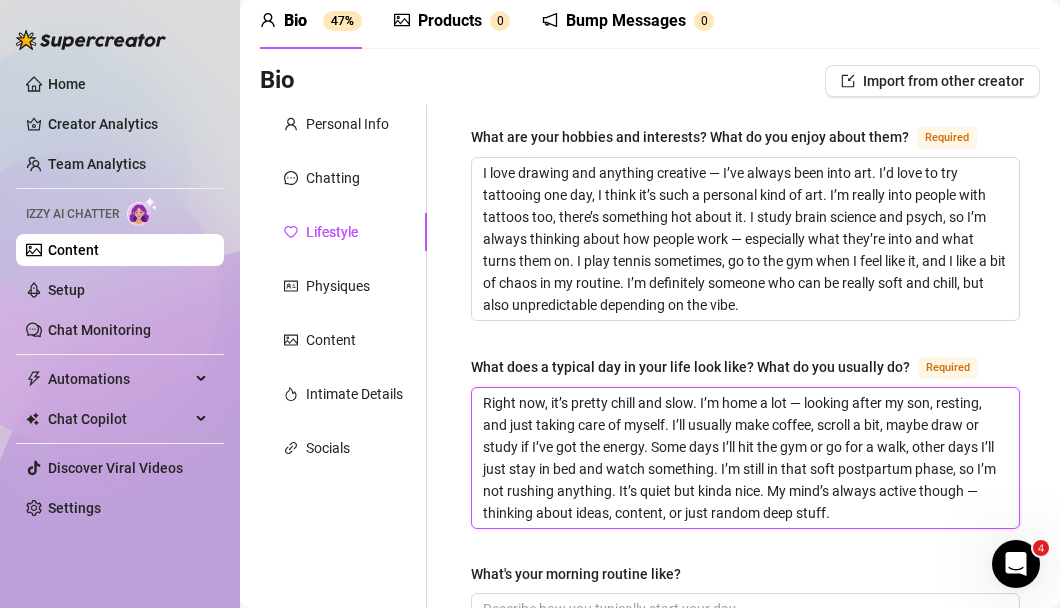 scroll, scrollTop: 0, scrollLeft: 0, axis: both 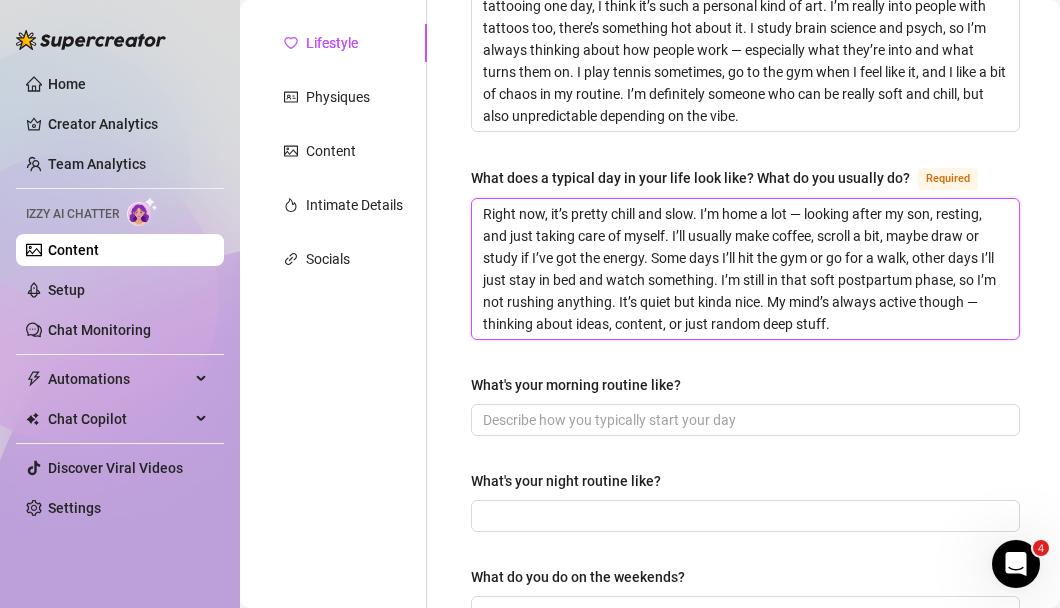type on "Right now, it’s pretty chill and slow. I’m home a lot — looking after my son, resting, and just taking care of myself. I’ll usually make coffee, scroll a bit, maybe draw or study if I’ve got the energy. Some days I’ll hit the gym or go for a walk, other days I’ll just stay in bed and watch something. I’m still in that soft postpartum phase, so I’m not rushing anything. It’s quiet but kinda nice. My mind’s always active though — thinking about ideas, content, or just random deep stuff." 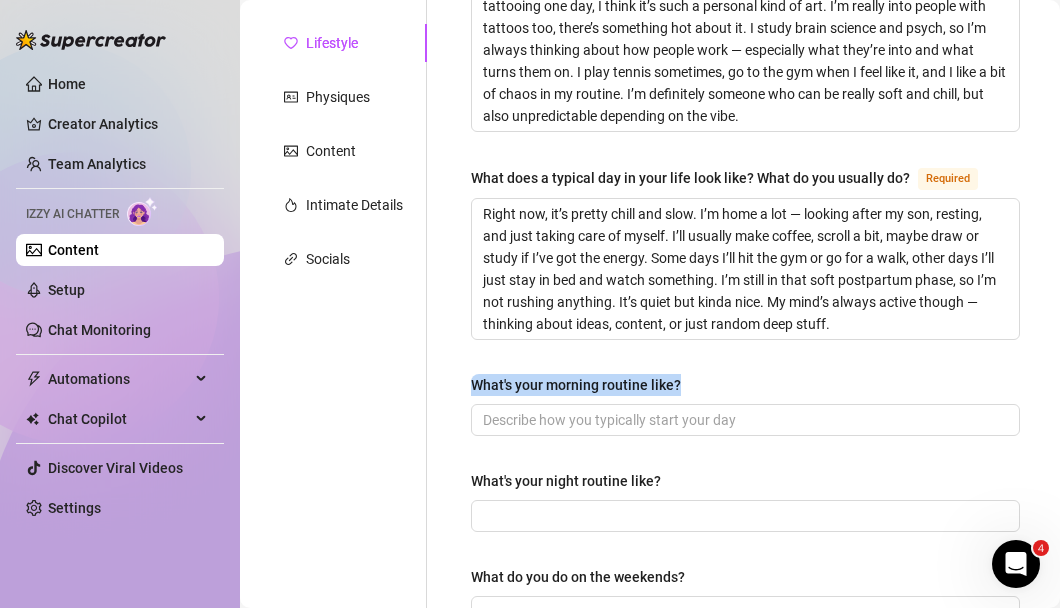 drag, startPoint x: 704, startPoint y: 379, endPoint x: 454, endPoint y: 383, distance: 250.032 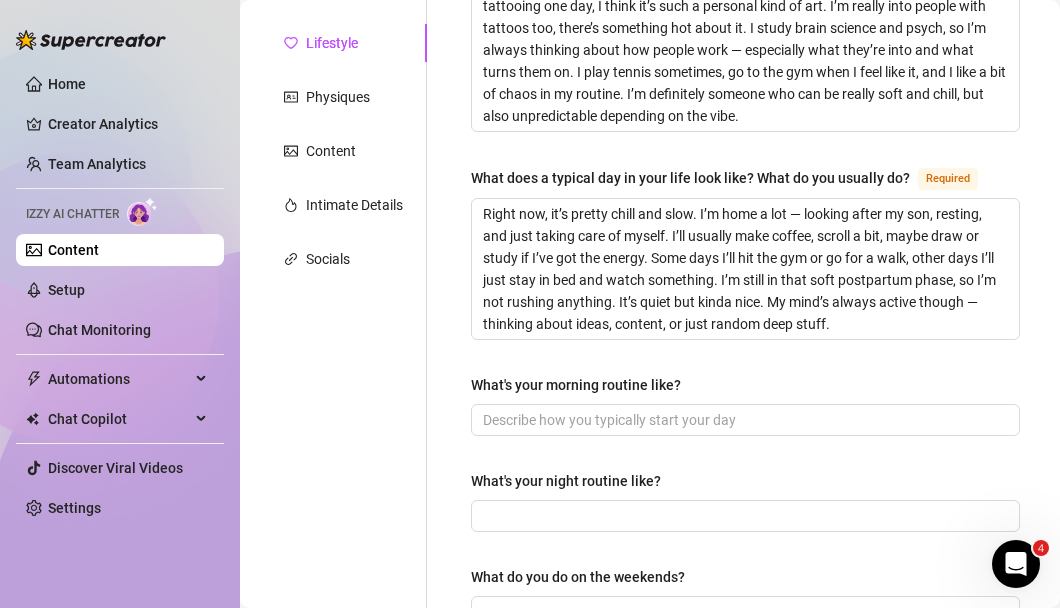 click on "What are your hobbies and interests? What do you enjoy about them? Required I love drawing and anything creative — I’ve always been into art. I’d love to try tattooing one day, I think it’s such a personal kind of art. I’m really into people with tattoos too, there’s something hot about it. I study brain science and psych, so I’m always thinking about how people work — especially what they’re into and what turns them on. I play tennis sometimes, go to the gym when I feel like it, and I like a bit of chaos in my routine. I’m definitely someone who can be really soft and chill, but also unpredictable depending on the vibe. What does a typical day in your life look like? What do you usually do? Required What's your morning routine like? What's your night routine like? What do you do on the weekends? What's your favorite food? Favorite Drink Drinking Habits Do you smoke? How often? Favorite Color Favorite Music Favorite Books Favorite Movies" at bounding box center [745, 623] 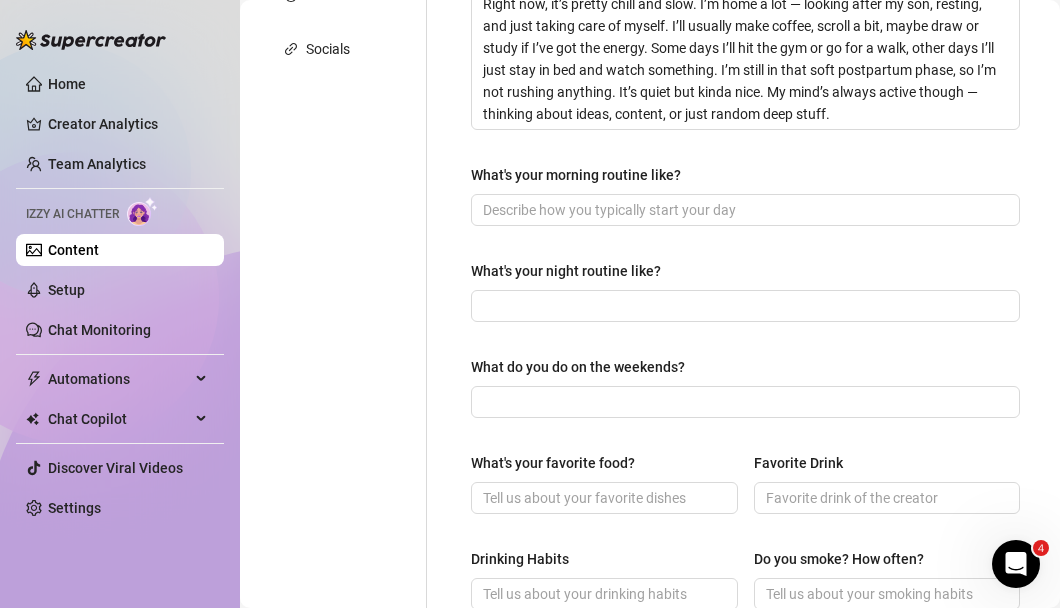 scroll, scrollTop: 488, scrollLeft: 0, axis: vertical 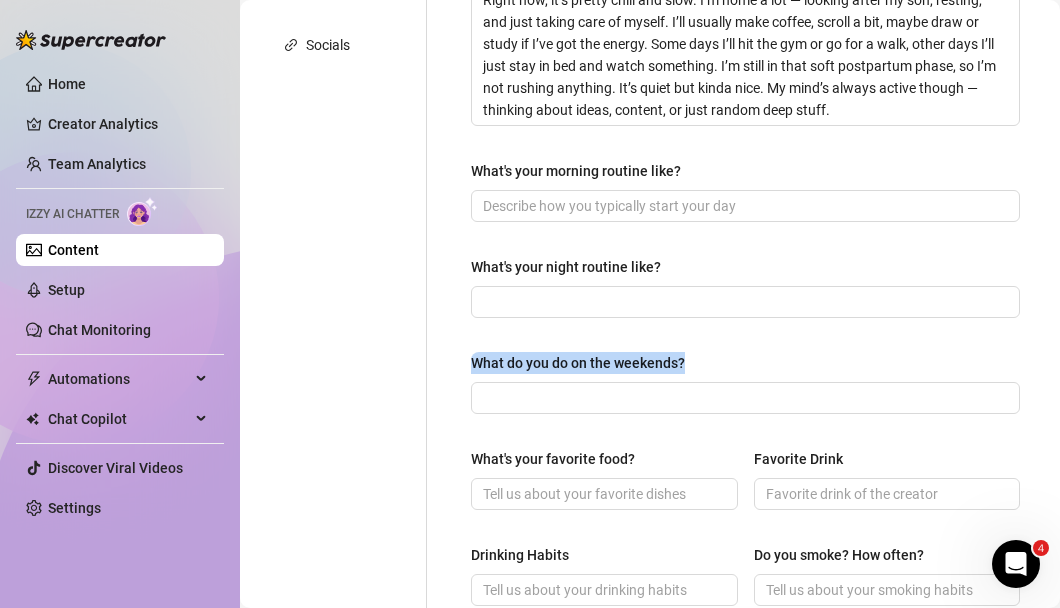 drag, startPoint x: 702, startPoint y: 357, endPoint x: 449, endPoint y: 363, distance: 253.07114 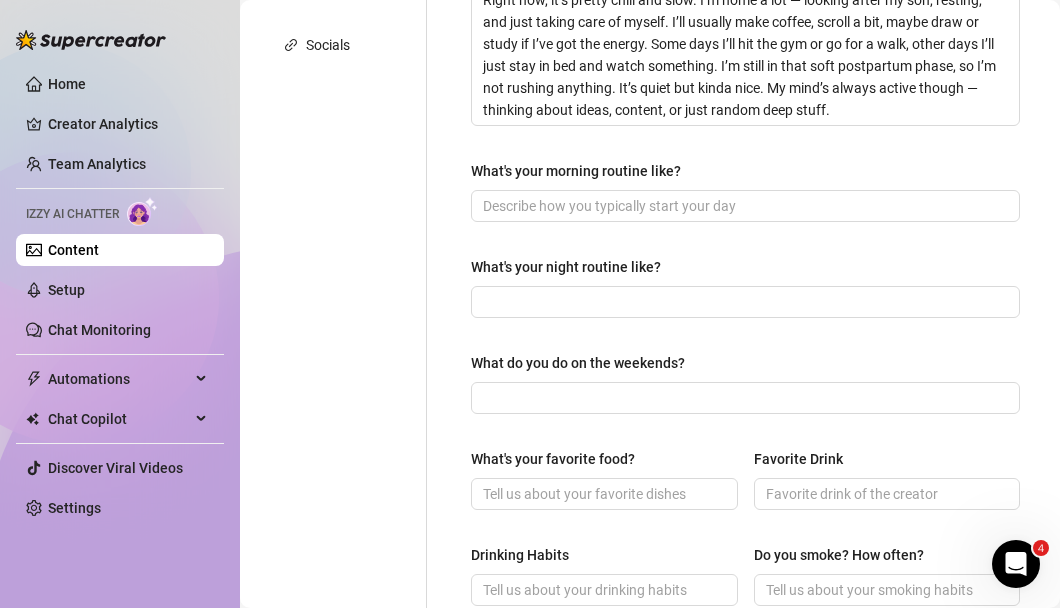 click on "What are your hobbies and interests? What do you enjoy about them? Required I love drawing and anything creative — I’ve always been into art. I’d love to try tattooing one day, I think it’s such a personal kind of art. I’m really into people with tattoos too, there’s something hot about it. I study brain science and psych, so I’m always thinking about how people work — especially what they’re into and what turns them on. I play tennis sometimes, go to the gym when I feel like it, and I like a bit of chaos in my routine. I’m definitely someone who can be really soft and chill, but also unpredictable depending on the vibe. What does a typical day in your life look like? What do you usually do? Required What's your morning routine like? What's your night routine like? What do you do on the weekends? What's your favorite food? Favorite Drink Drinking Habits Do you smoke? How often? Favorite Color Favorite Music Favorite Books Favorite Movies" at bounding box center [745, 409] 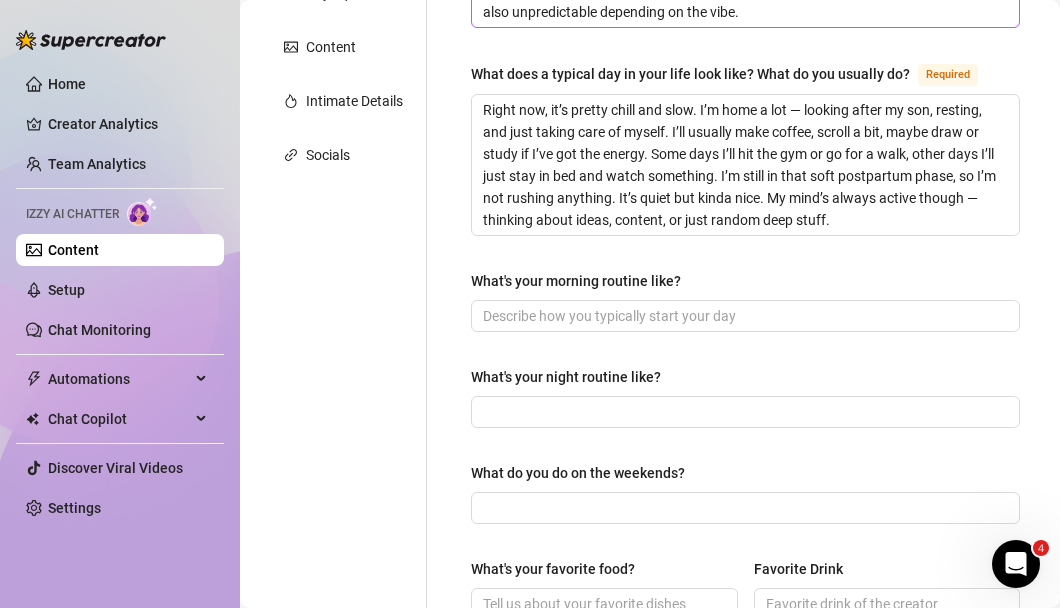 scroll, scrollTop: 394, scrollLeft: 0, axis: vertical 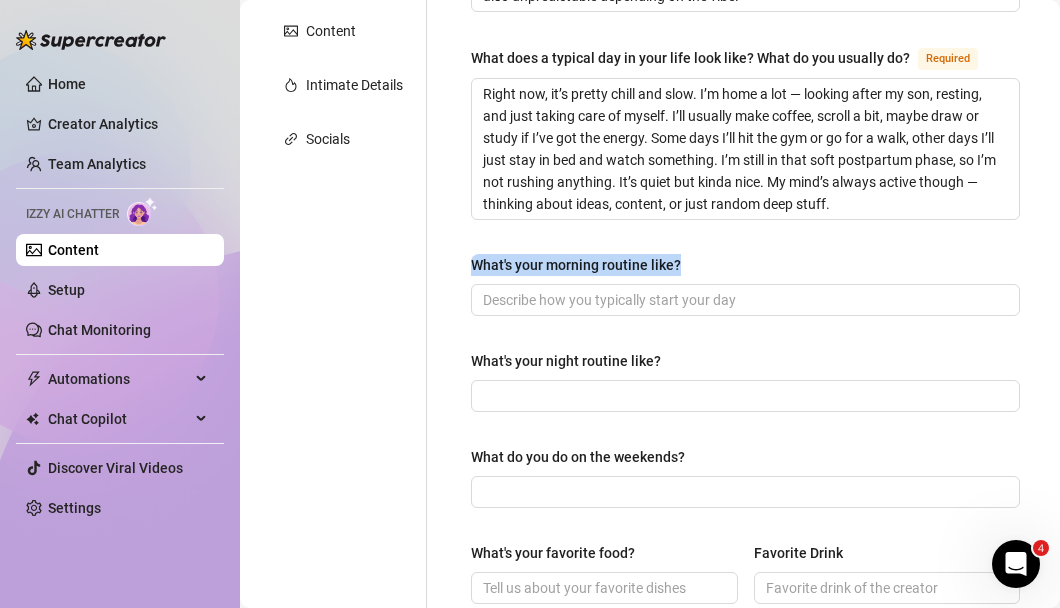 drag, startPoint x: 717, startPoint y: 258, endPoint x: 468, endPoint y: 255, distance: 249.01807 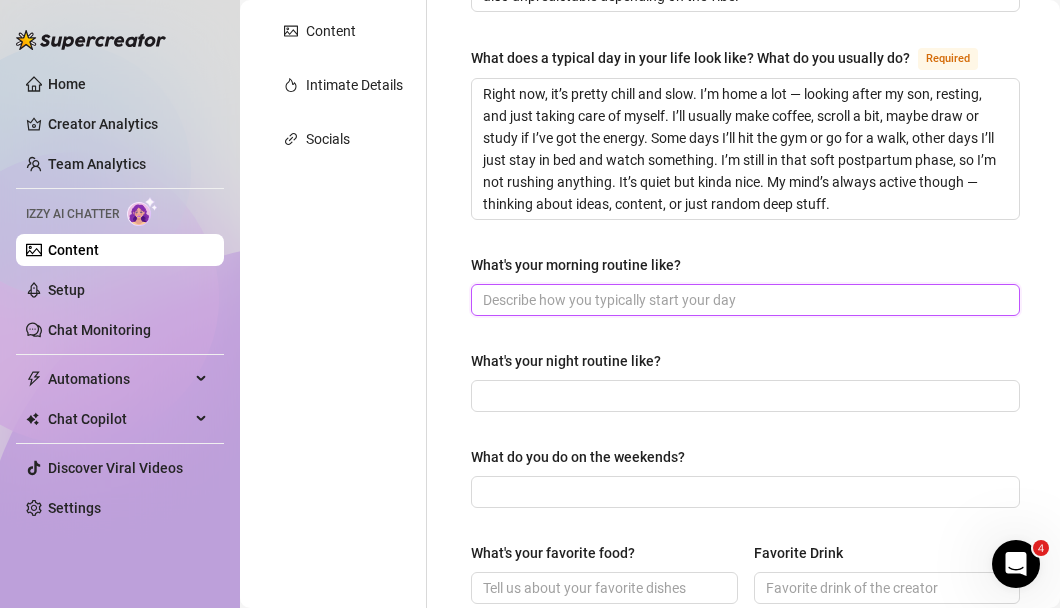 click on "What's your morning routine like?" at bounding box center (743, 300) 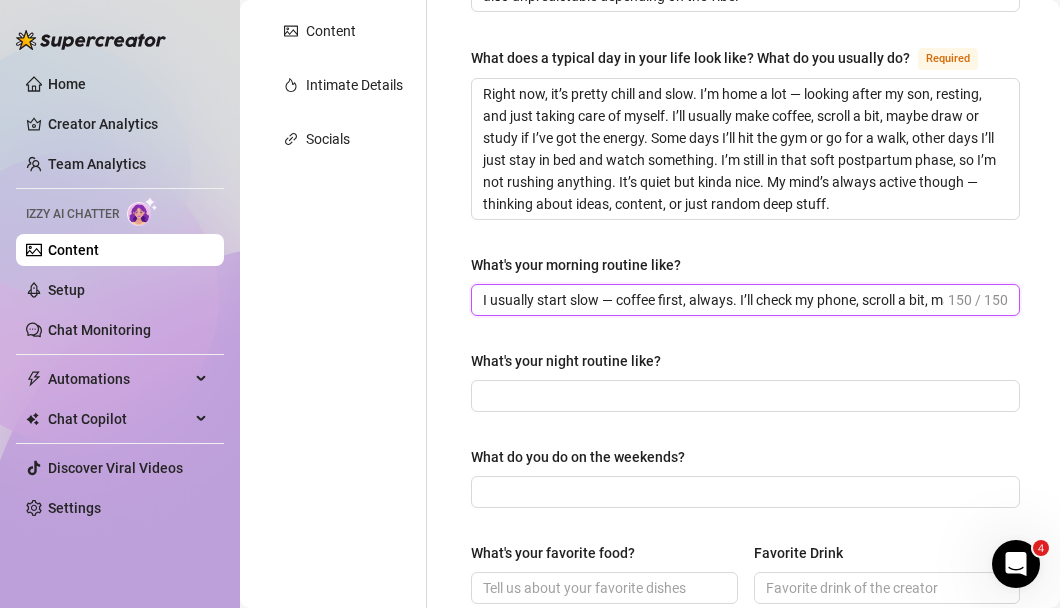scroll, scrollTop: 0, scrollLeft: 431, axis: horizontal 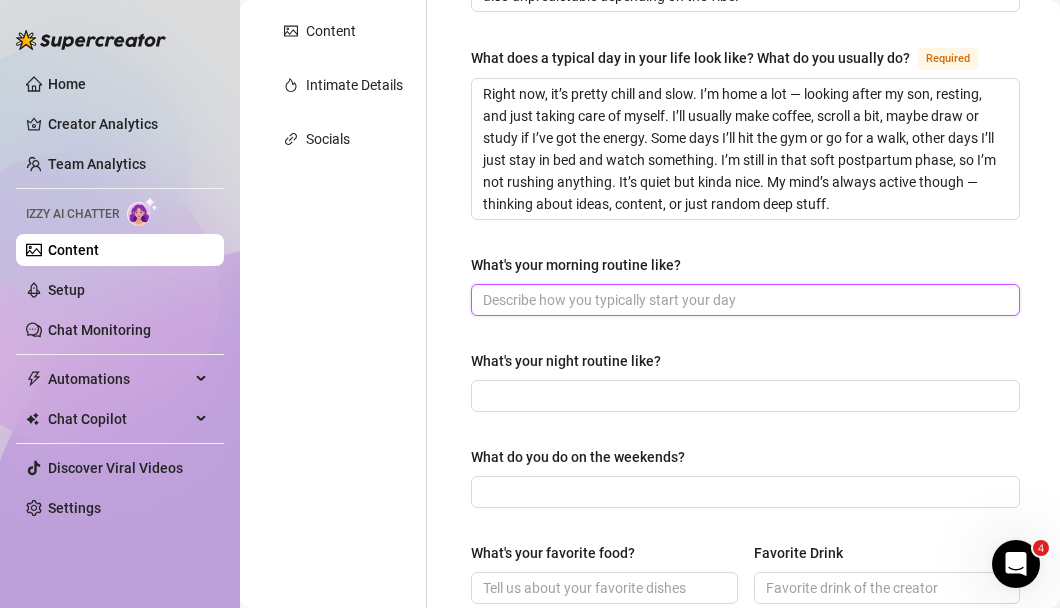 click on "What's your morning routine like?" at bounding box center (743, 300) 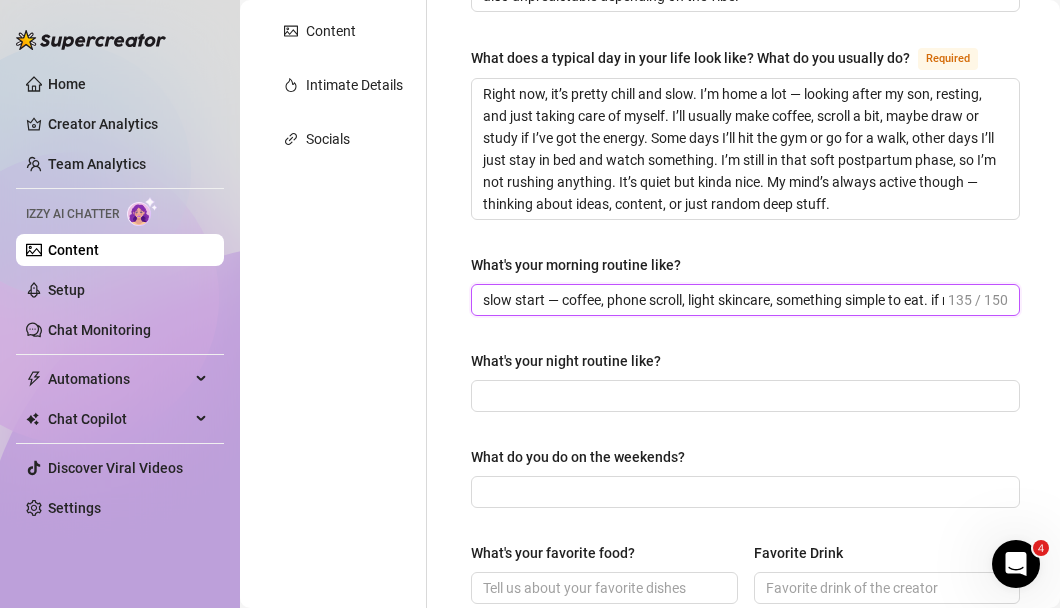scroll, scrollTop: 0, scrollLeft: 351, axis: horizontal 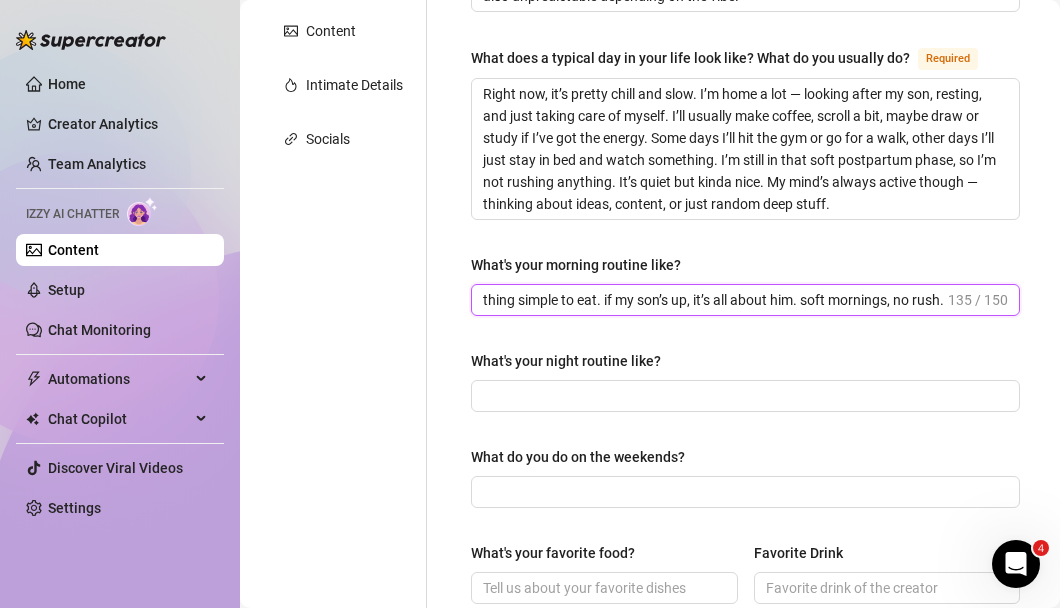 type on "slow start — coffee, phone scroll, light skincare, something simple to eat. if my son’s up, it’s all about him. soft mornings, no rush." 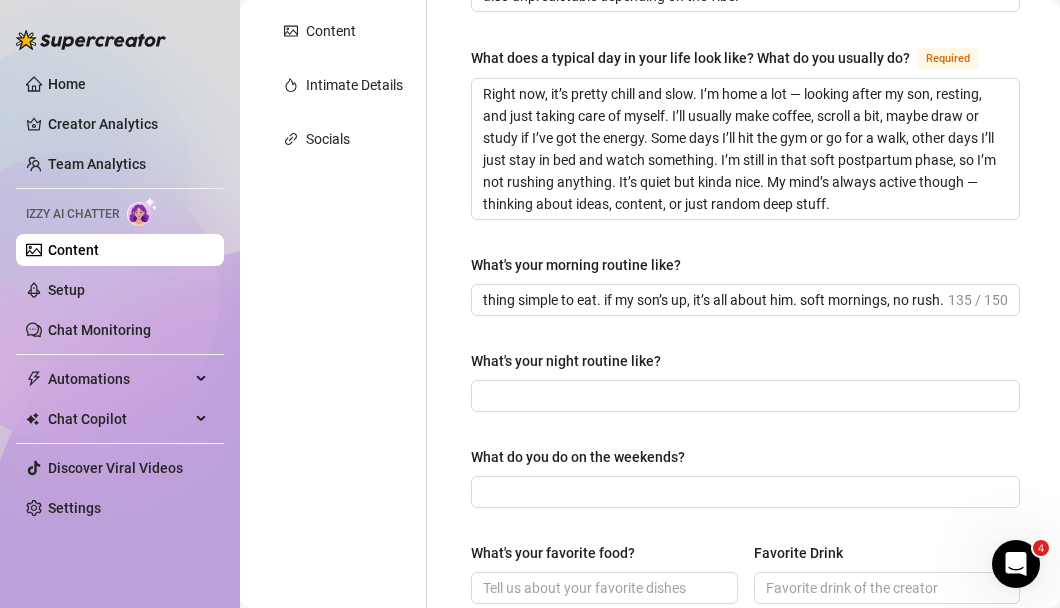 scroll, scrollTop: 0, scrollLeft: 0, axis: both 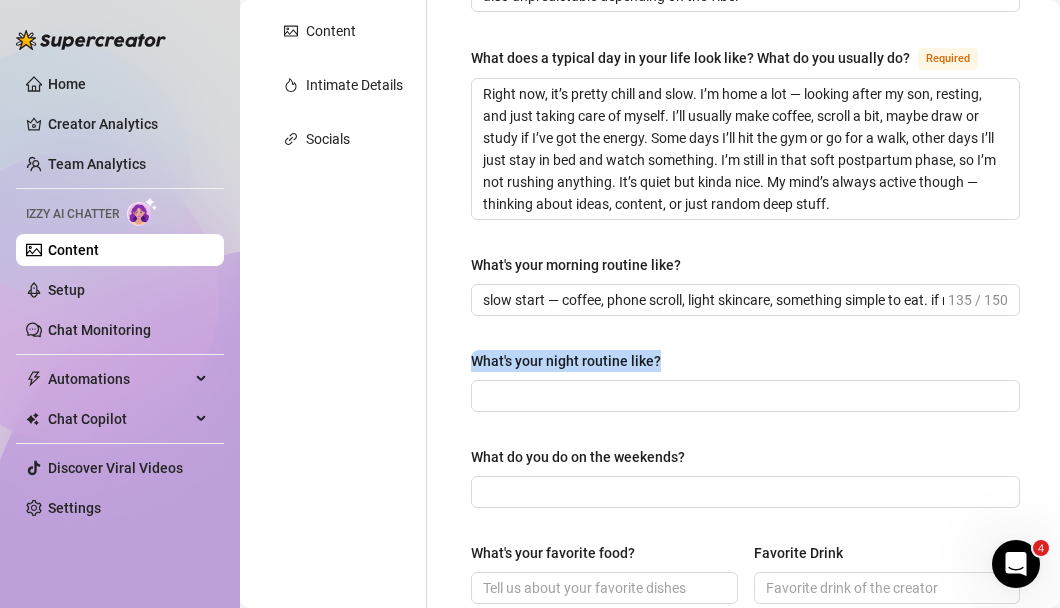 drag, startPoint x: 671, startPoint y: 356, endPoint x: 456, endPoint y: 360, distance: 215.0372 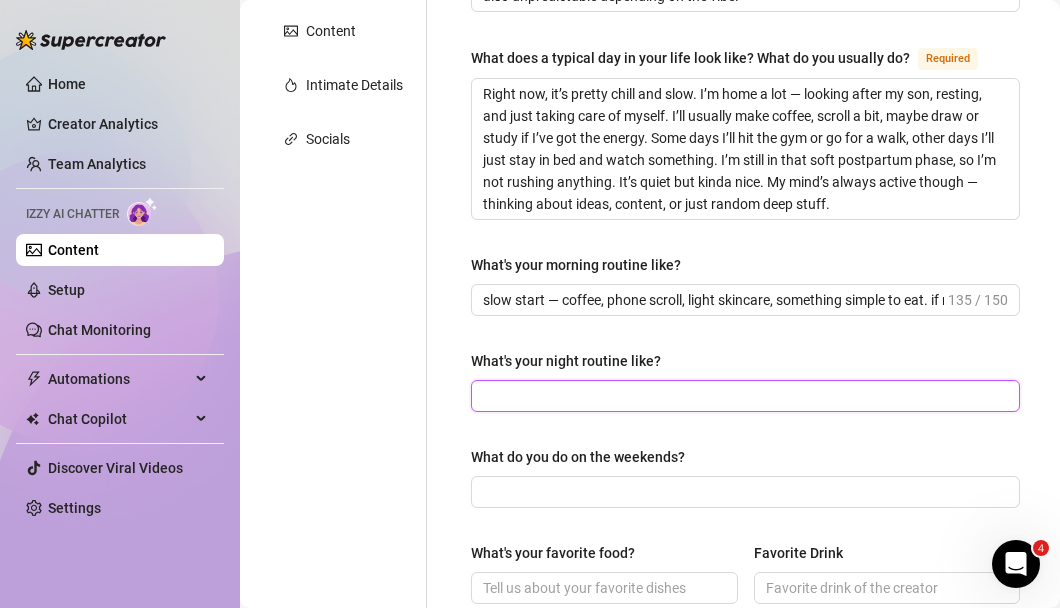 click on "What's your night routine like?" at bounding box center (743, 396) 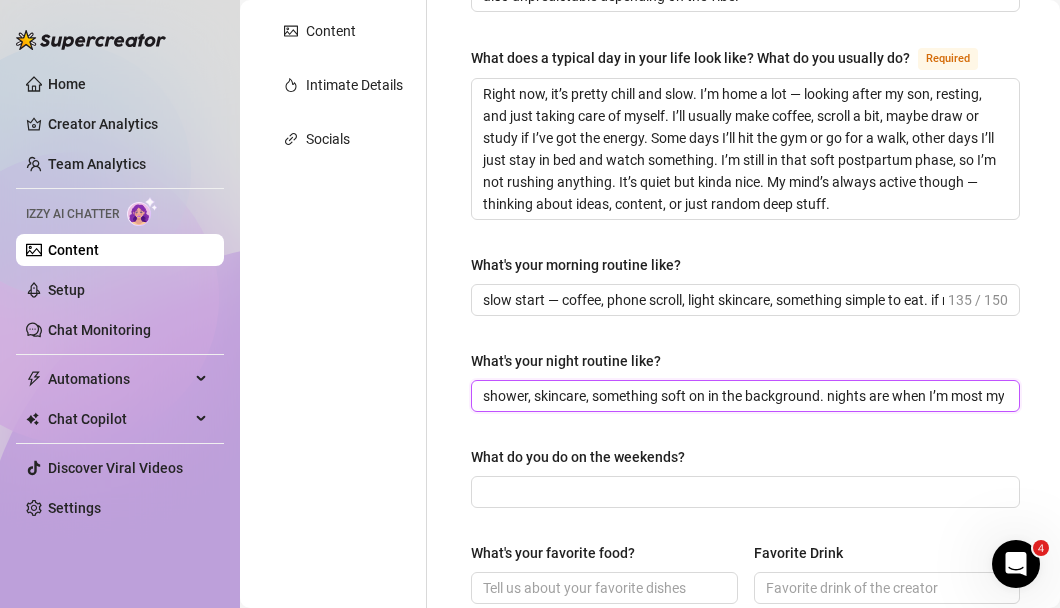 scroll, scrollTop: 0, scrollLeft: 478, axis: horizontal 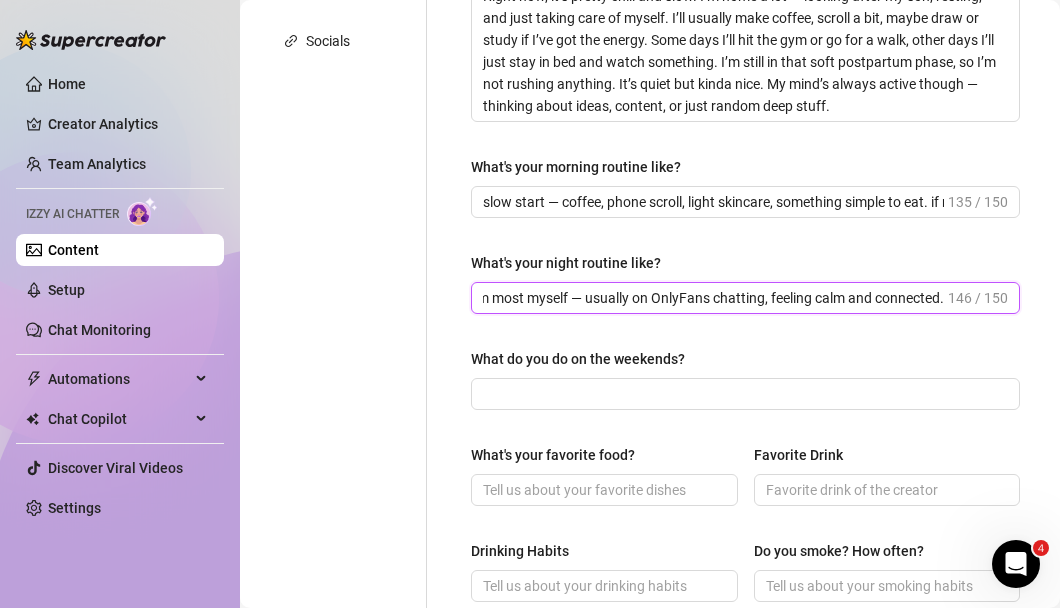 type on "shower, skincare, something soft on in the background. nights are when I’m most myself — usually on OnlyFans chatting, feeling calm and connected." 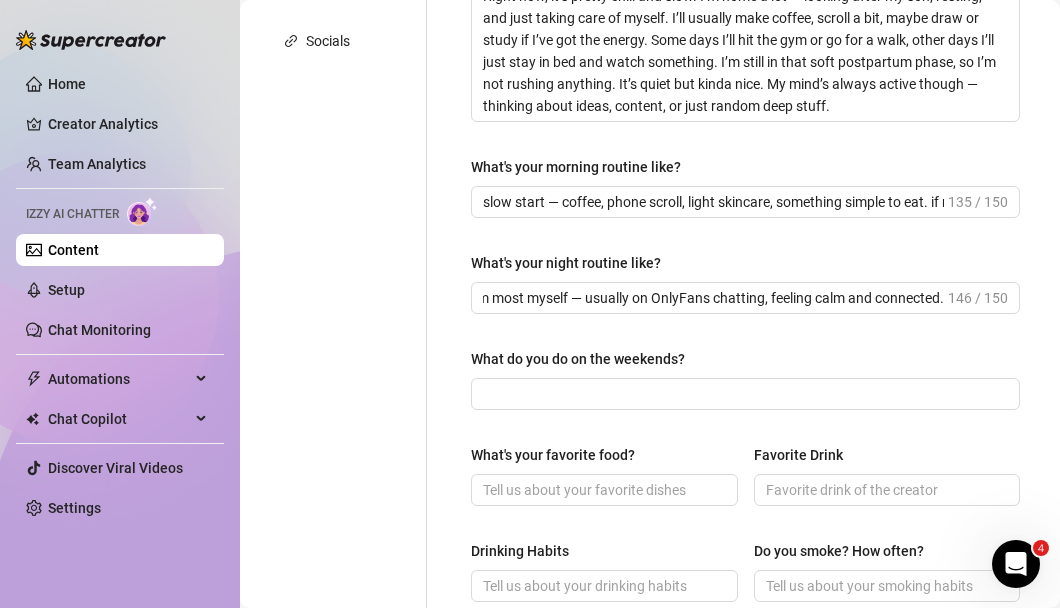 scroll, scrollTop: 0, scrollLeft: 0, axis: both 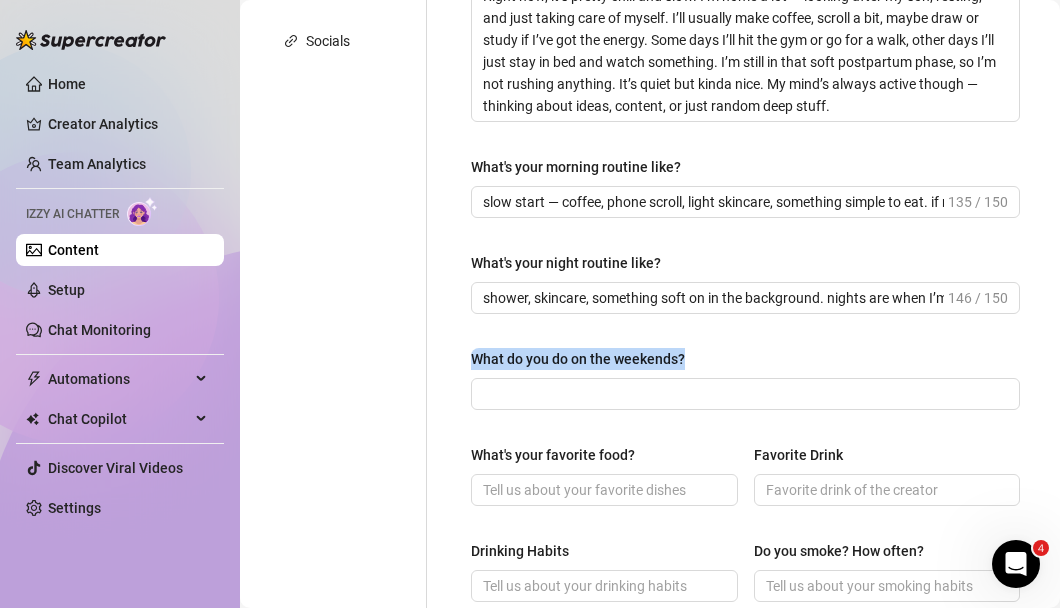 drag, startPoint x: 699, startPoint y: 366, endPoint x: 439, endPoint y: 348, distance: 260.62234 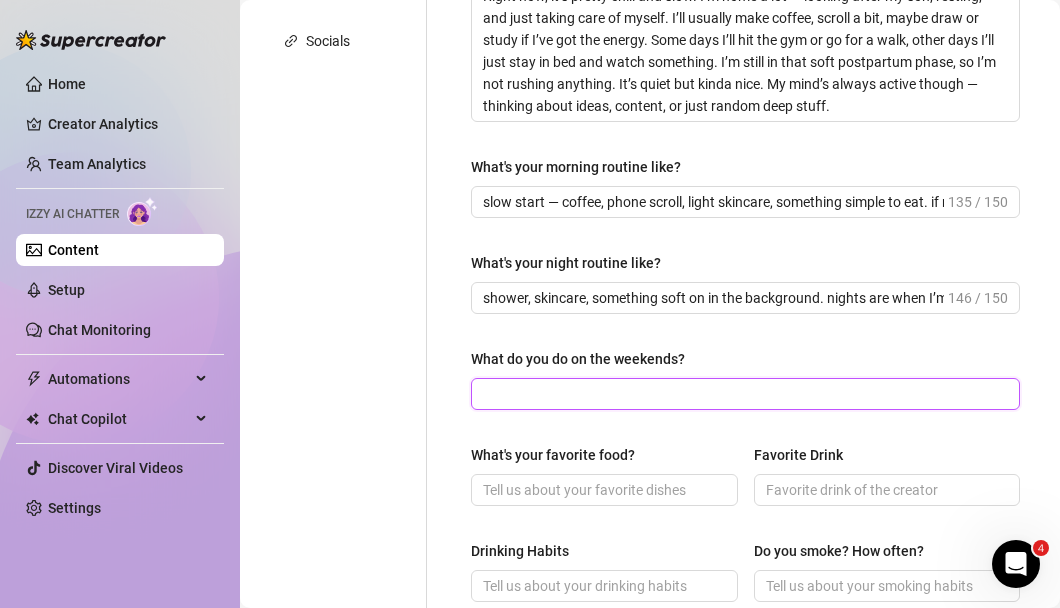 click on "What do you do on the weekends?" at bounding box center (743, 394) 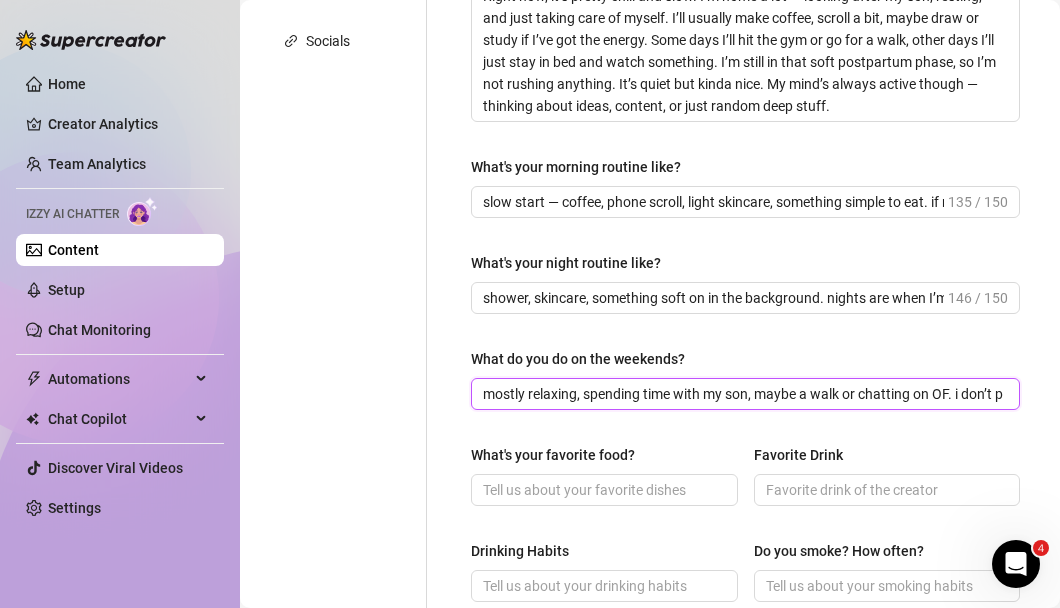 scroll, scrollTop: 0, scrollLeft: 220, axis: horizontal 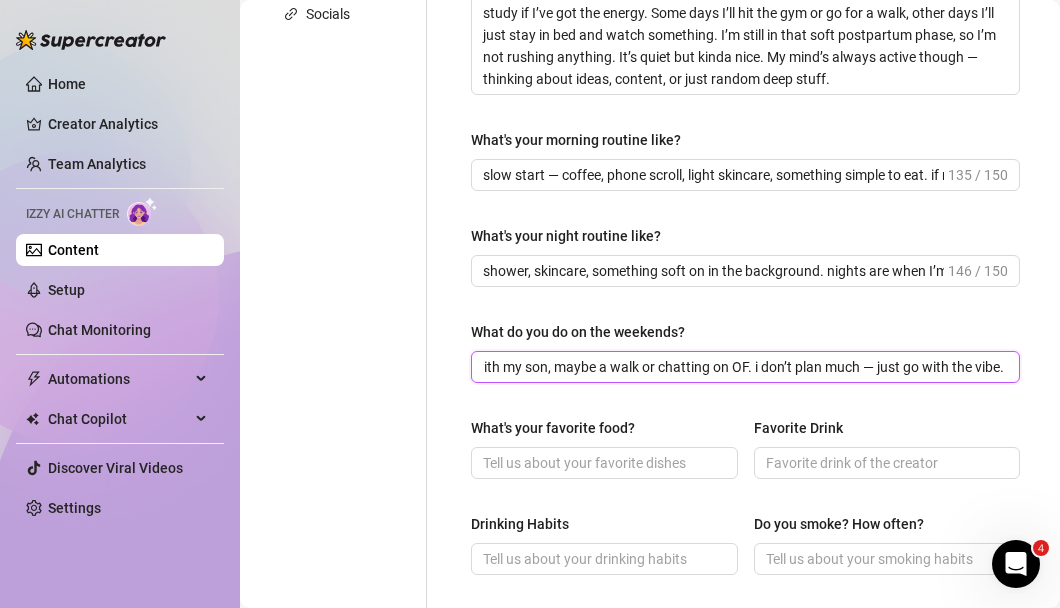 type on "mostly relaxing, spending time with my son, maybe a walk or chatting on OF. i don’t plan much — just go with the vibe." 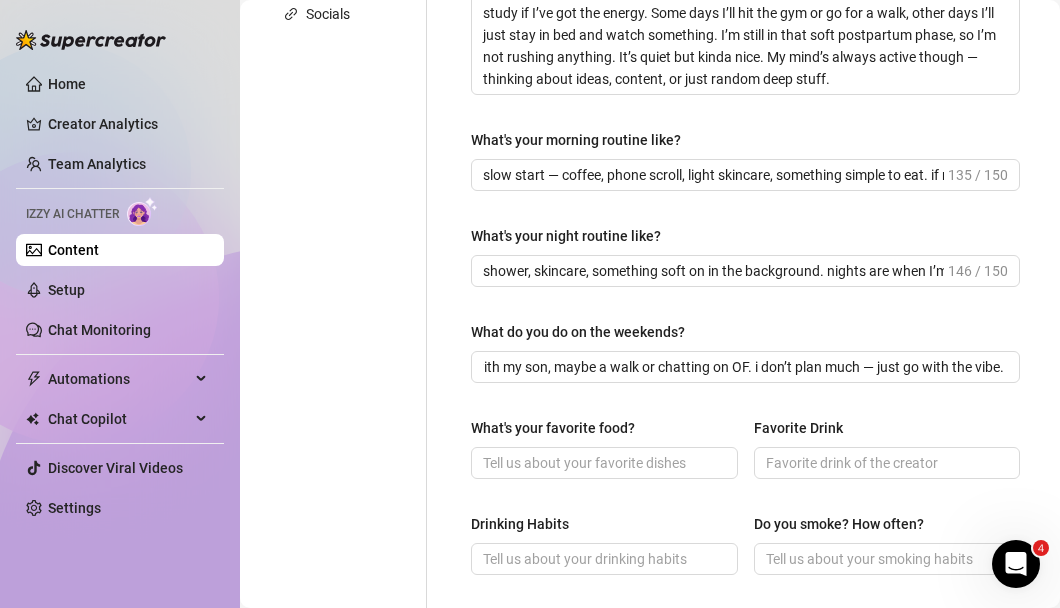 scroll, scrollTop: 0, scrollLeft: 0, axis: both 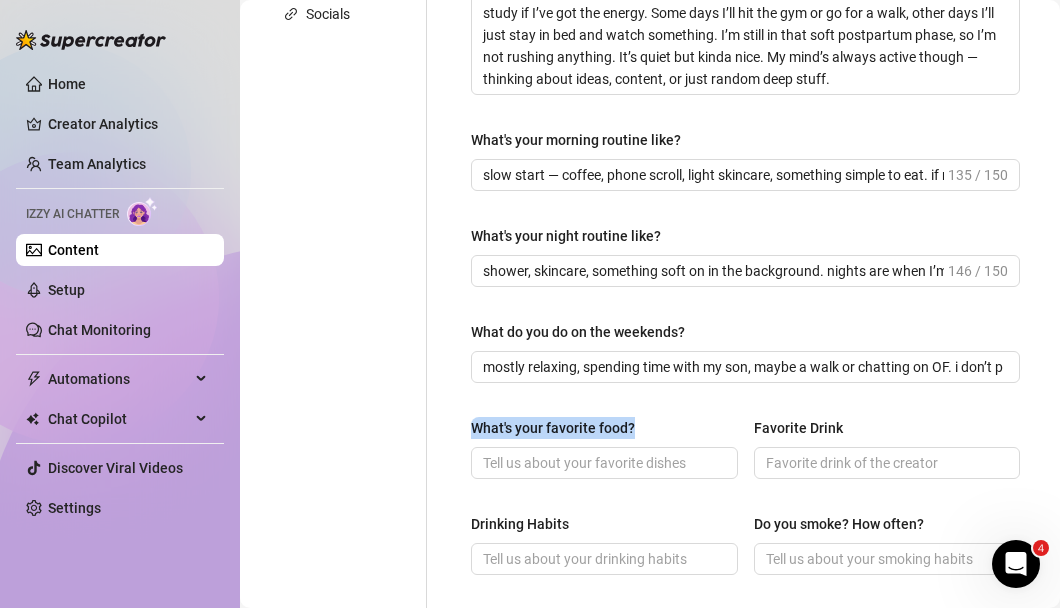 drag, startPoint x: 642, startPoint y: 422, endPoint x: 438, endPoint y: 422, distance: 204 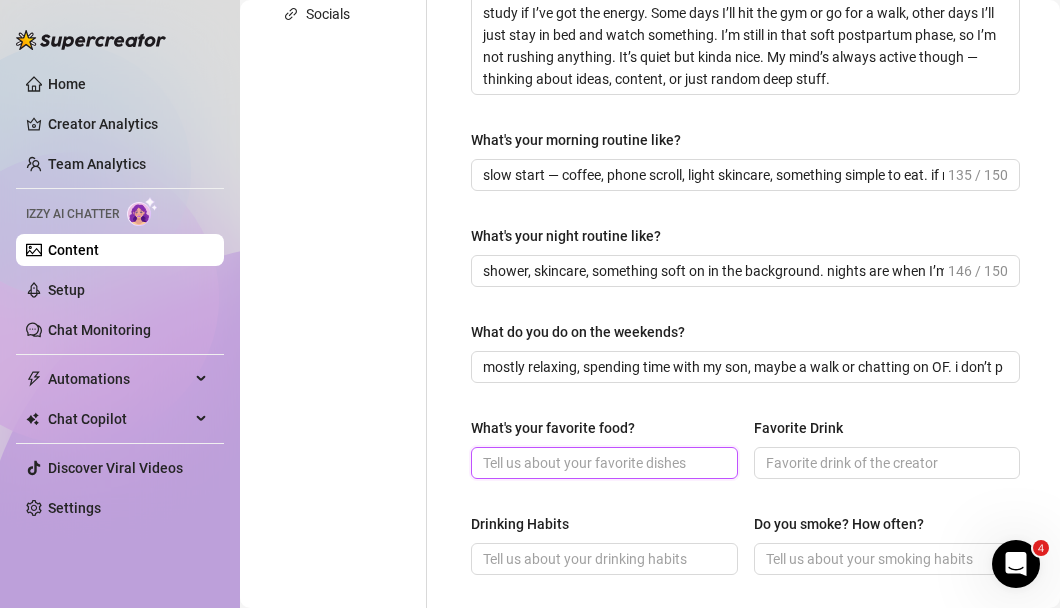 click on "What's your favorite food?" at bounding box center (602, 463) 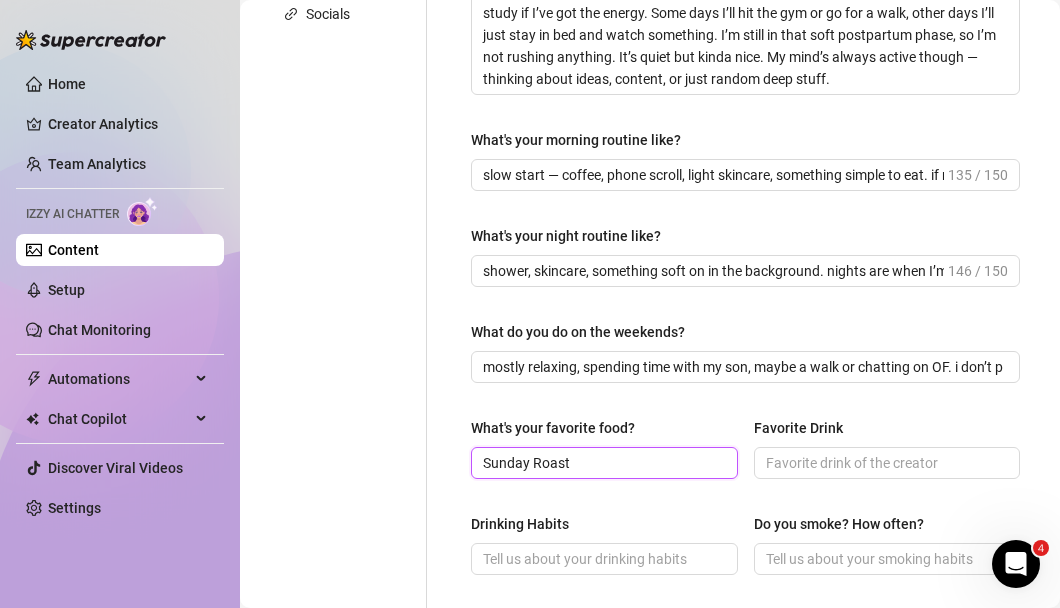 type on "Sunday Roast" 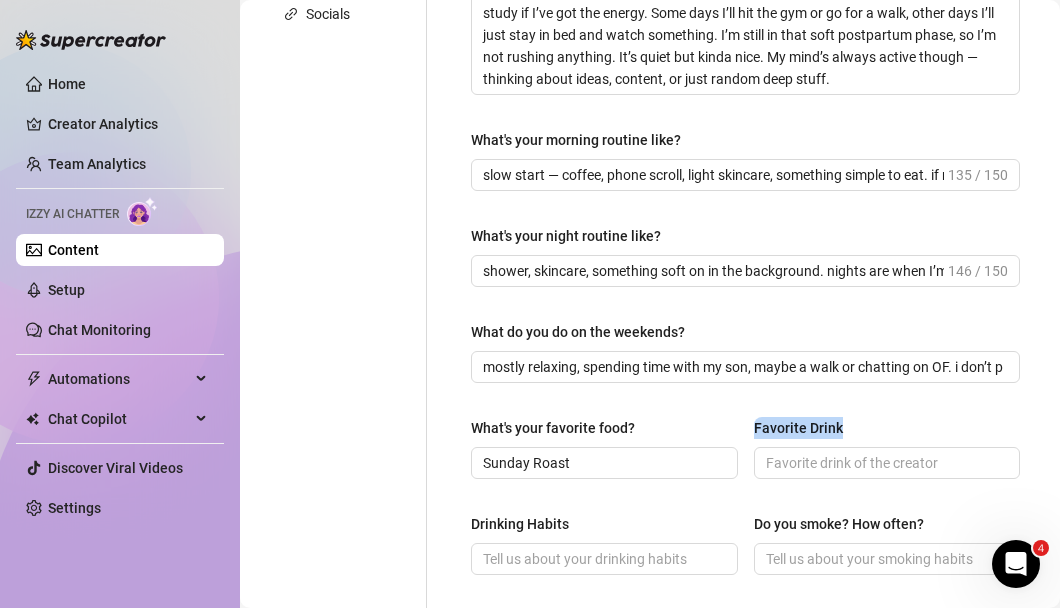 drag, startPoint x: 866, startPoint y: 427, endPoint x: 740, endPoint y: 425, distance: 126.01587 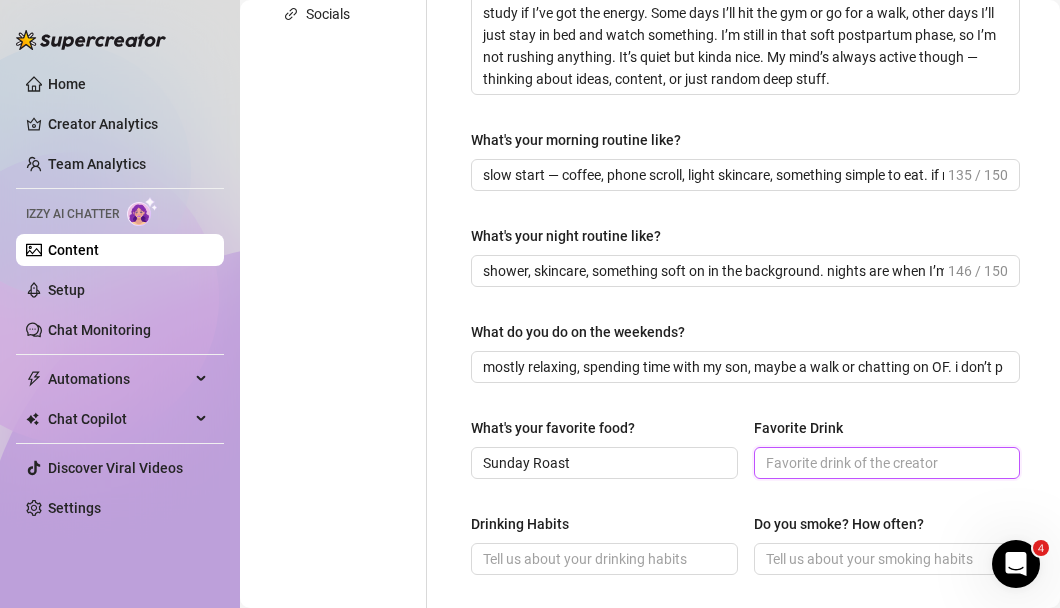 click on "Favorite Drink" at bounding box center [885, 463] 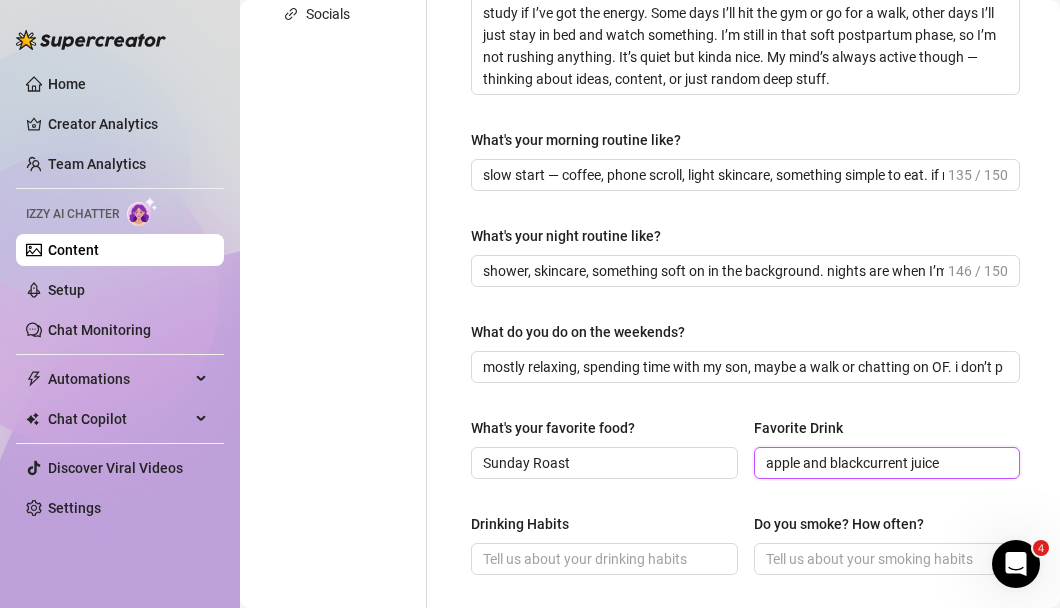 click on "apple and blackcurrent juice" at bounding box center [885, 463] 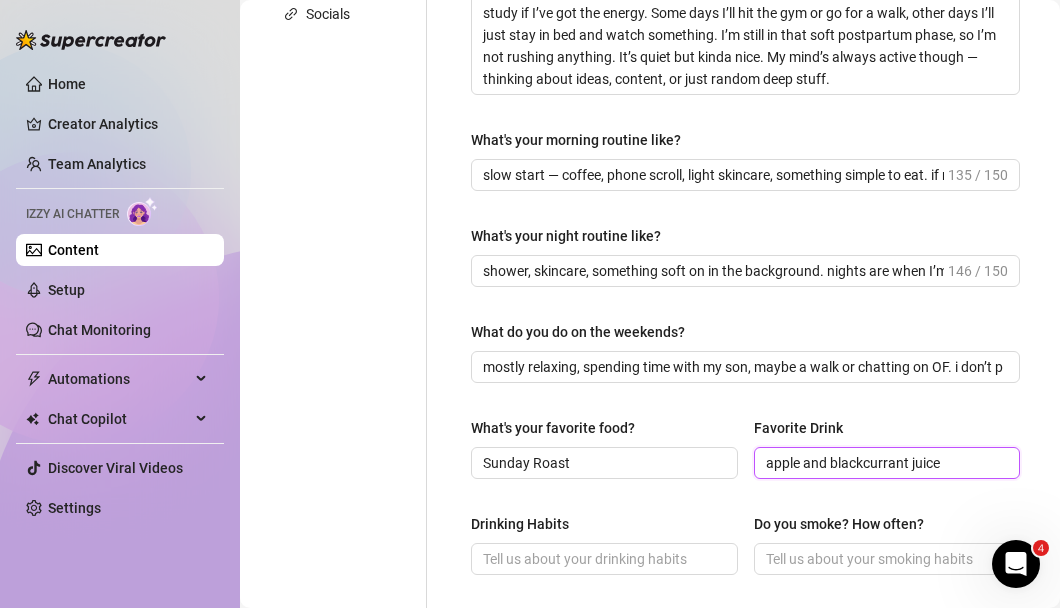 type on "apple and blackcurrant juice" 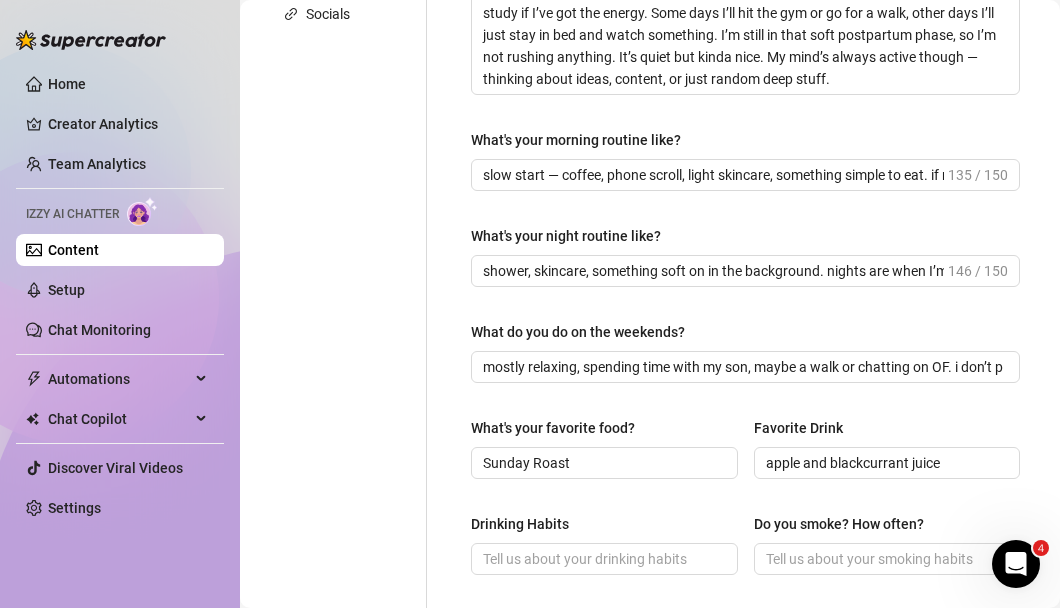 click on "Drinking Habits" at bounding box center (604, 528) 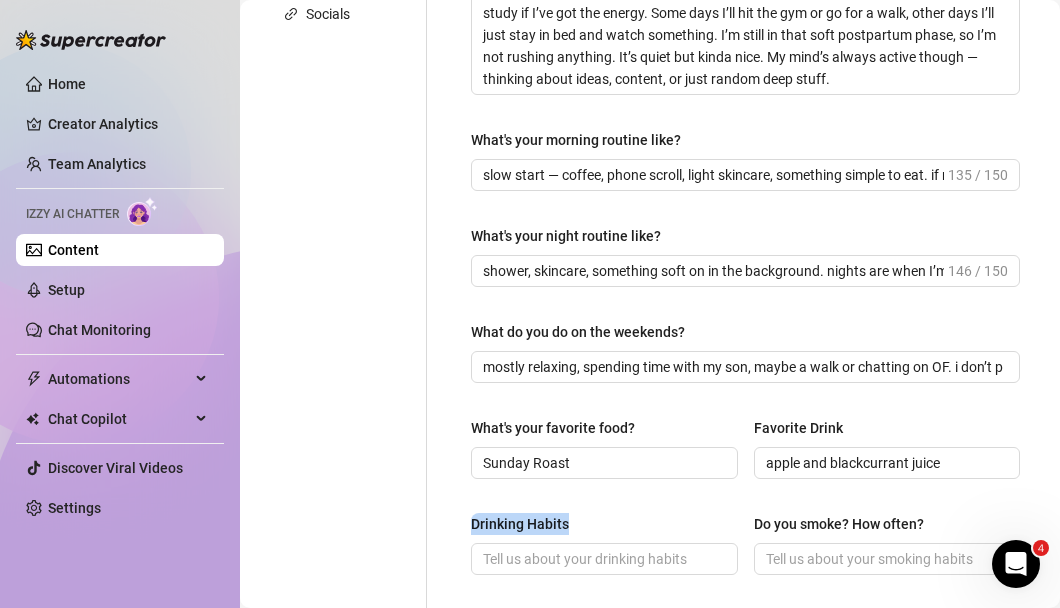 drag, startPoint x: 581, startPoint y: 523, endPoint x: 454, endPoint y: 519, distance: 127.06297 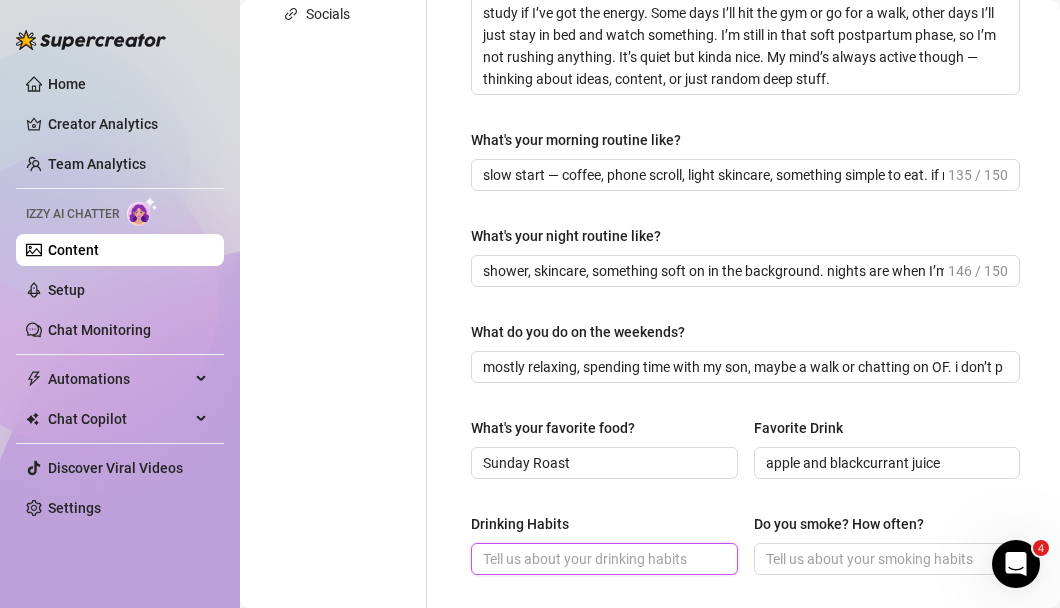 click on "Drinking Habits" at bounding box center (602, 559) 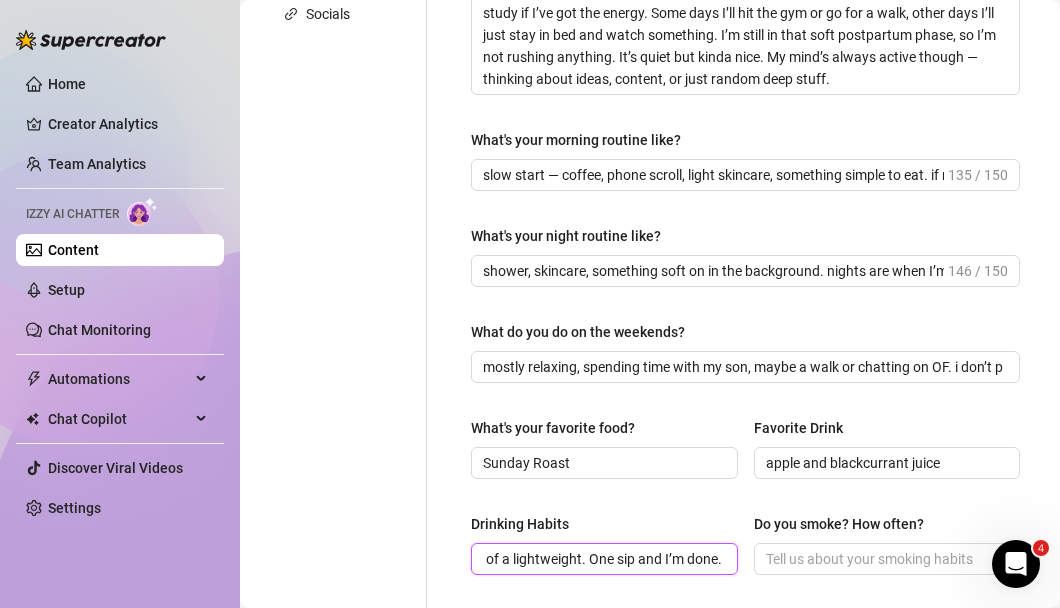 scroll, scrollTop: 0, scrollLeft: 197, axis: horizontal 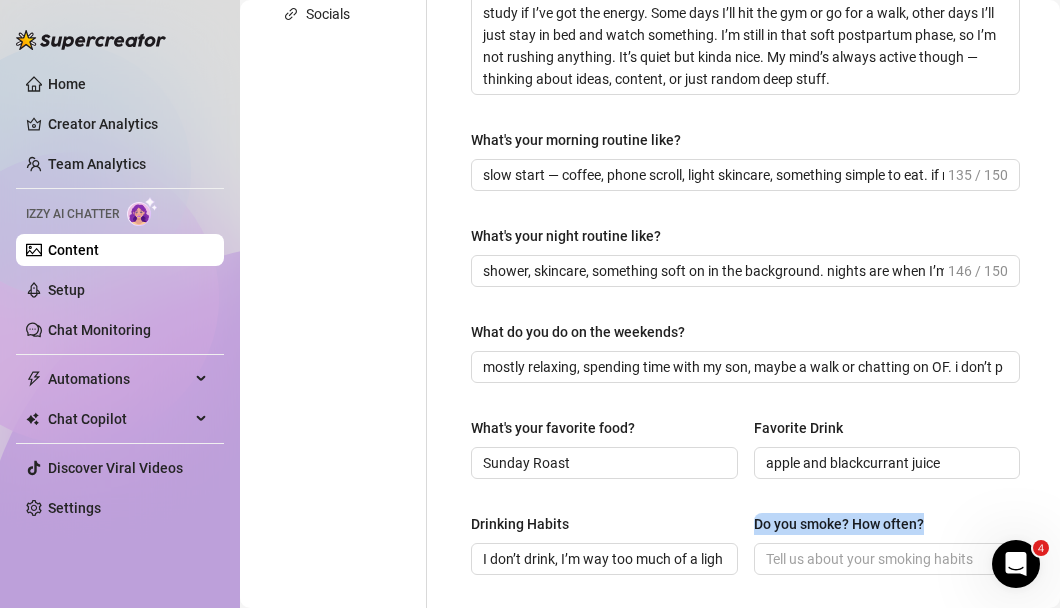 drag, startPoint x: 923, startPoint y: 525, endPoint x: 743, endPoint y: 519, distance: 180.09998 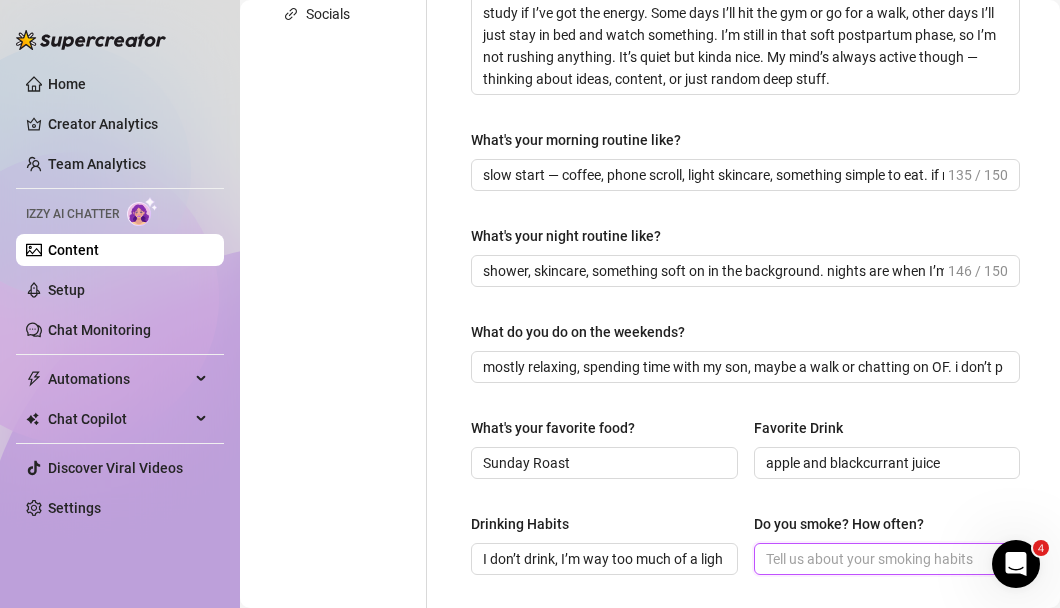 click on "Do you smoke? How often?" at bounding box center (885, 559) 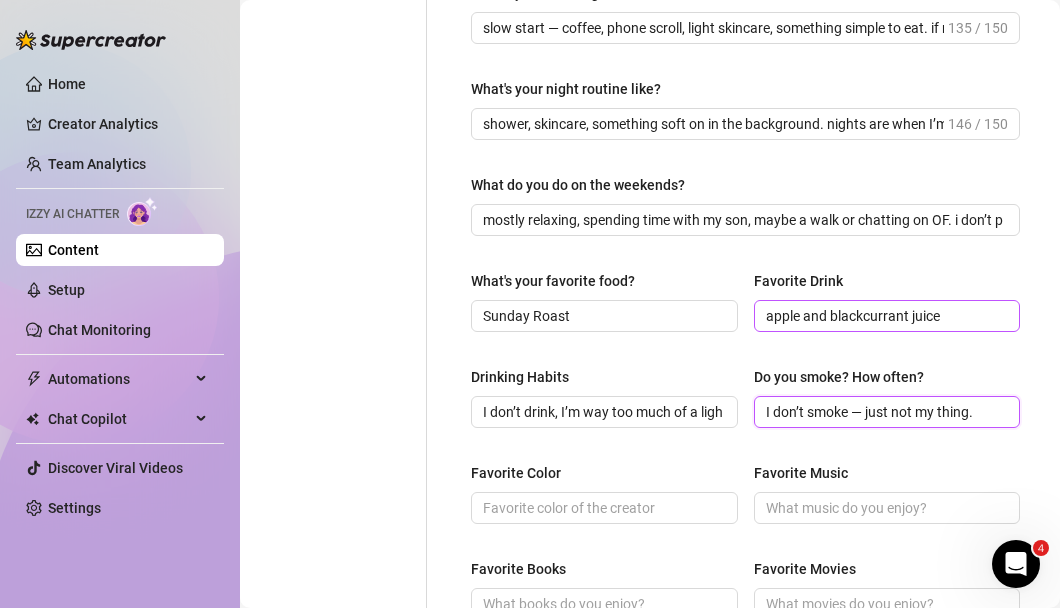scroll, scrollTop: 744, scrollLeft: 0, axis: vertical 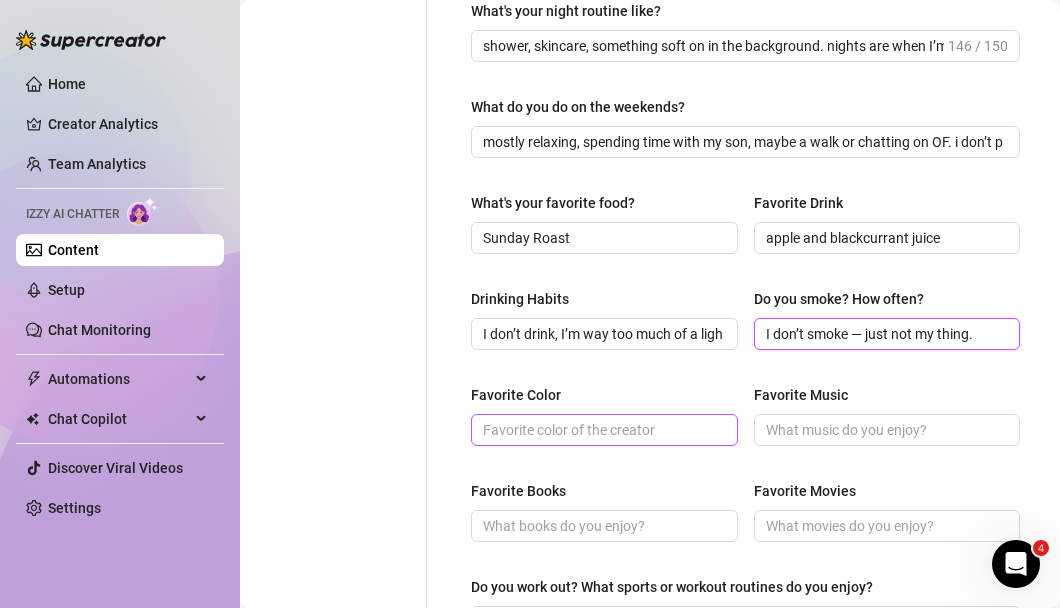 type on "I don’t smoke — just not my thing." 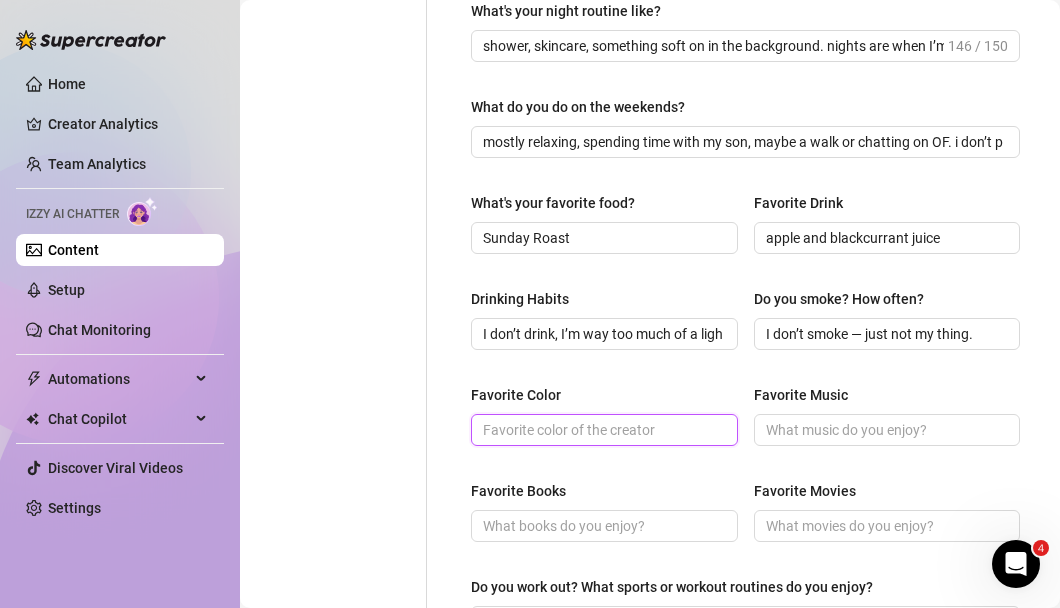 click on "Favorite Color" at bounding box center [602, 430] 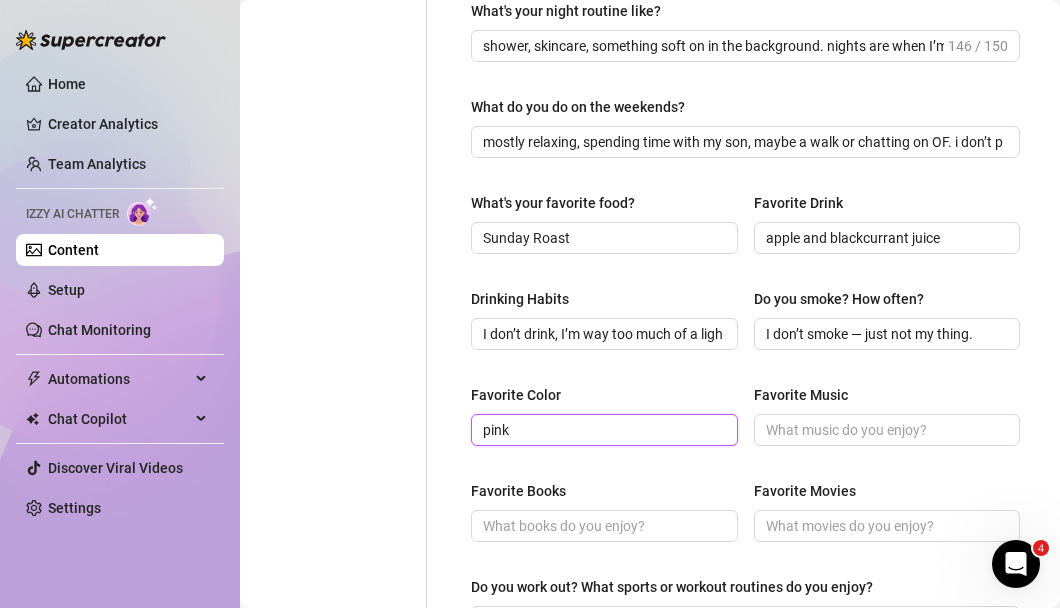 drag, startPoint x: 526, startPoint y: 435, endPoint x: 446, endPoint y: 435, distance: 80 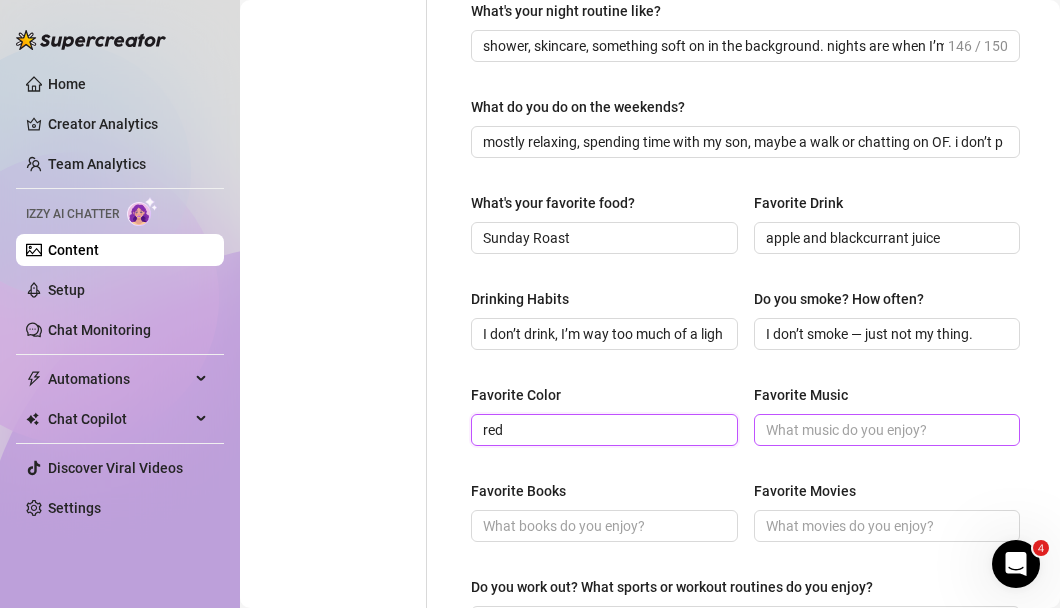 type on "red" 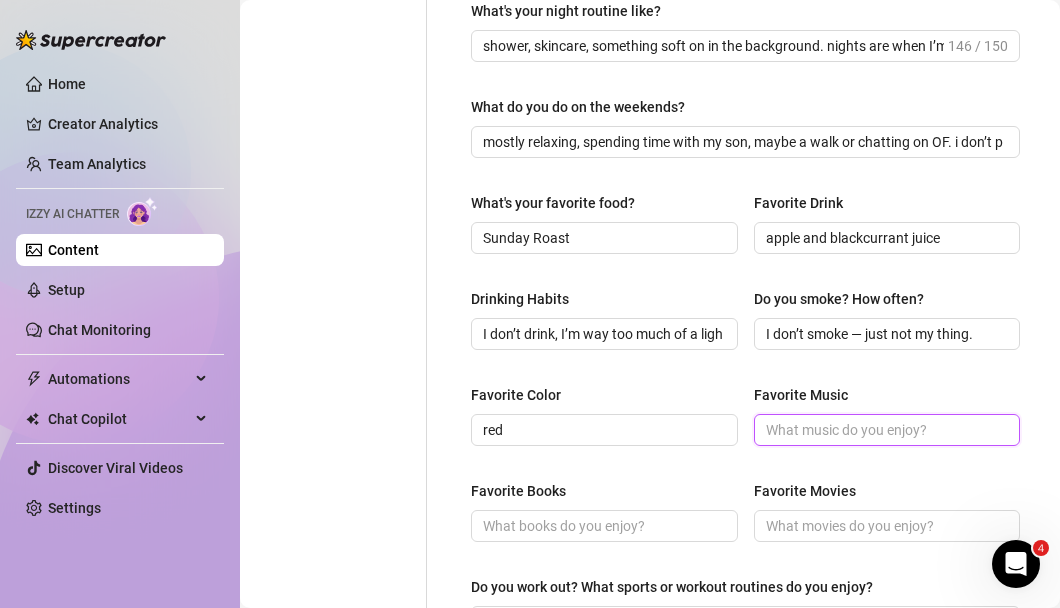 click on "Favorite Music" at bounding box center (885, 430) 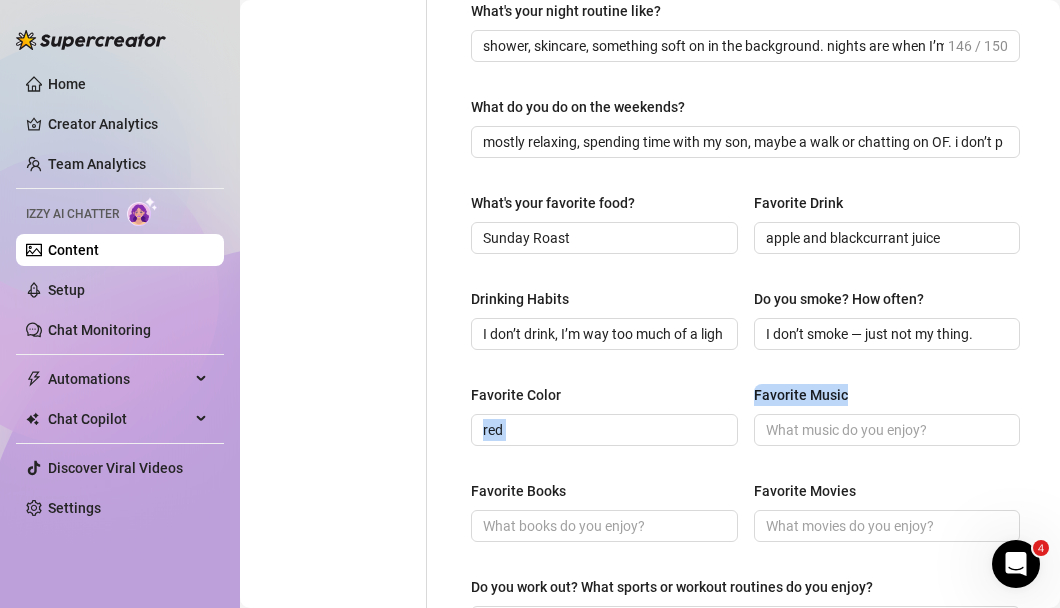 drag, startPoint x: 854, startPoint y: 385, endPoint x: 737, endPoint y: 389, distance: 117.06836 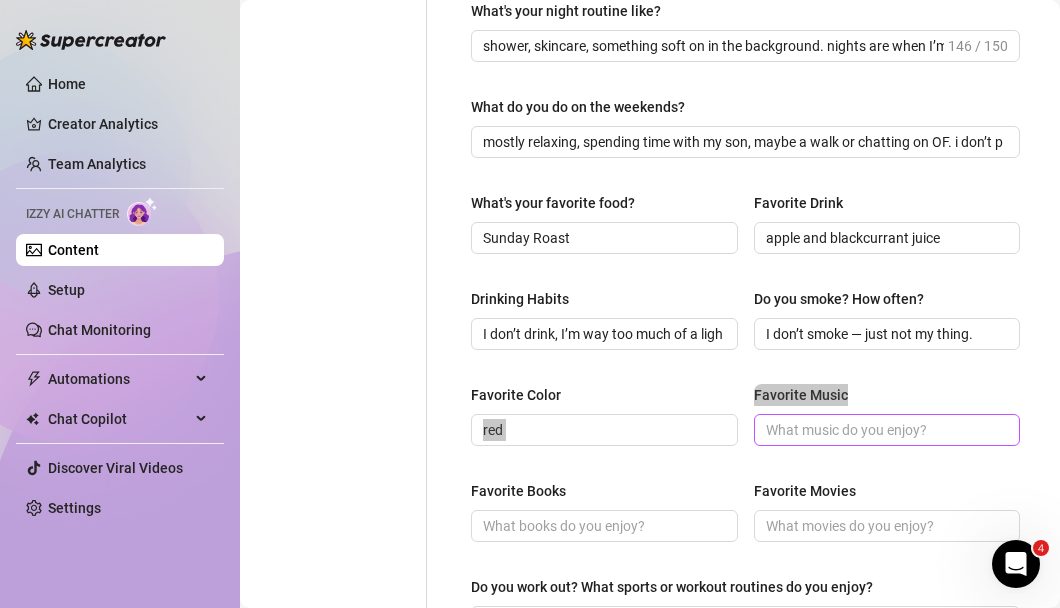 click on "Favorite Music" at bounding box center [885, 430] 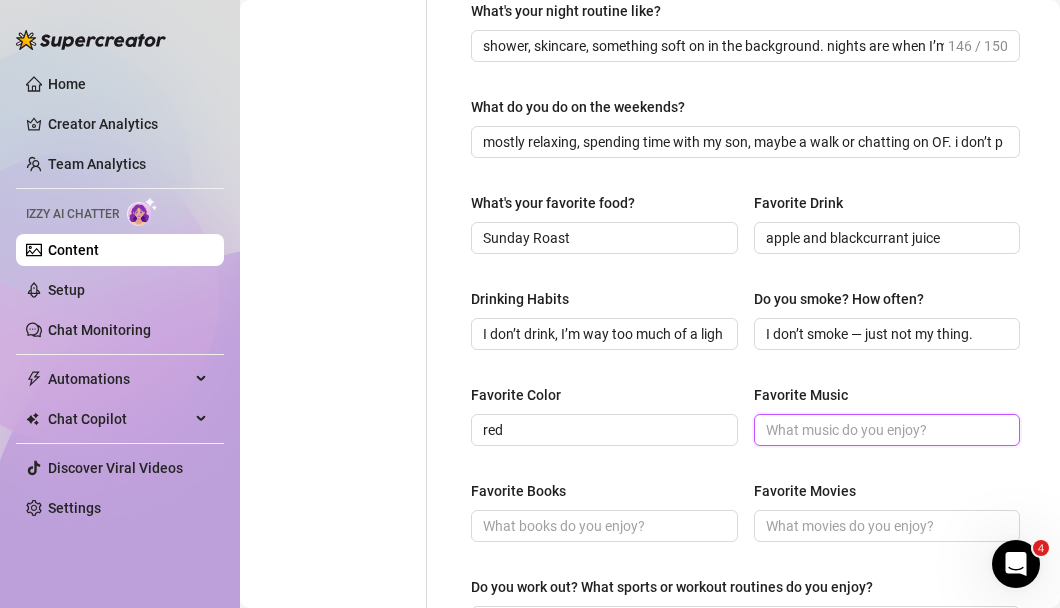 click on "Favorite Music" at bounding box center [885, 430] 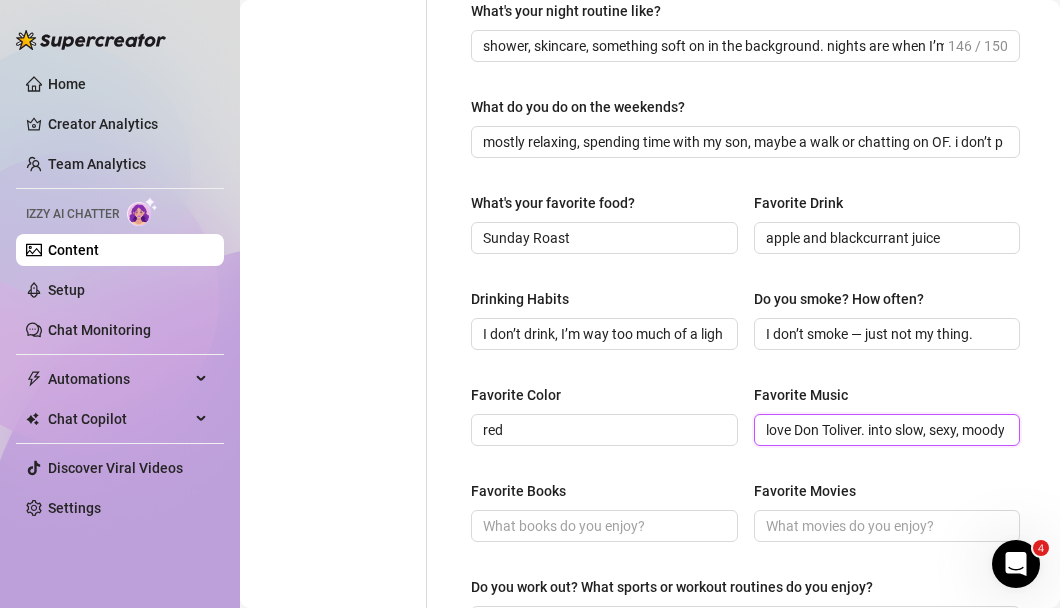 scroll, scrollTop: 0, scrollLeft: 88, axis: horizontal 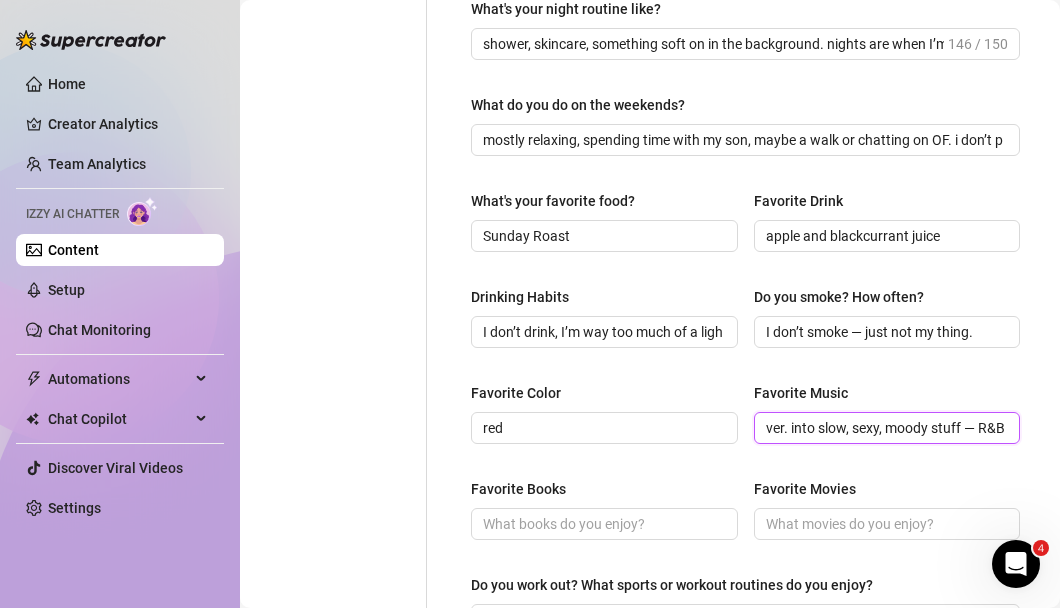 type on "love Don Toliver. into slow, sexy, moody stuff — R&B" 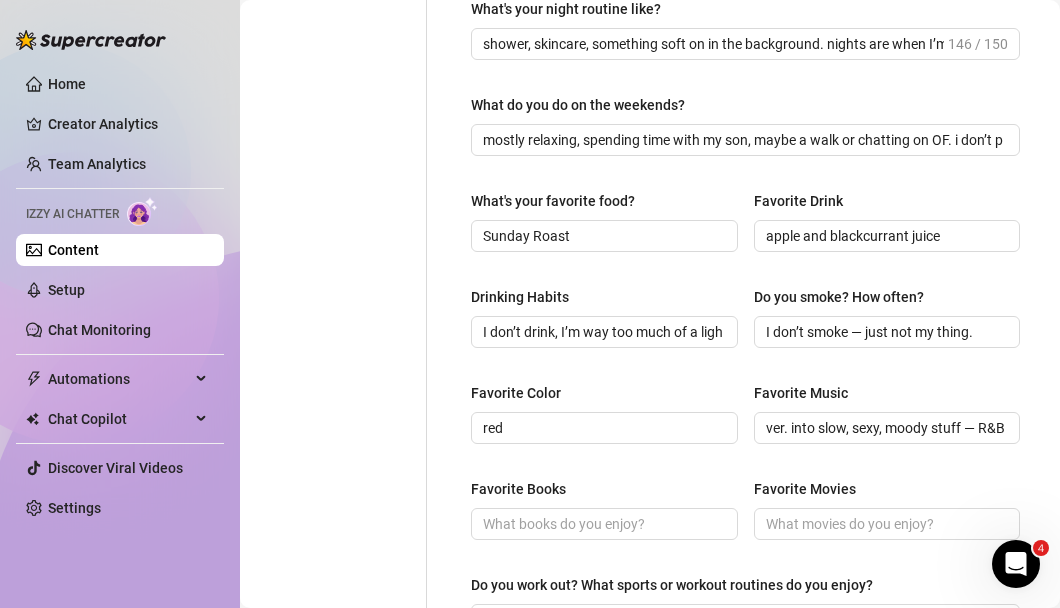 scroll, scrollTop: 0, scrollLeft: 0, axis: both 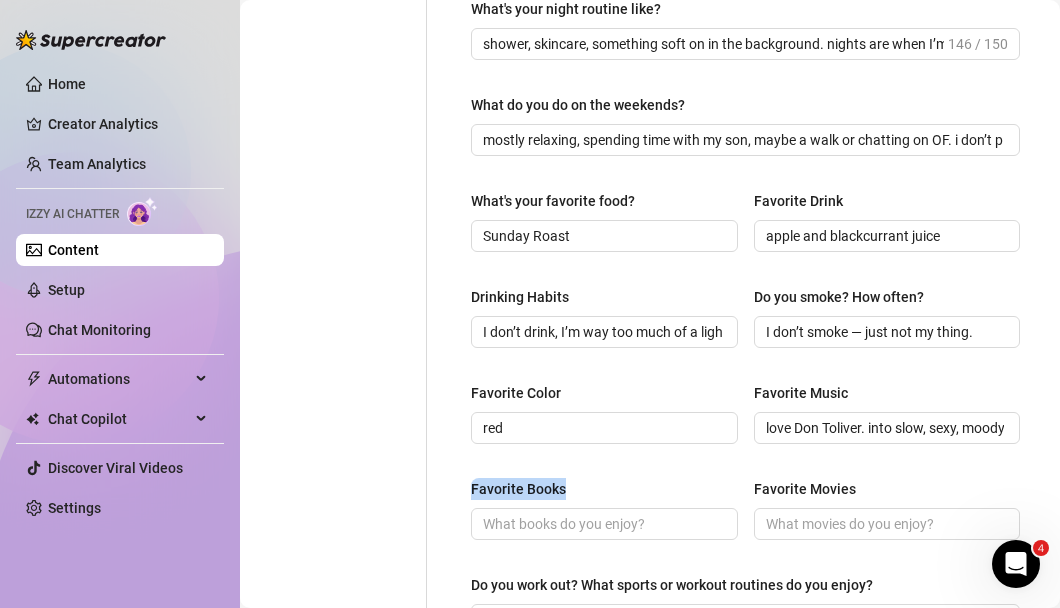 drag, startPoint x: 572, startPoint y: 489, endPoint x: 455, endPoint y: 490, distance: 117.00427 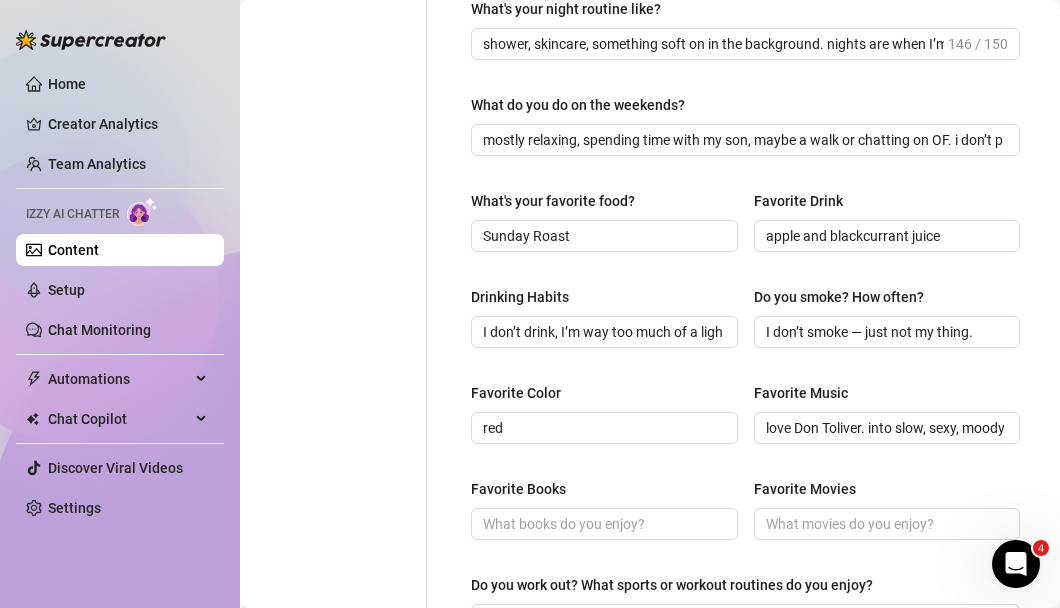 click on "What are your hobbies and interests? What do you enjoy about them? Required I love drawing and anything creative — I’ve always been into art. I’d love to try tattooing one day, I think it’s such a personal kind of art. I’m really into people with tattoos too, there’s something hot about it. I study brain science and psych, so I’m always thinking about how people work — especially what they’re into and what turns them on. I play tennis sometimes, go to the gym when I feel like it, and I like a bit of chaos in my routine. I’m definitely someone who can be really soft and chill, but also unpredictable depending on the vibe. What does a typical day in your life look like? What do you usually do? Required What's your morning routine like? [TIME_ADVERB] start — coffee, phone scroll, light skincare, something simple to eat. if my son’s up, it’s all about him. soft mornings, no rush. [NUMBER] / [NUMBER] What's your night routine like? What do you do on the weekends? What's your favorite food? [FOOD]" at bounding box center (745, 151) 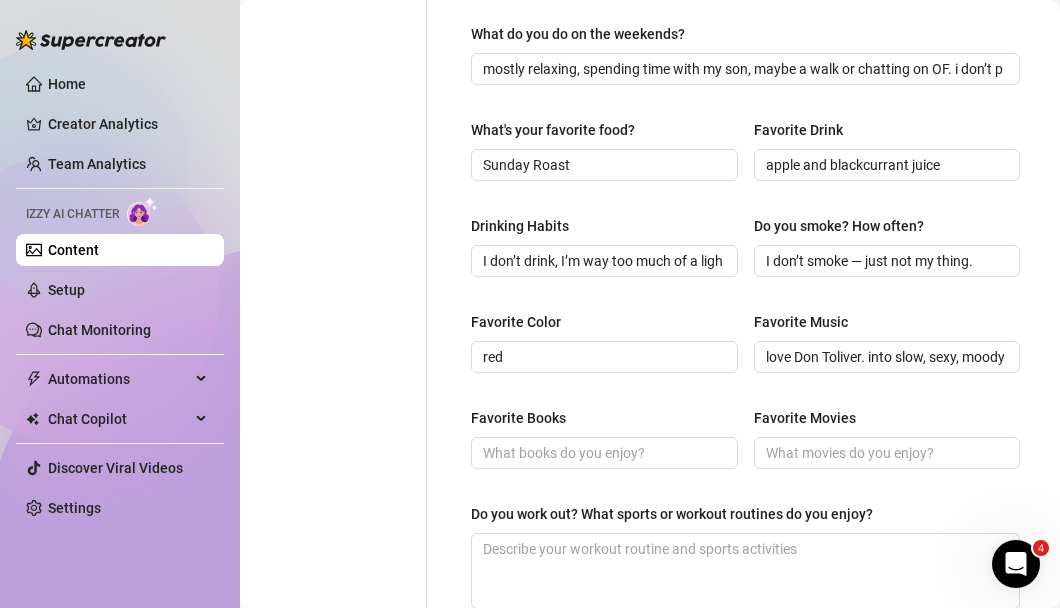 scroll, scrollTop: 833, scrollLeft: 0, axis: vertical 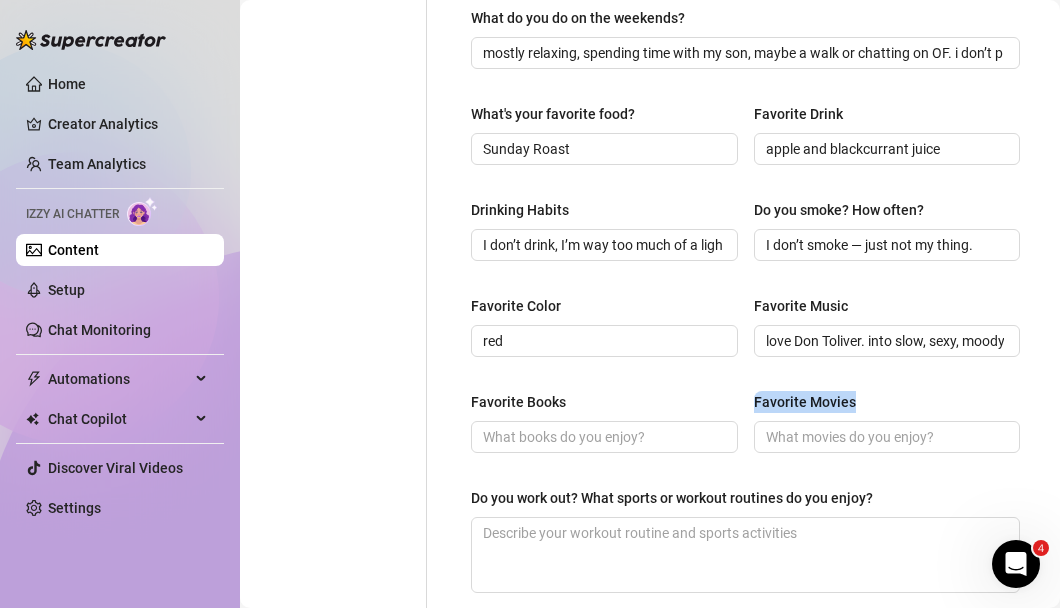 drag, startPoint x: 856, startPoint y: 403, endPoint x: 736, endPoint y: 402, distance: 120.004166 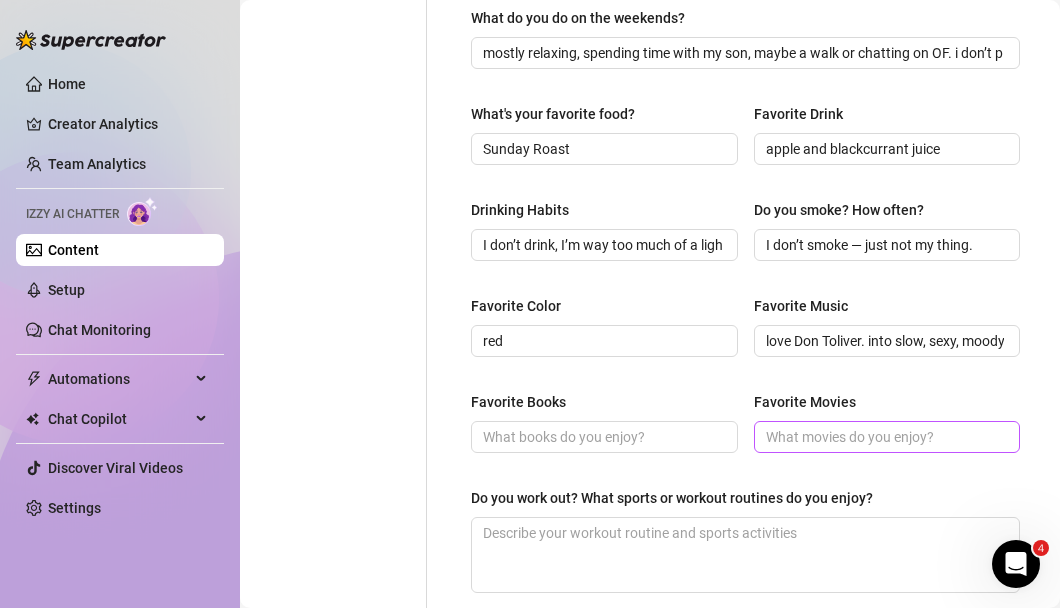 click at bounding box center (887, 437) 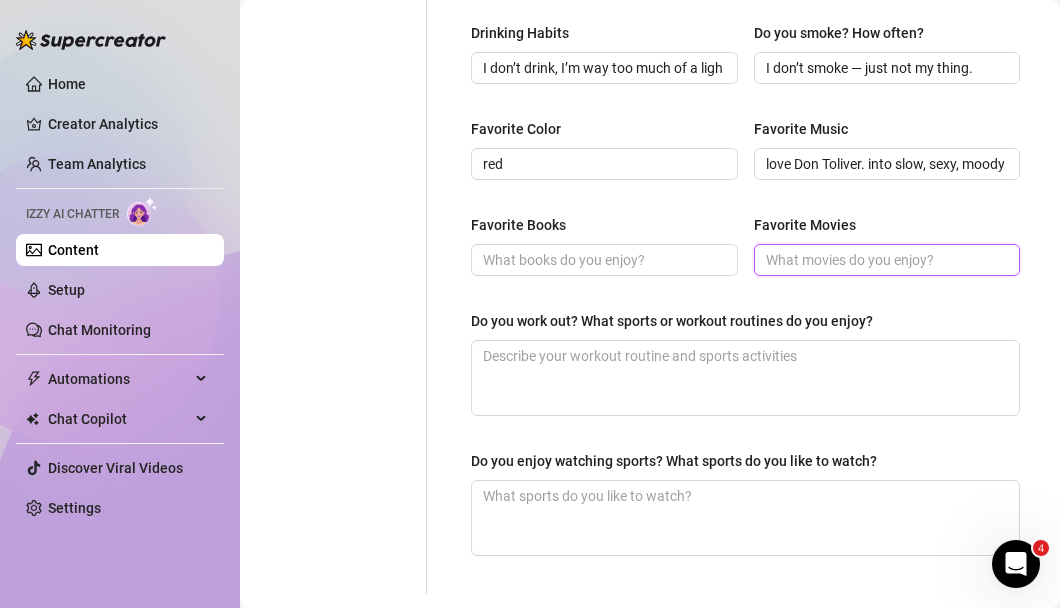 scroll, scrollTop: 1050, scrollLeft: 0, axis: vertical 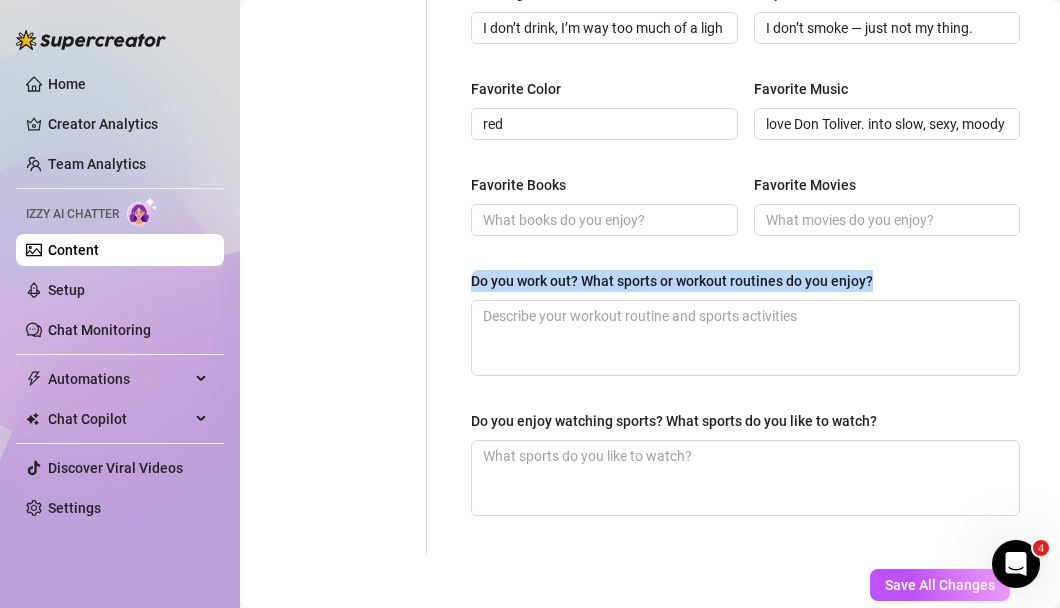 drag, startPoint x: 889, startPoint y: 283, endPoint x: 463, endPoint y: 278, distance: 426.02933 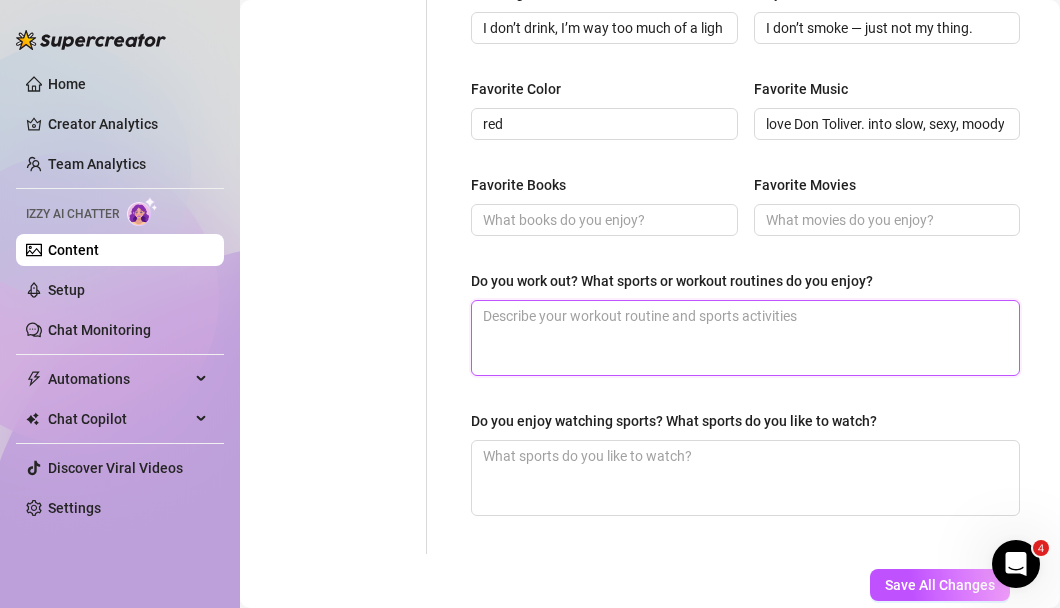 click on "Do you work out? What sports or workout routines do you enjoy?" at bounding box center [745, 338] 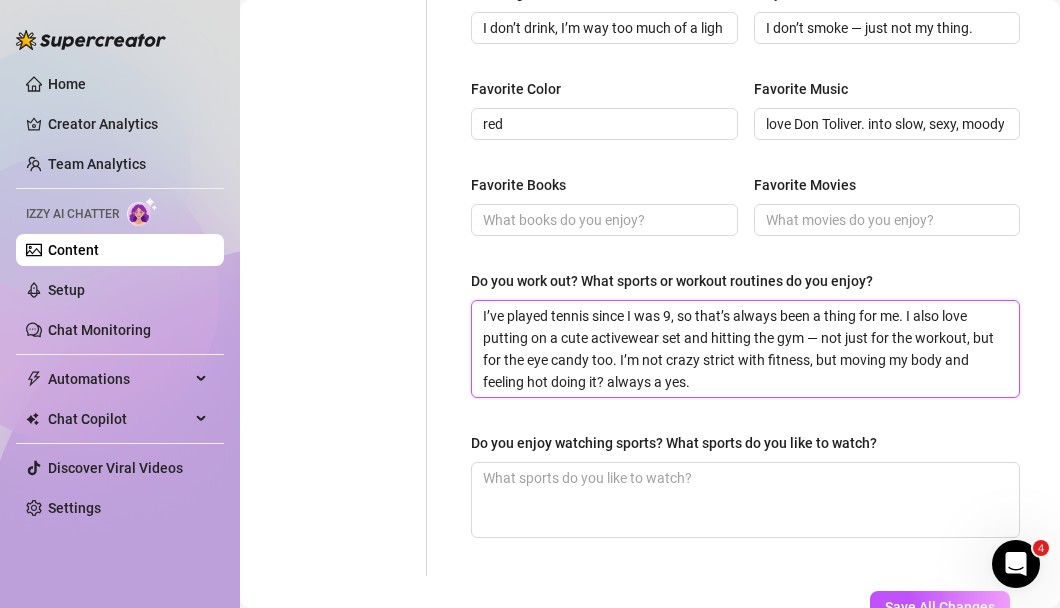 scroll, scrollTop: 0, scrollLeft: 0, axis: both 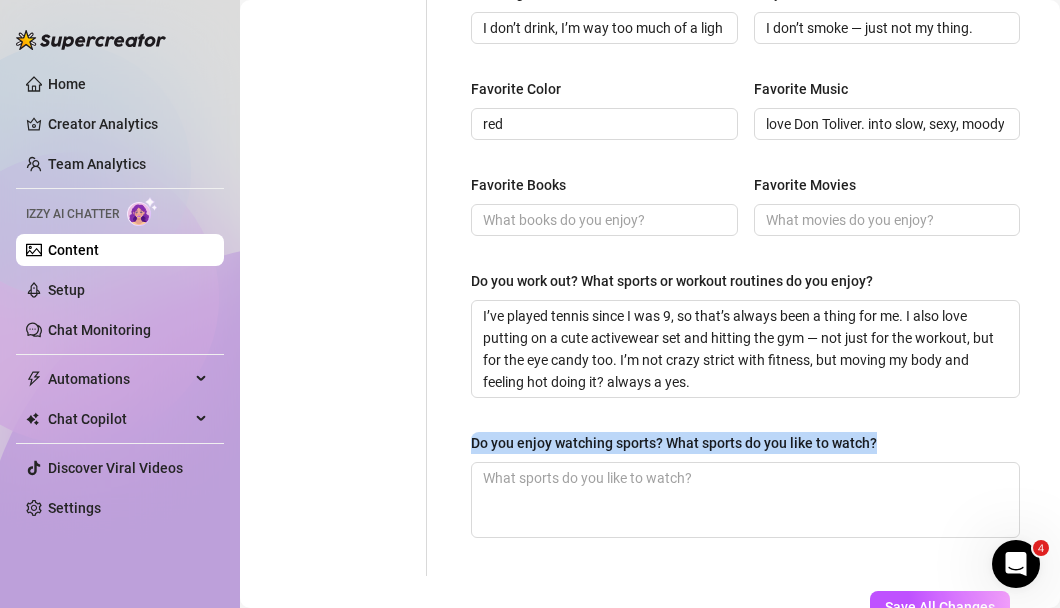 drag, startPoint x: 904, startPoint y: 435, endPoint x: 464, endPoint y: 439, distance: 440.0182 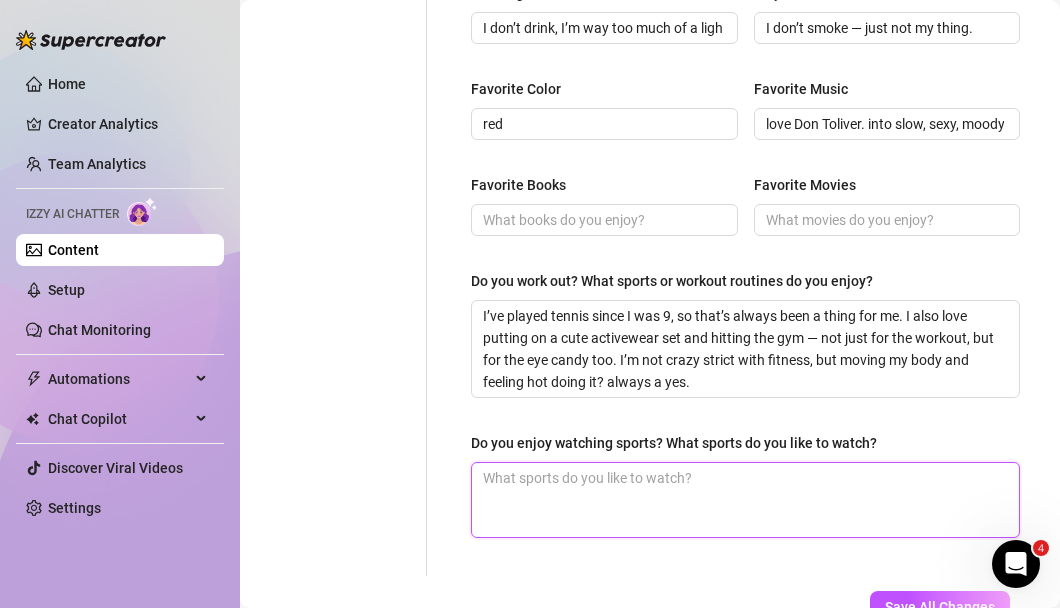 click on "Do you enjoy watching sports? What sports do you like to watch?" at bounding box center (745, 500) 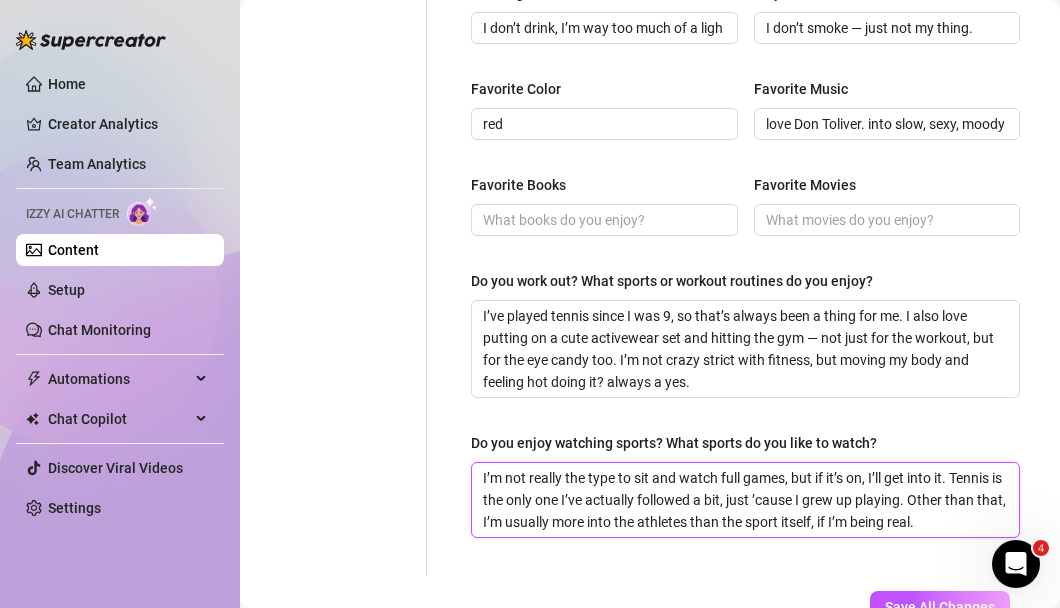 scroll, scrollTop: 2, scrollLeft: 0, axis: vertical 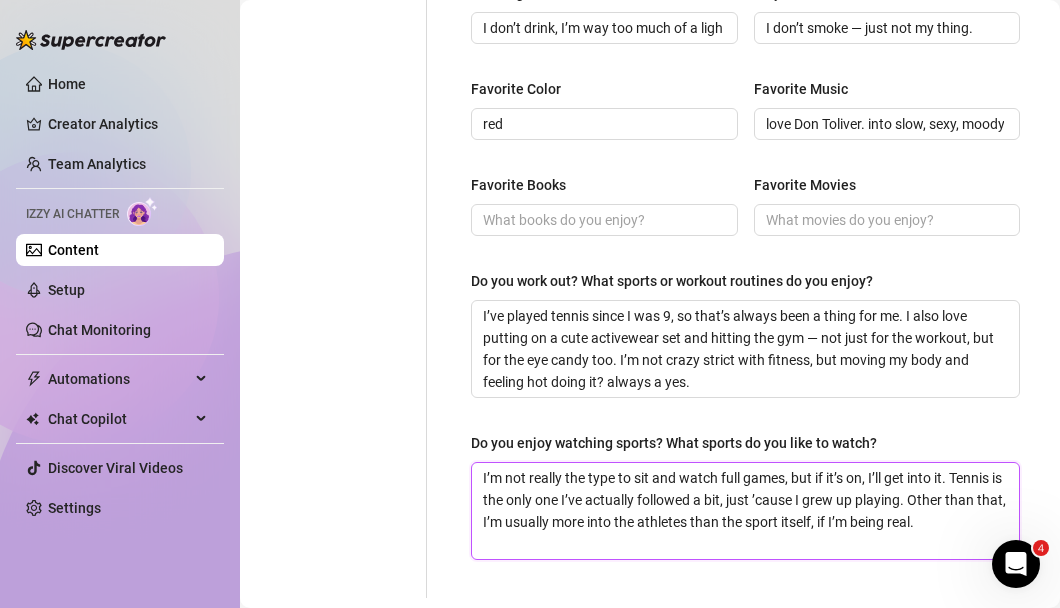 type 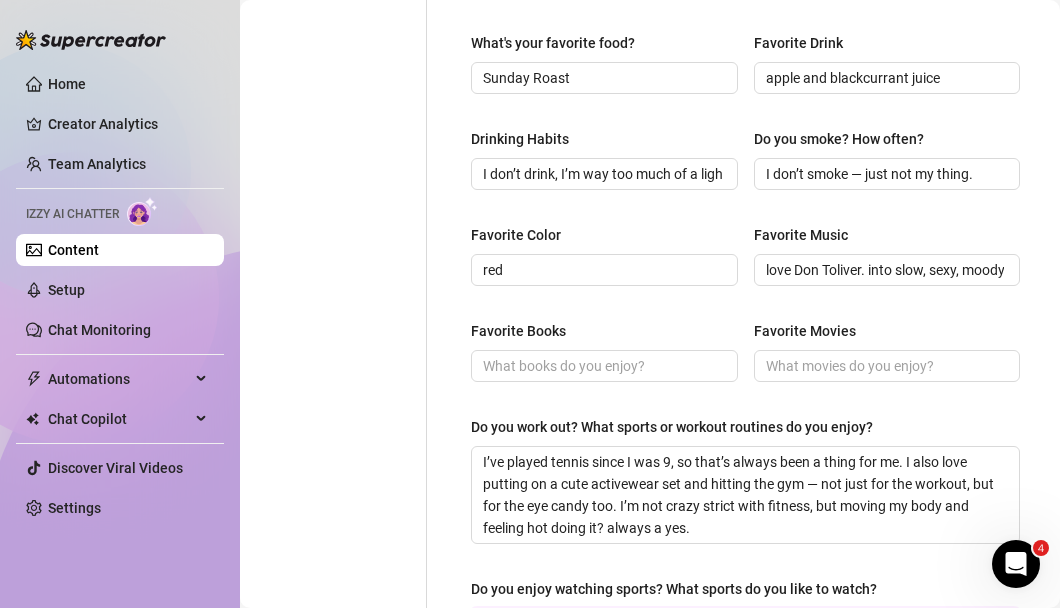 scroll, scrollTop: 886, scrollLeft: 0, axis: vertical 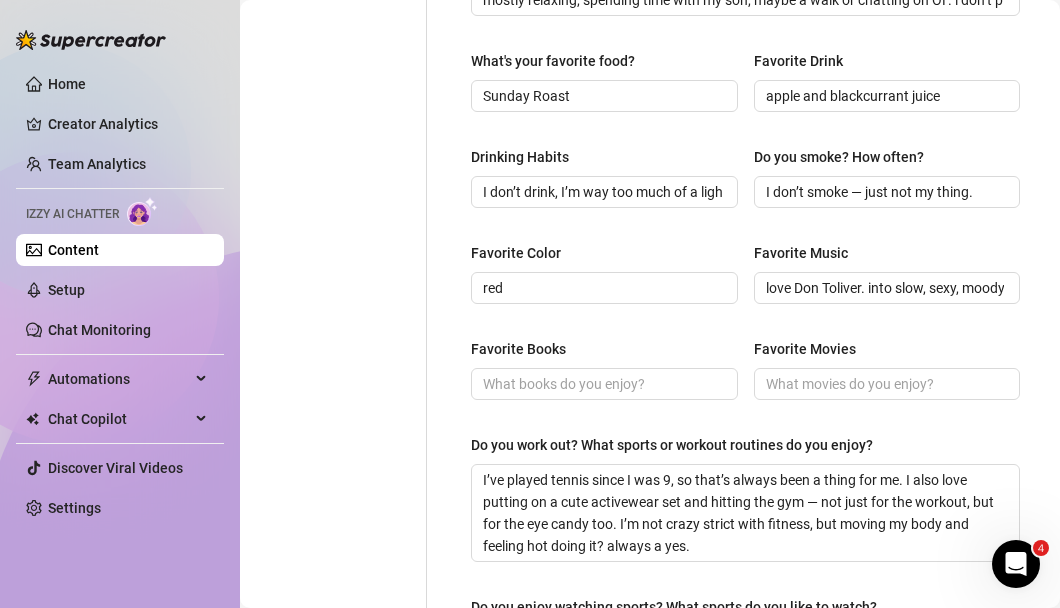 type on "I’m not really the type to sit and watch full games, but if it’s on, I’ll get into it. Tennis is the only one I’ve actually followed a bit, just ’cause I grew up playing. Other than that, I’m usually more into the athletes than the sport itself, if I’m being real." 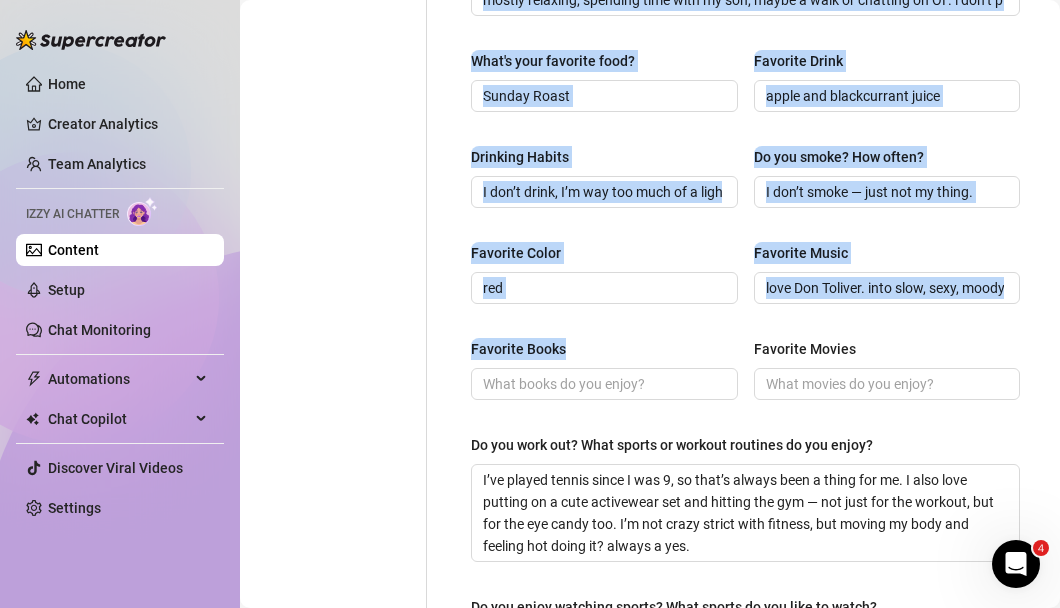 drag, startPoint x: 584, startPoint y: 342, endPoint x: 423, endPoint y: 342, distance: 161 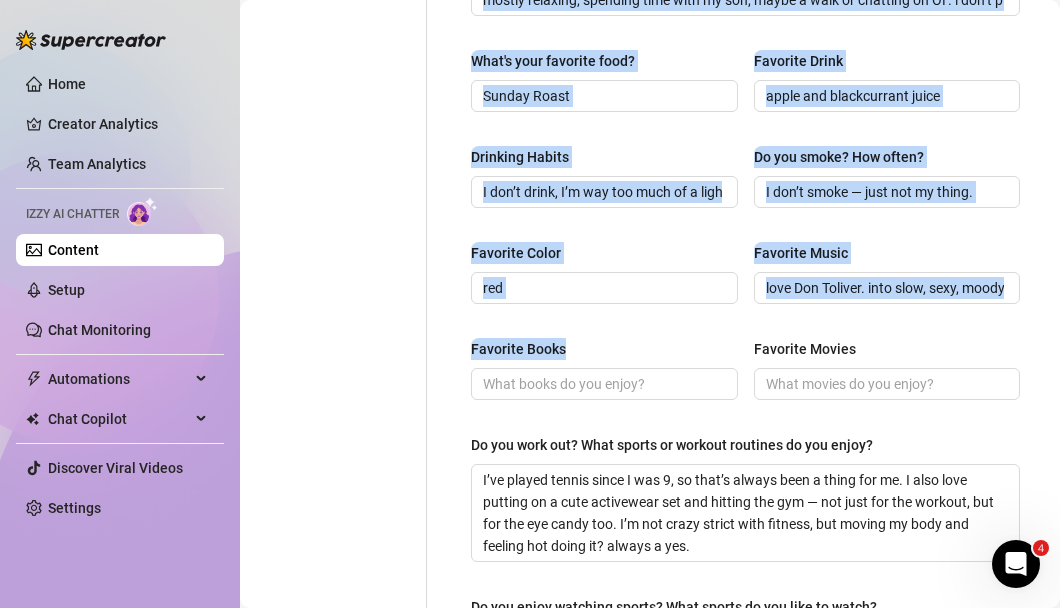 click on "Personal Info Chatting Lifestyle Physiques Content Intimate Details Socials Name Required [FIRST] [LAST] Nickname(s) [NICKNAME] Gender Required Female Male Non-Binary / Genderqueer Agender Bigender Genderfluid Other Where did you grow up? Required [CITY] Where is your current homebase? (City/Area of your home) Required [CITY] What is your timezone of your current location? If you are currently traveling, choose your current location Required [COUNTRY]  ( [TIMEZONE] ) Are you currently traveling? If so, where are you right now? what are you doing there? Birth Date Required [MONTH] 8th, [YEAR] Zodiac Sign Taurus Sexual Orientation Required Bisexual Relationship Status Required in a relationship Do you have any siblings? How many? Yeah, I’ve got three,  two brothers and a sister. I’m the oldest. Do you have any children? How many? Yes, I have a son. I don’t share much about that part of my life, but he means the world to me. Do you have any pets? Not at the moment — but I’m definitely an animal lover. English  Mixed" at bounding box center (650, 33) 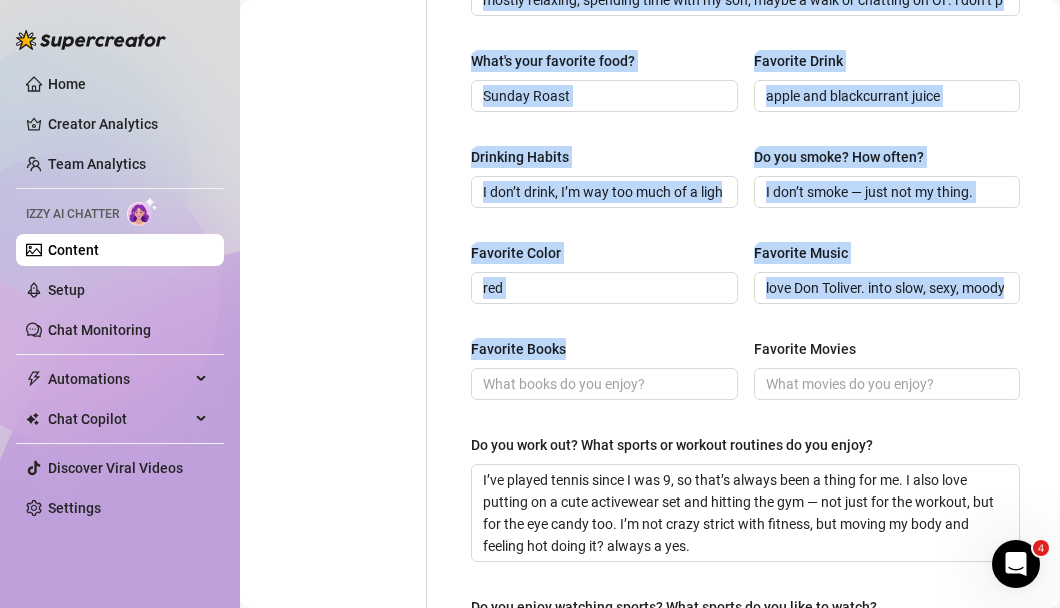 drag, startPoint x: 605, startPoint y: 341, endPoint x: 425, endPoint y: 339, distance: 180.01111 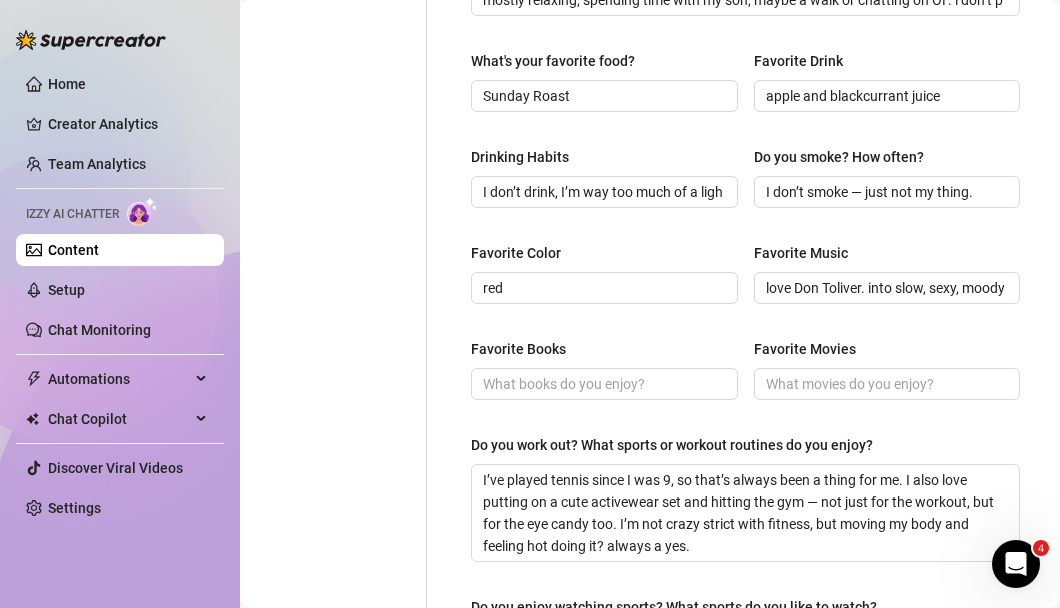 click on "Favorite Books" at bounding box center (518, 349) 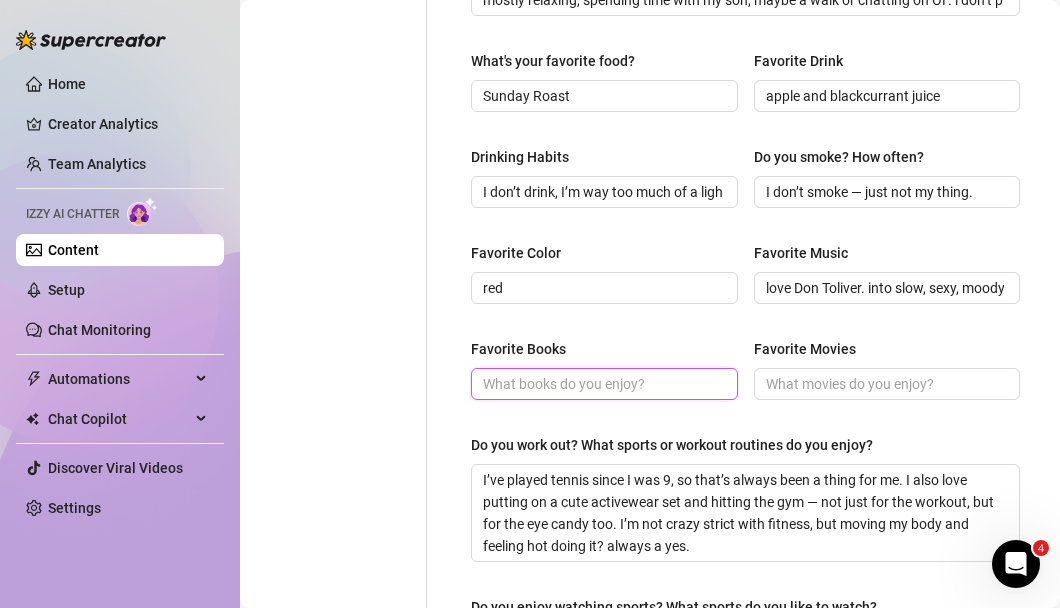 click on "Favorite Books" at bounding box center [602, 384] 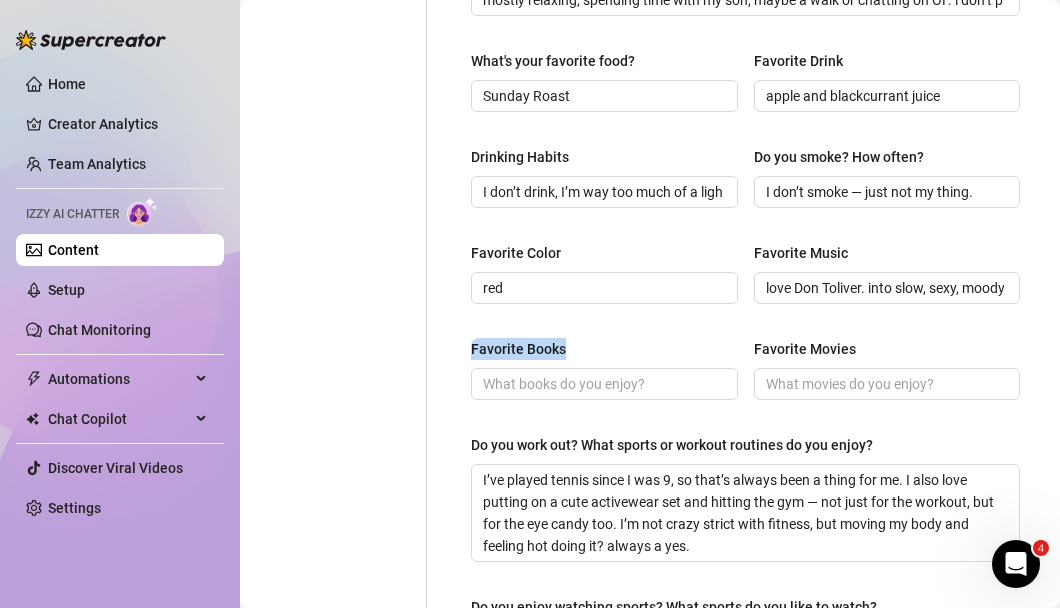 drag, startPoint x: 576, startPoint y: 341, endPoint x: 460, endPoint y: 344, distance: 116.03879 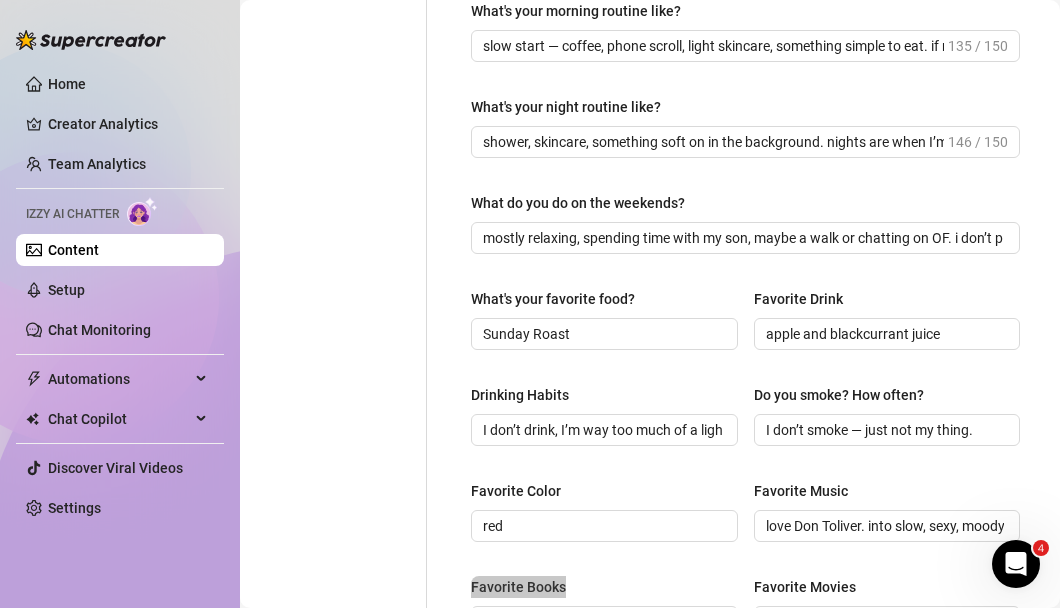 scroll, scrollTop: 646, scrollLeft: 0, axis: vertical 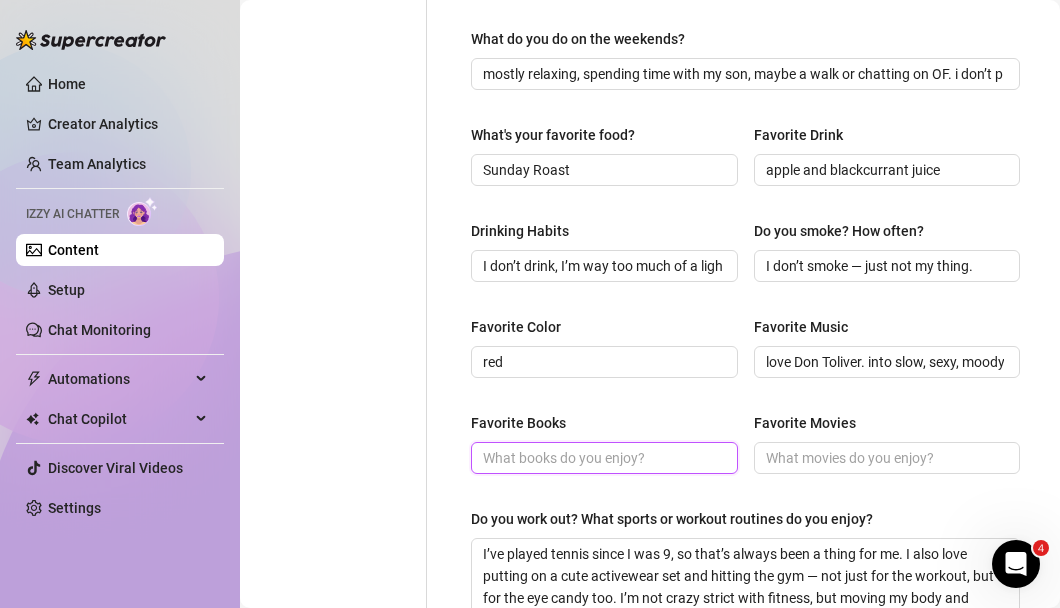 click on "Favorite Books" at bounding box center (602, 458) 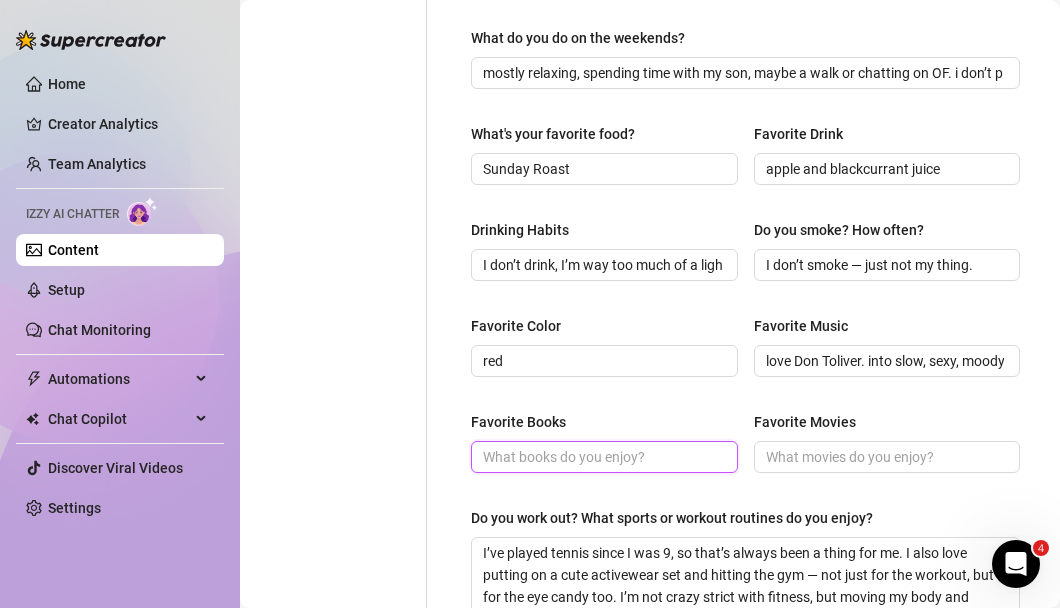 click on "Favorite Books" at bounding box center [602, 457] 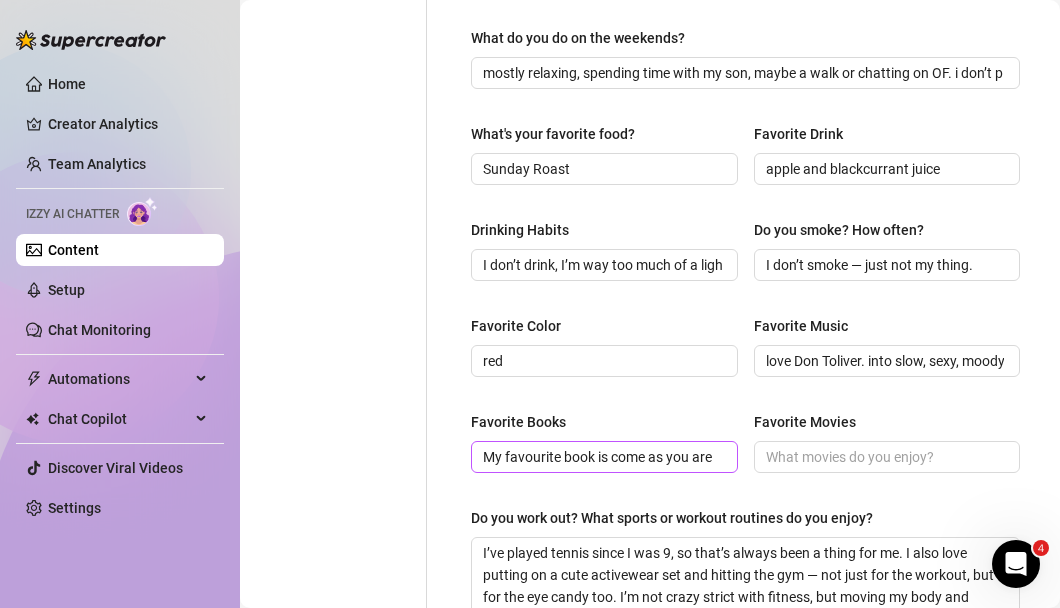 scroll, scrollTop: 0, scrollLeft: 0, axis: both 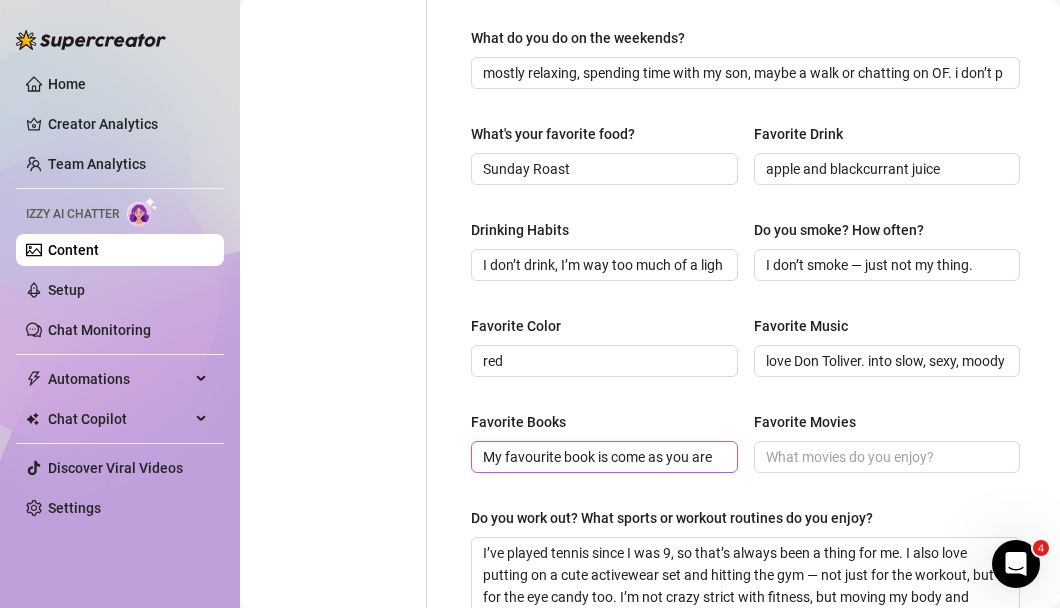 click on "My favourite book is come as you are" at bounding box center (604, 457) 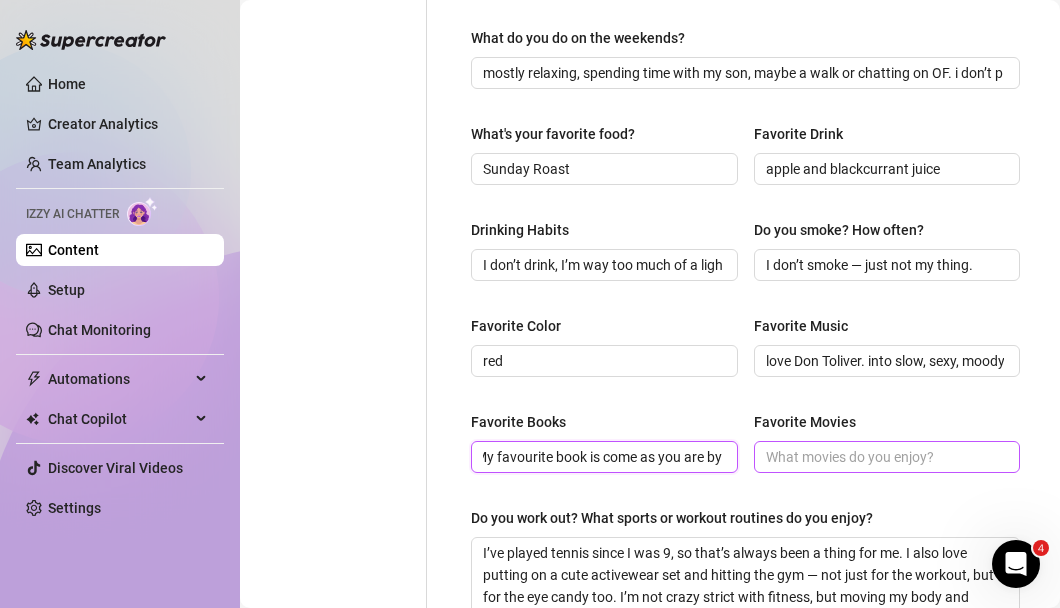 paste on "[FIRST] [LAST]" 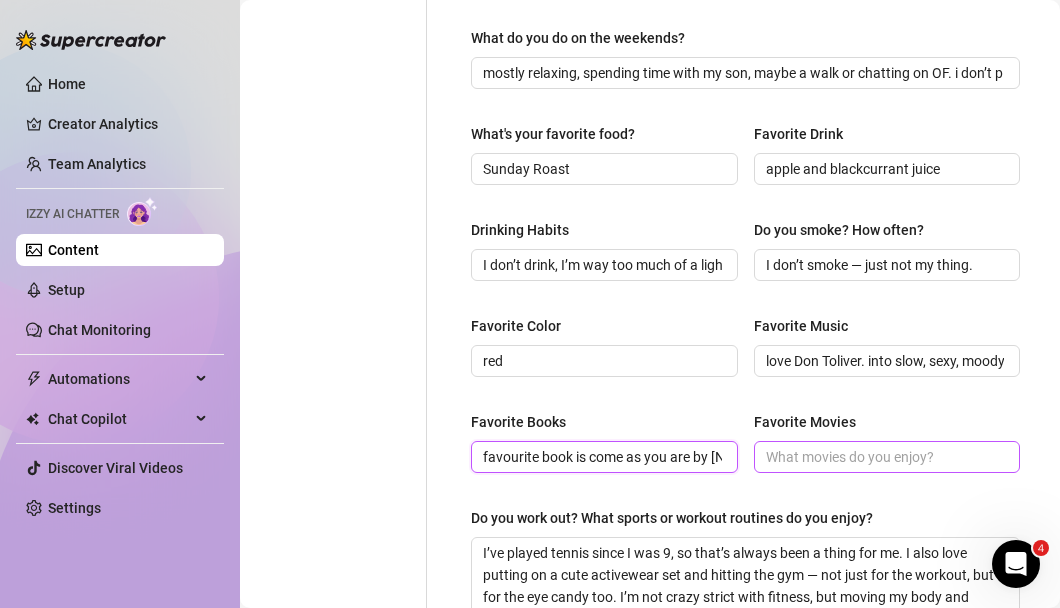 scroll, scrollTop: 0, scrollLeft: 110, axis: horizontal 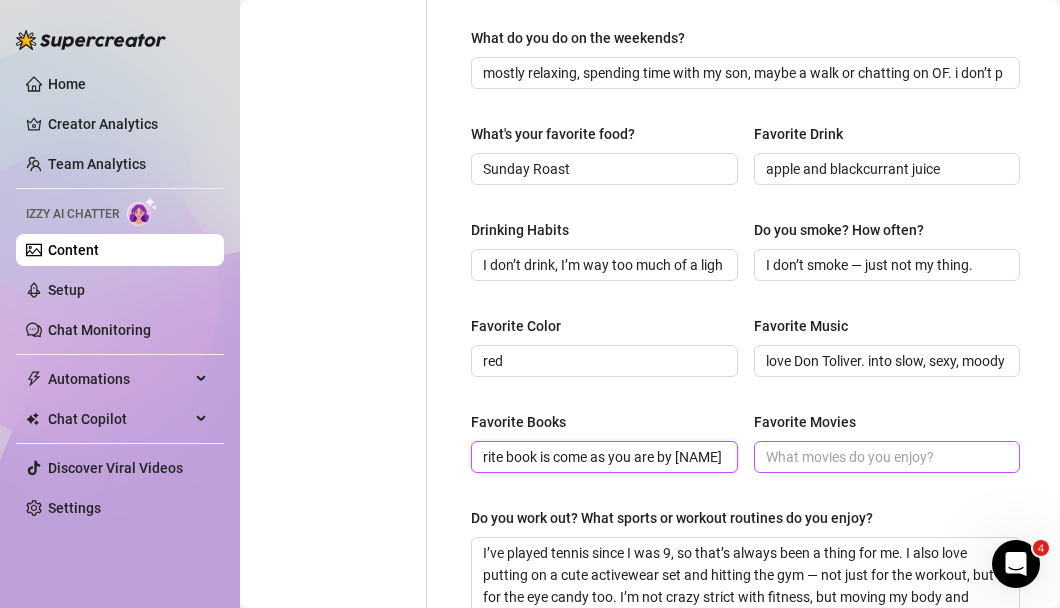 type on "My favourite book is come as you are by [NAME]" 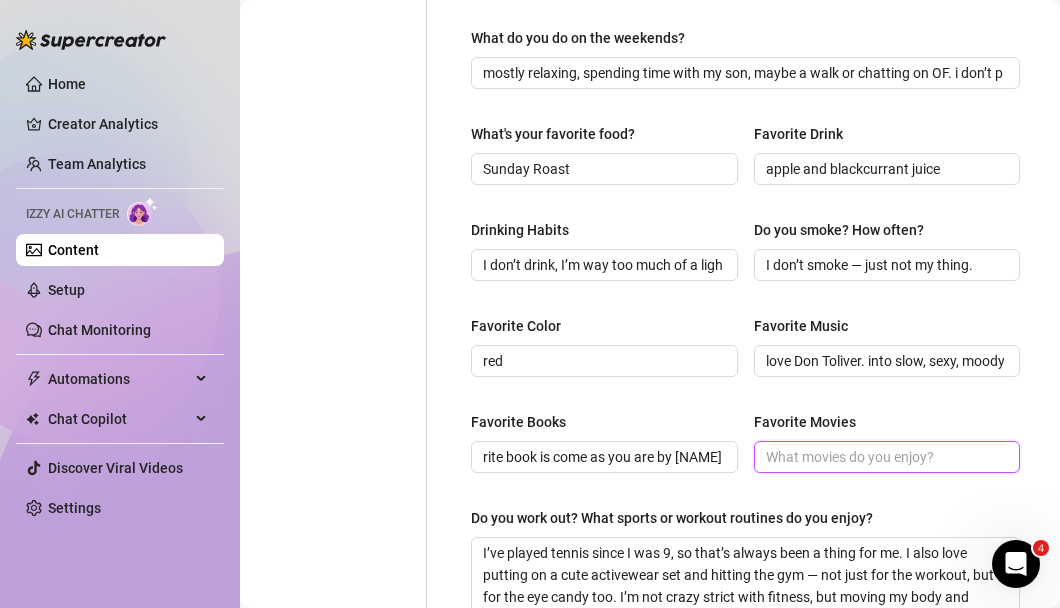 click on "Favorite Movies" at bounding box center (885, 457) 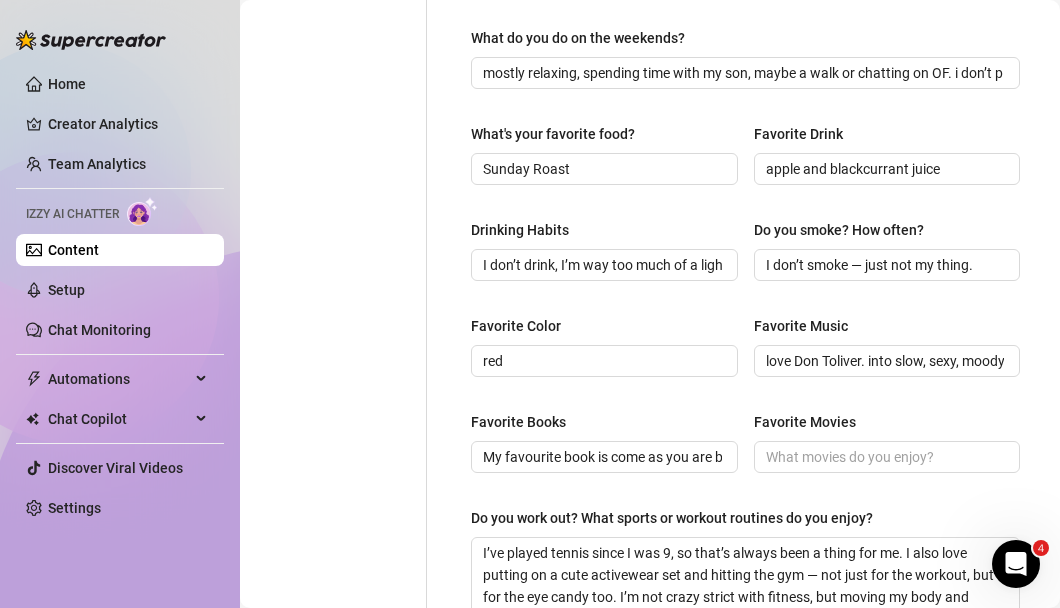 click on "Favorite Movies" at bounding box center (805, 422) 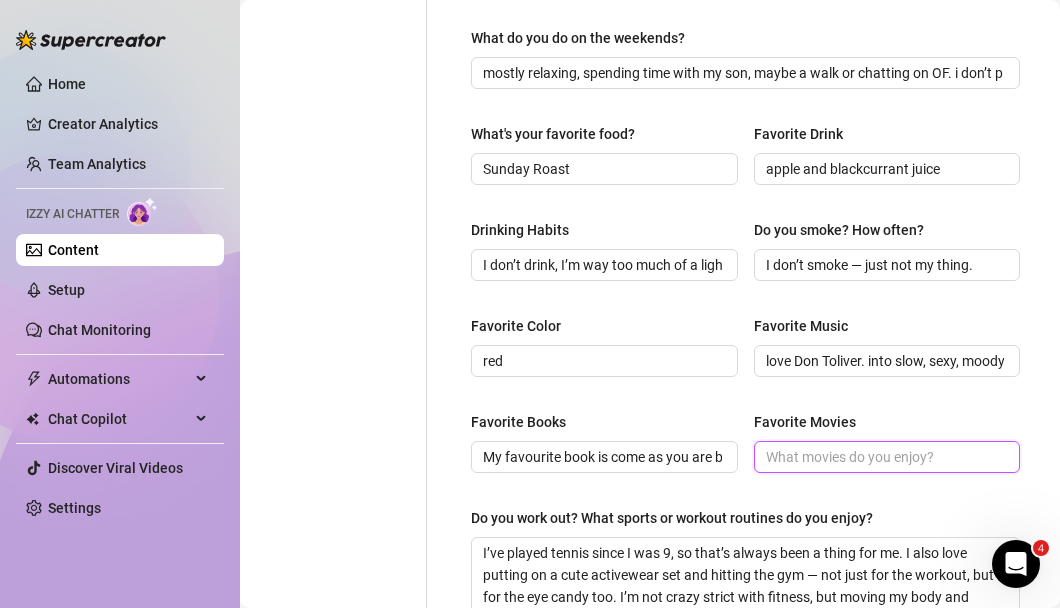 click on "Favorite Movies" at bounding box center [885, 457] 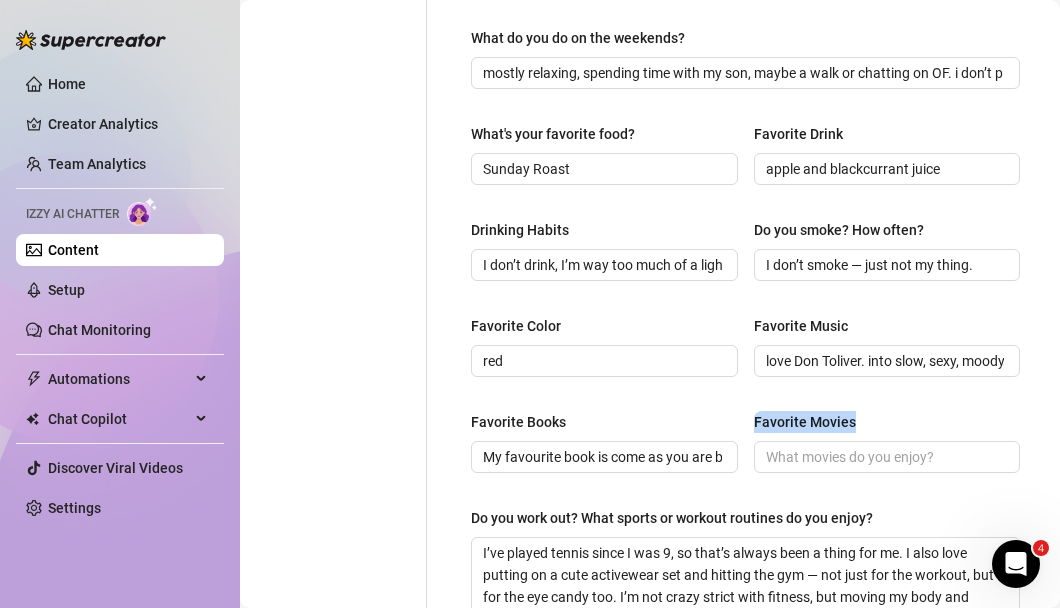 drag, startPoint x: 851, startPoint y: 418, endPoint x: 746, endPoint y: 418, distance: 105 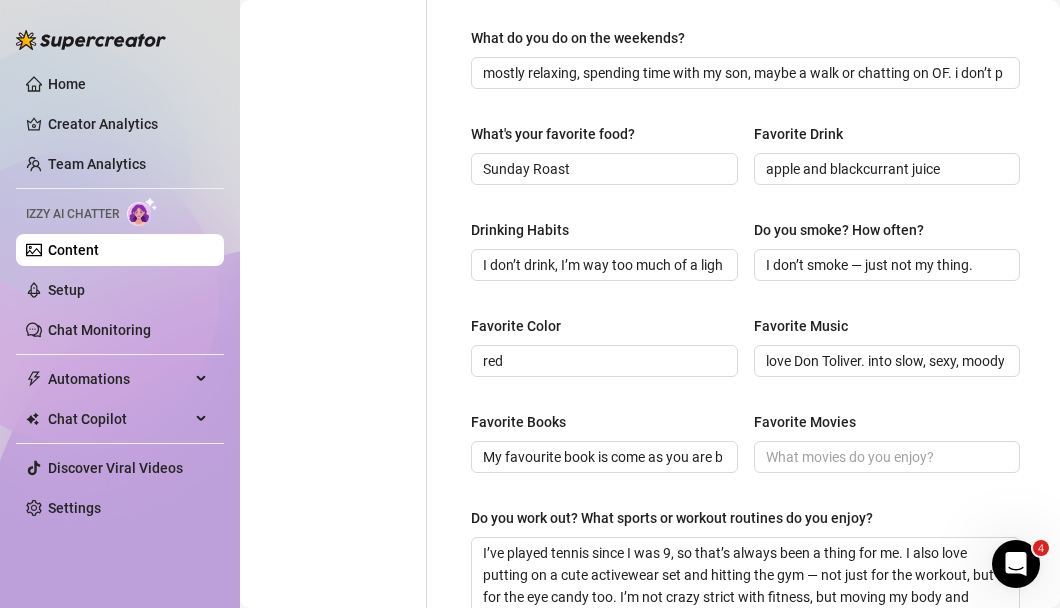 click on "Favorite Movies" at bounding box center [887, 426] 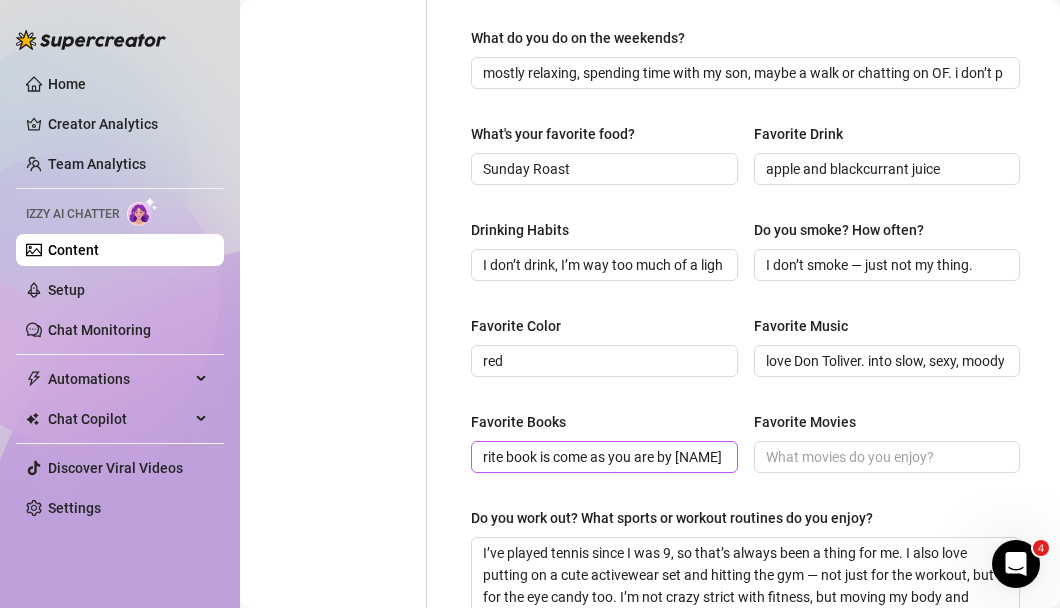 scroll, scrollTop: 0, scrollLeft: 110, axis: horizontal 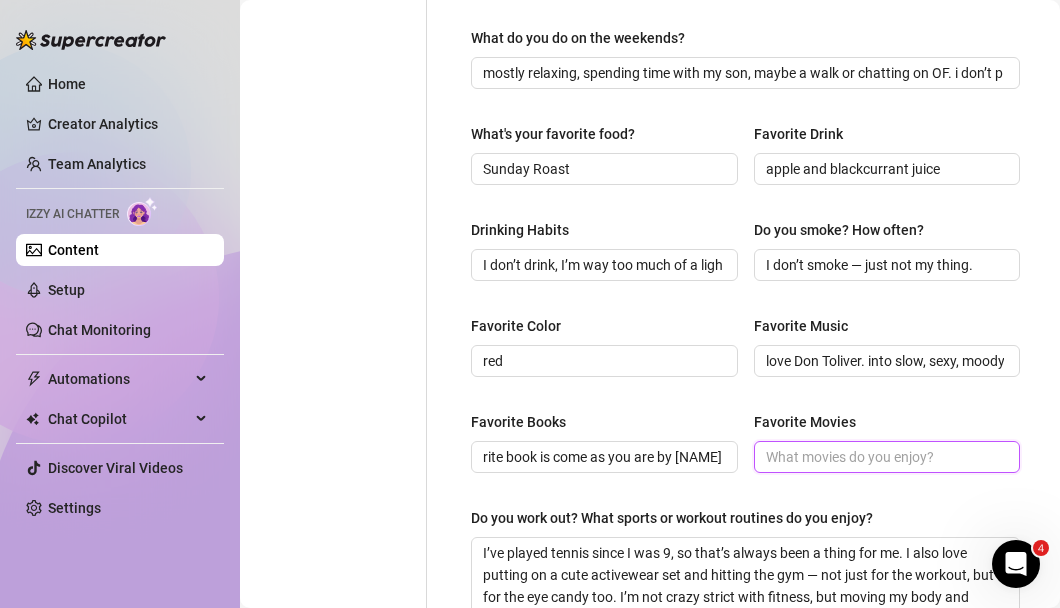 click on "Favorite Movies" at bounding box center [885, 457] 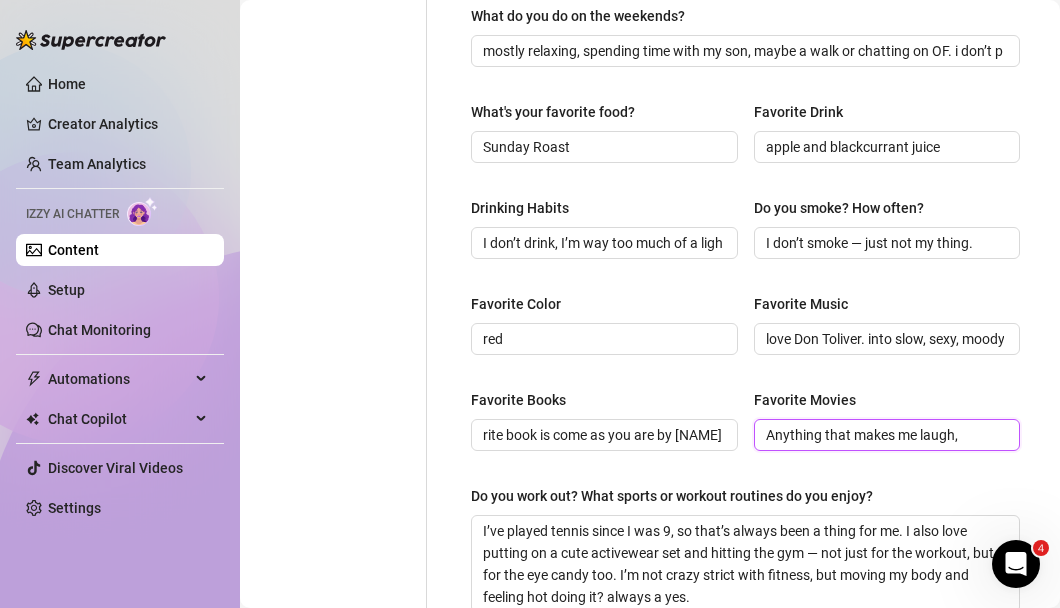 scroll, scrollTop: 842, scrollLeft: 0, axis: vertical 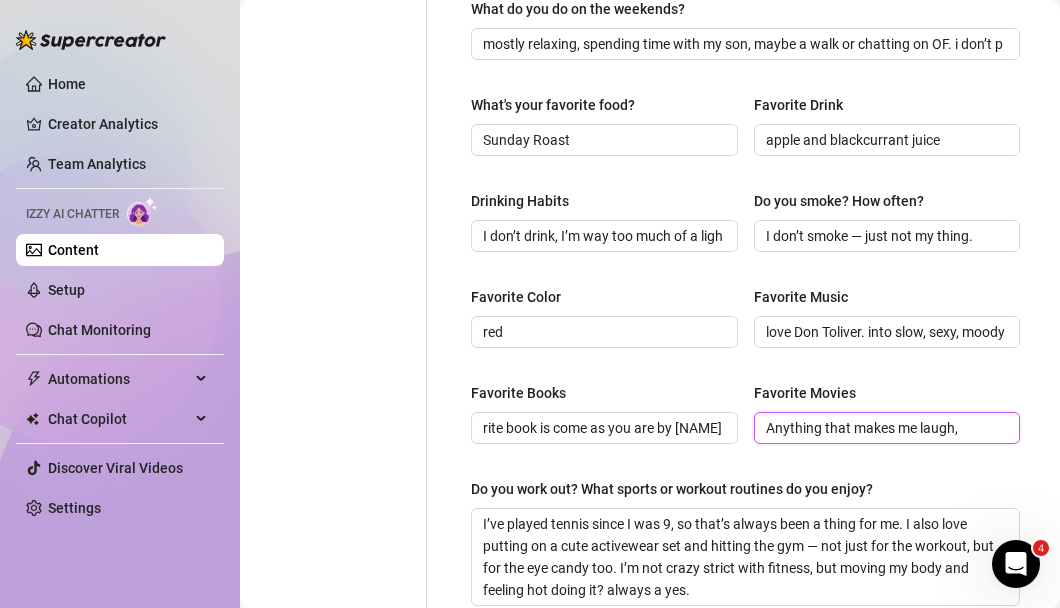 type on "Anything that makes me laugh," 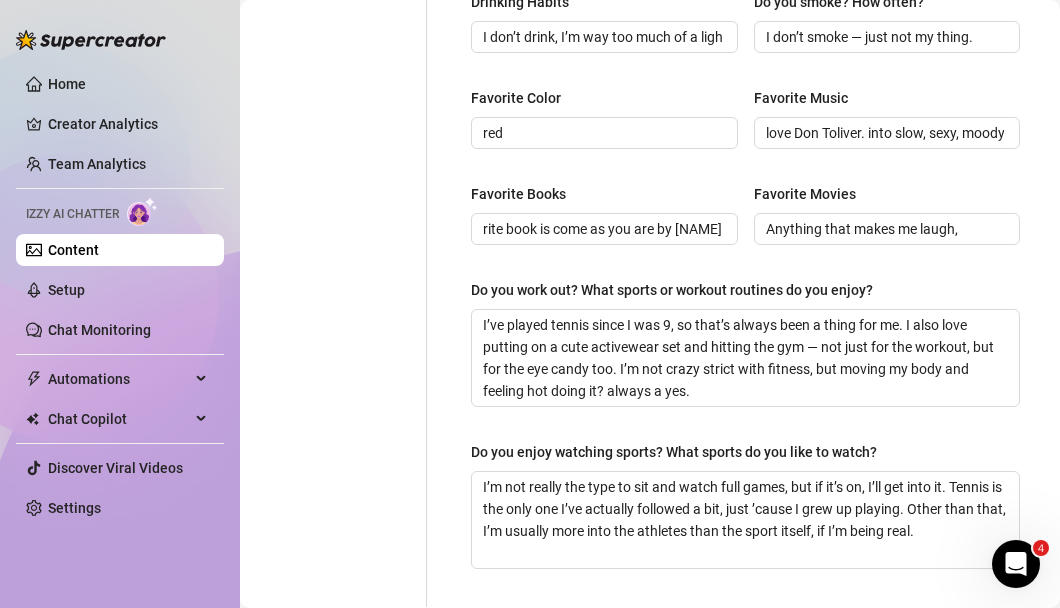 scroll, scrollTop: 1001, scrollLeft: 0, axis: vertical 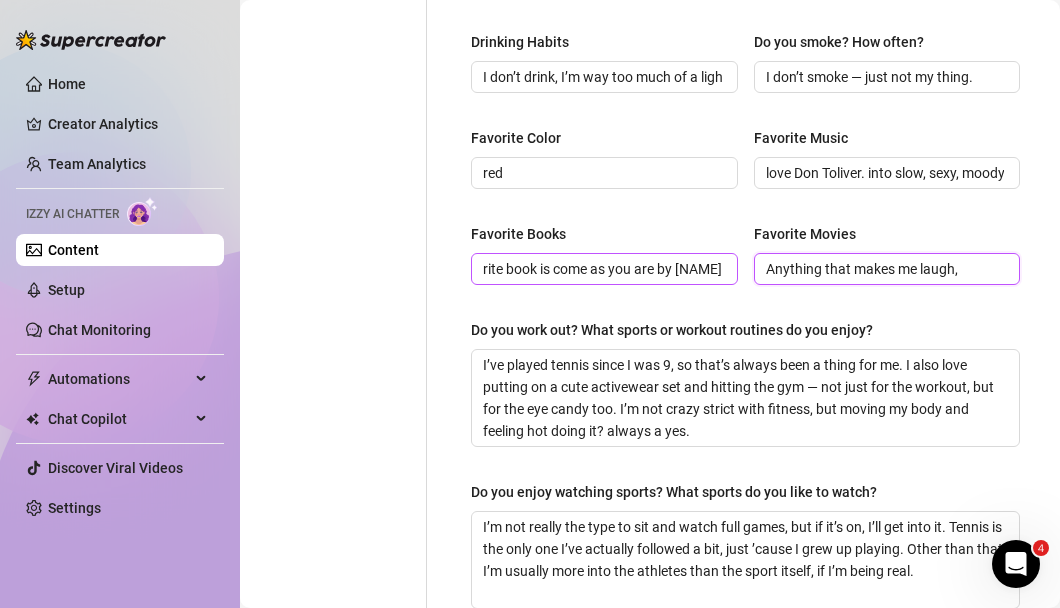 drag, startPoint x: 970, startPoint y: 273, endPoint x: 717, endPoint y: 269, distance: 253.03162 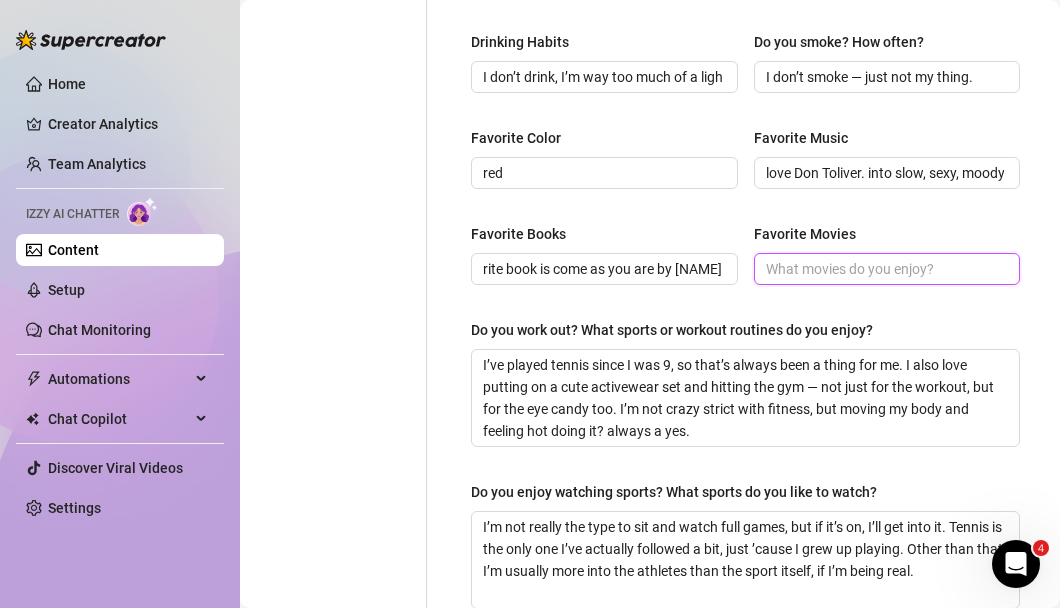 click on "Favorite Movies" at bounding box center [885, 269] 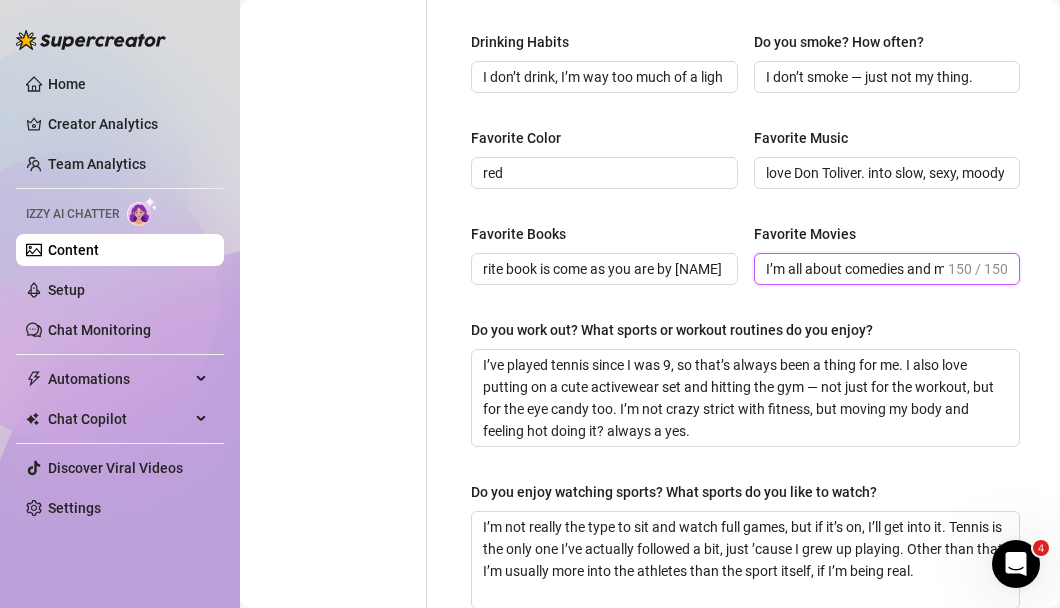 scroll, scrollTop: 0, scrollLeft: 735, axis: horizontal 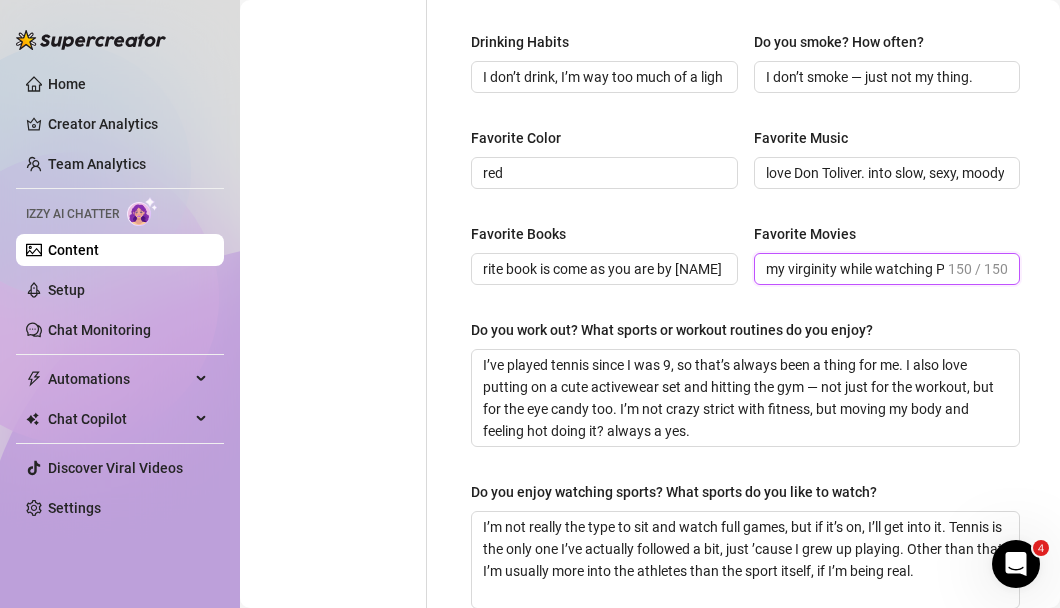 type on "I’m all about comedies and movies with wild parties. Stuff like Project X, American Pie, and Neighbors. Fun fact: I lost my virginity while watching P" 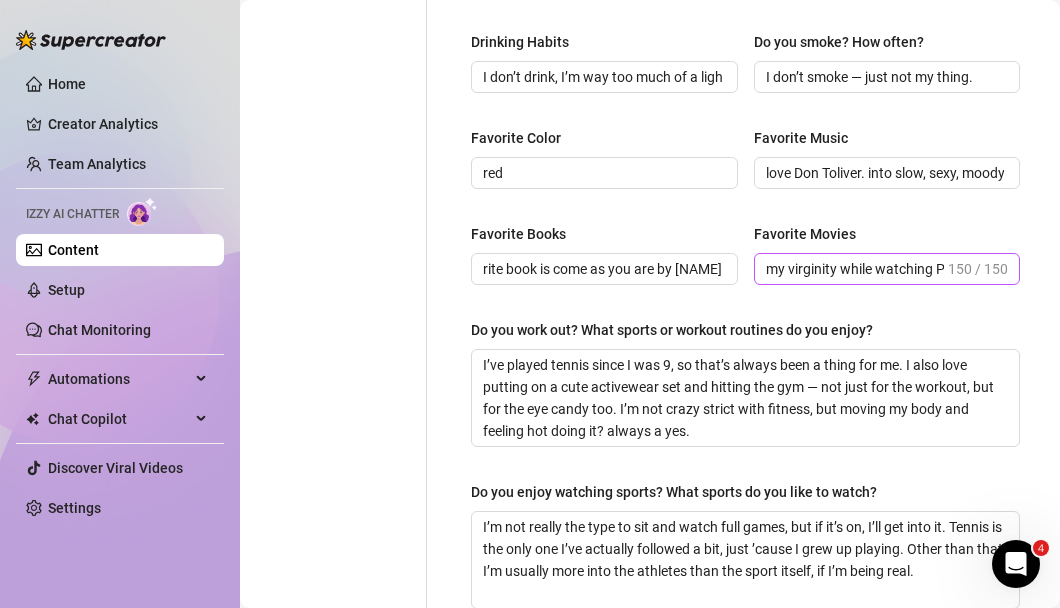 scroll, scrollTop: 0, scrollLeft: 0, axis: both 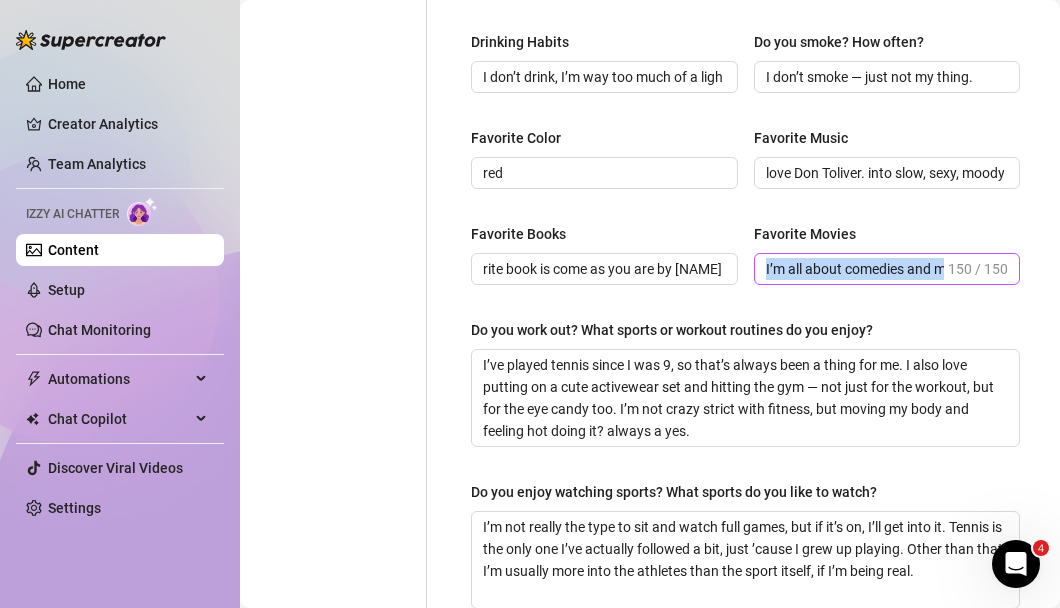 drag, startPoint x: 931, startPoint y: 266, endPoint x: 874, endPoint y: 279, distance: 58.463665 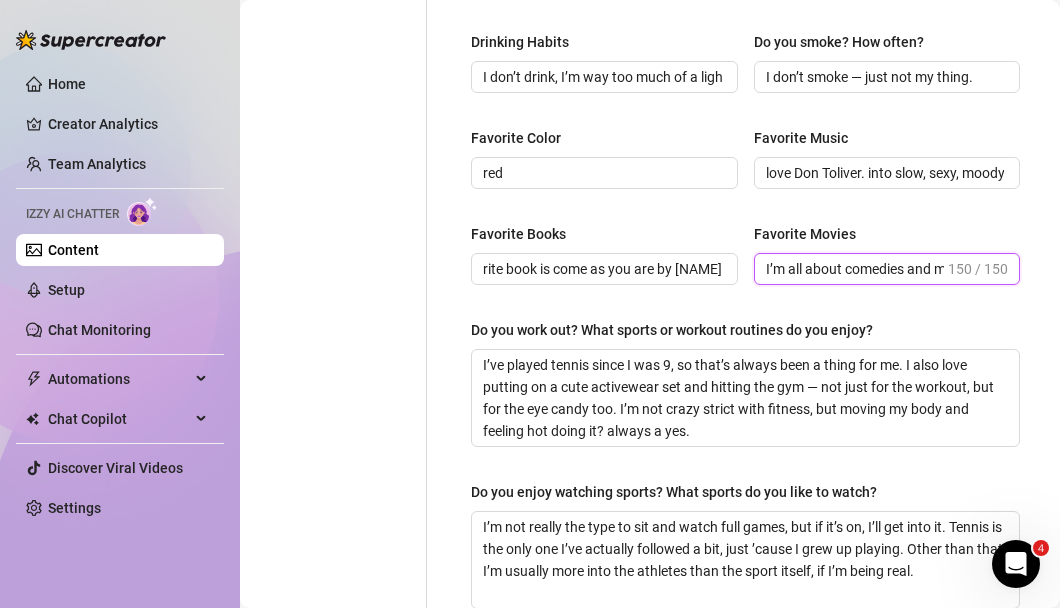 scroll, scrollTop: 0, scrollLeft: 735, axis: horizontal 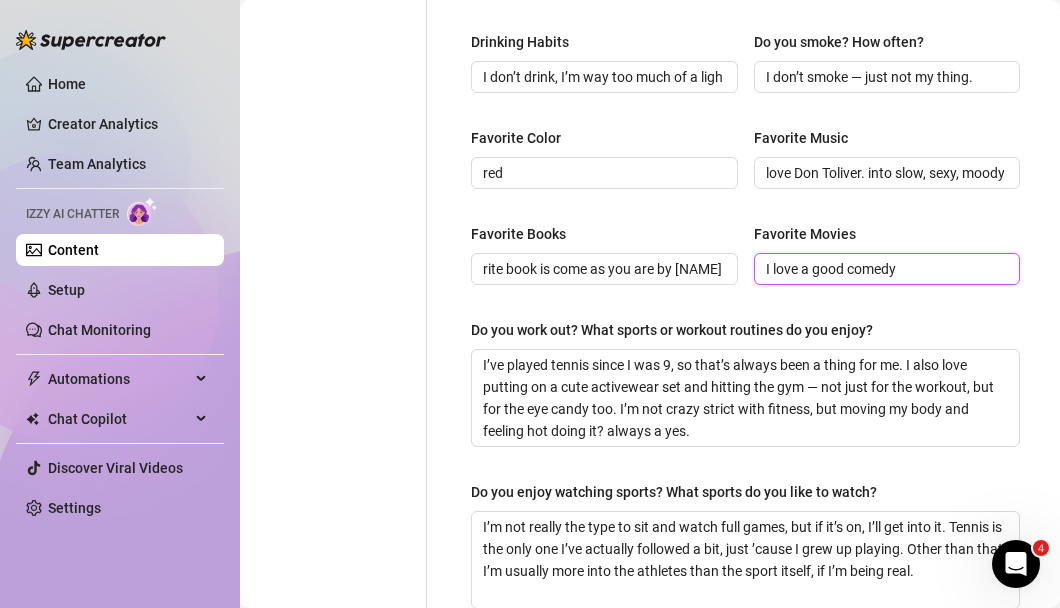 type on "I love a good comedy" 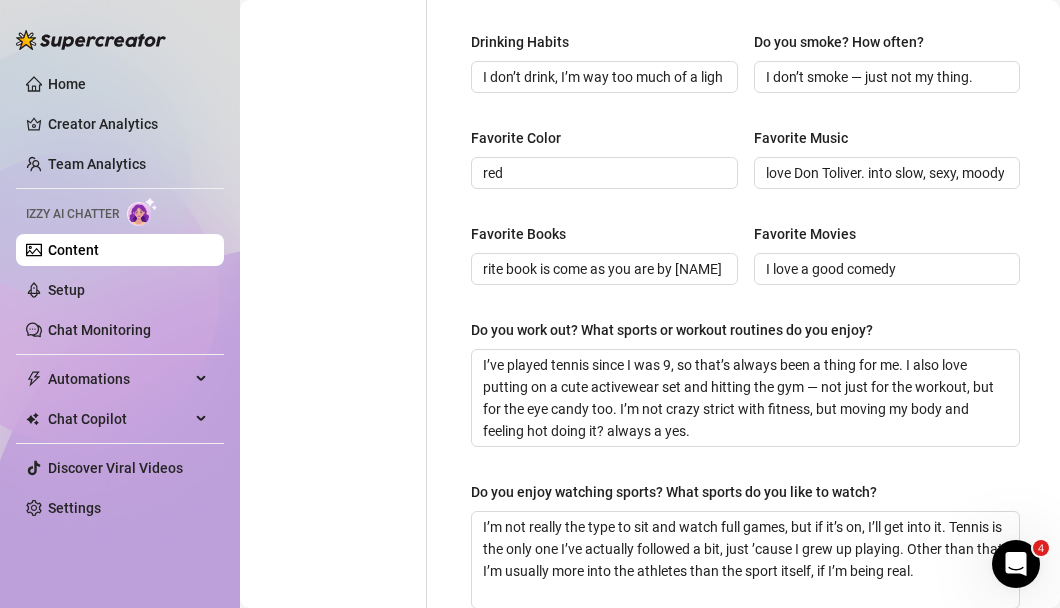 click on "Favorite Books My favourite book is come as you are by [FIRST] [LAST] Favorite Movies Anything that makes me laugh," at bounding box center (745, 263) 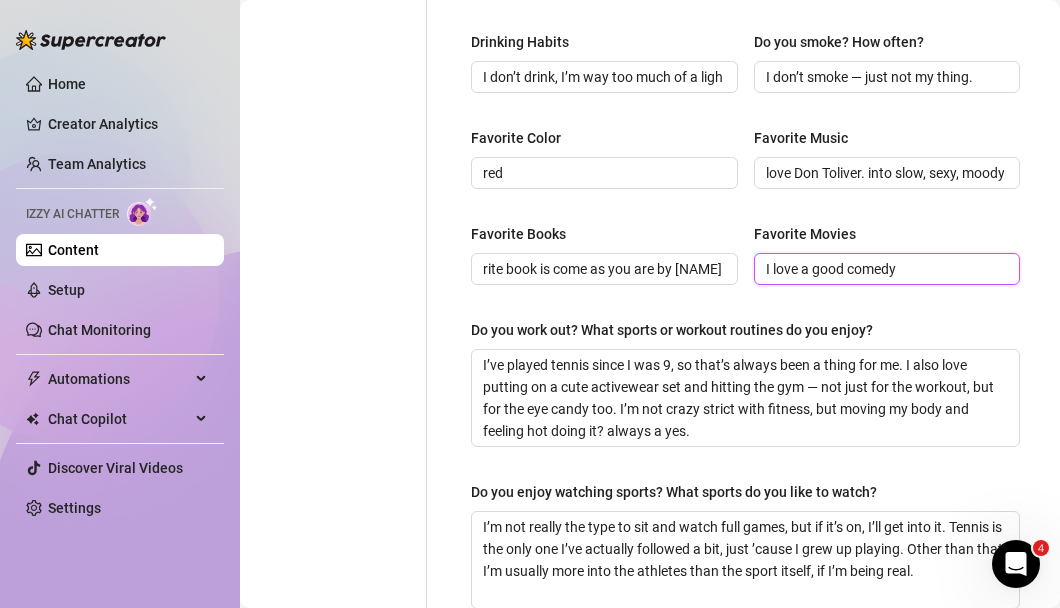 click on "I love a good comedy" at bounding box center (885, 269) 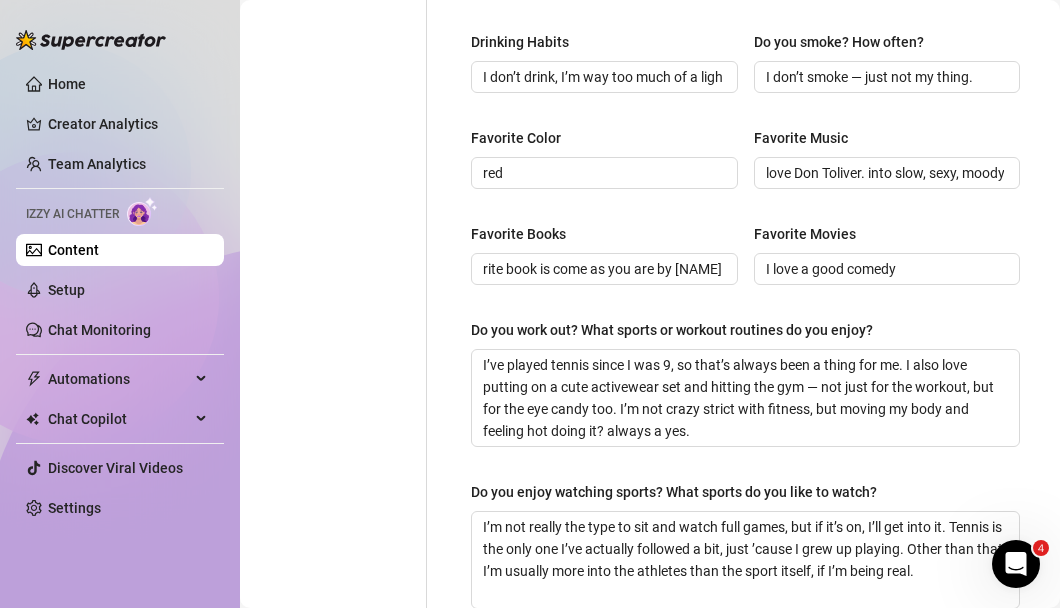 click on "Favorite Books My favourite book is come as you are by [FIRST] [LAST] Favorite Movies Anything that makes me laugh," at bounding box center [745, 263] 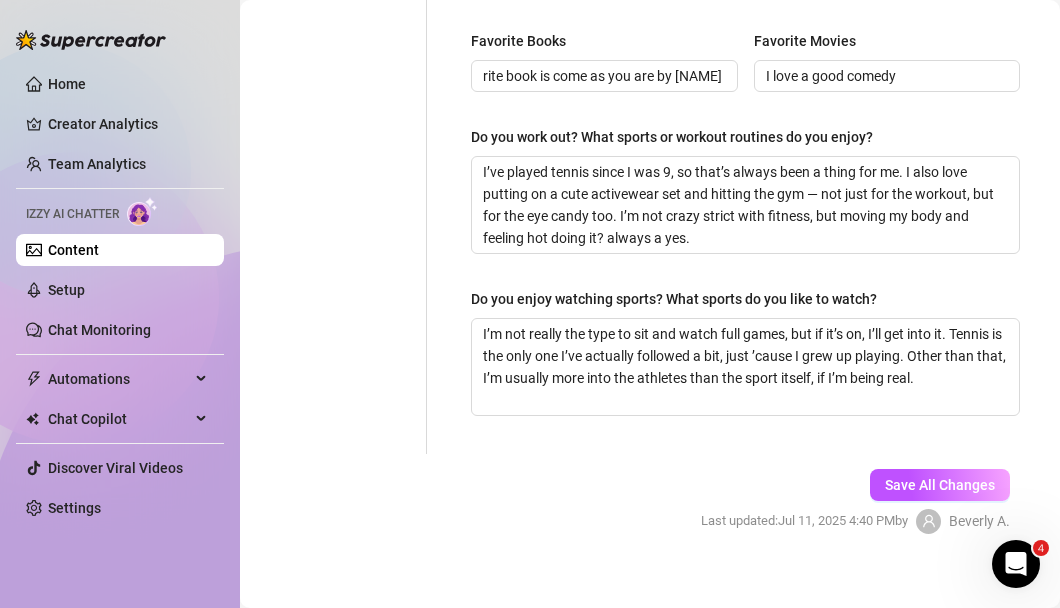 scroll, scrollTop: 1213, scrollLeft: 0, axis: vertical 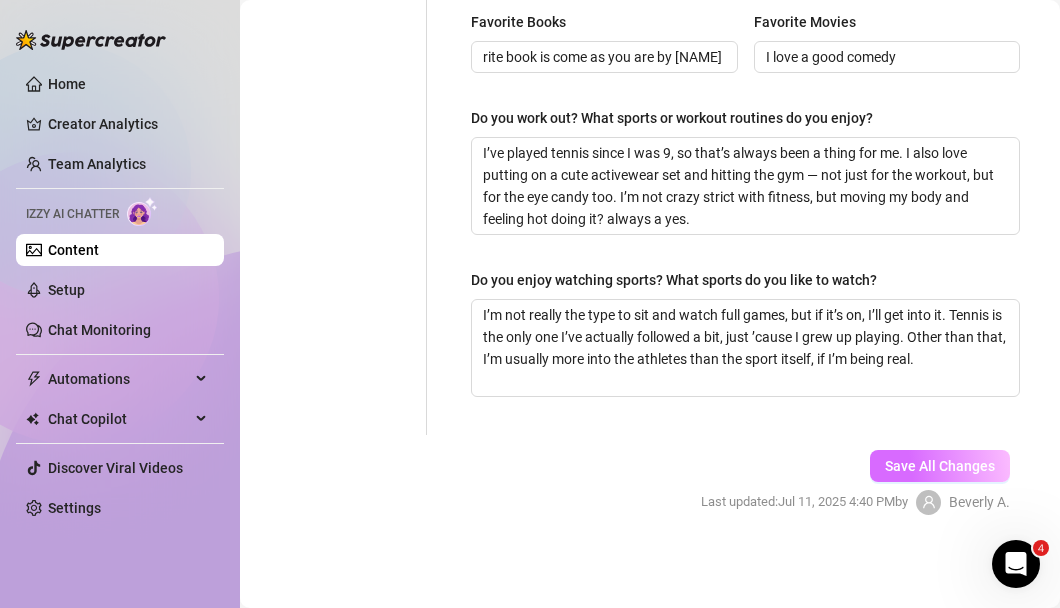 click on "Save All Changes" at bounding box center [940, 466] 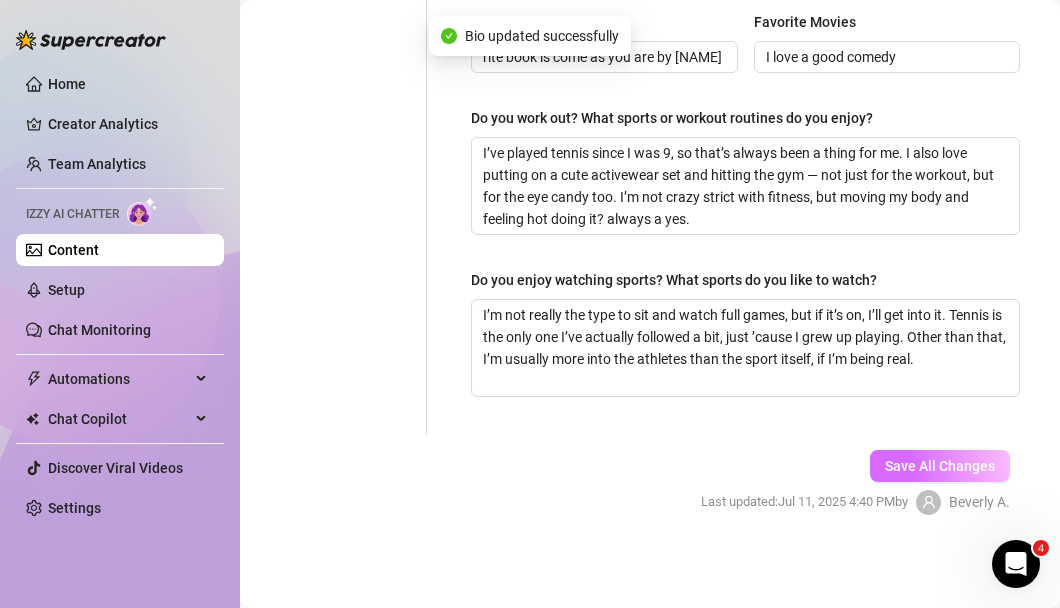 type on "apple and blackcurrant juice" 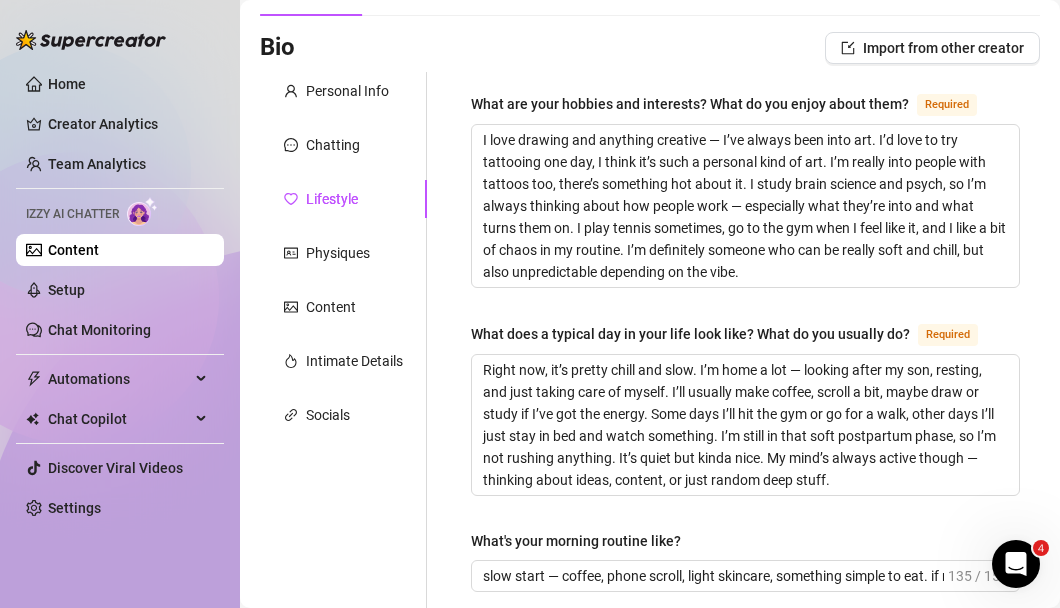 scroll, scrollTop: 62, scrollLeft: 0, axis: vertical 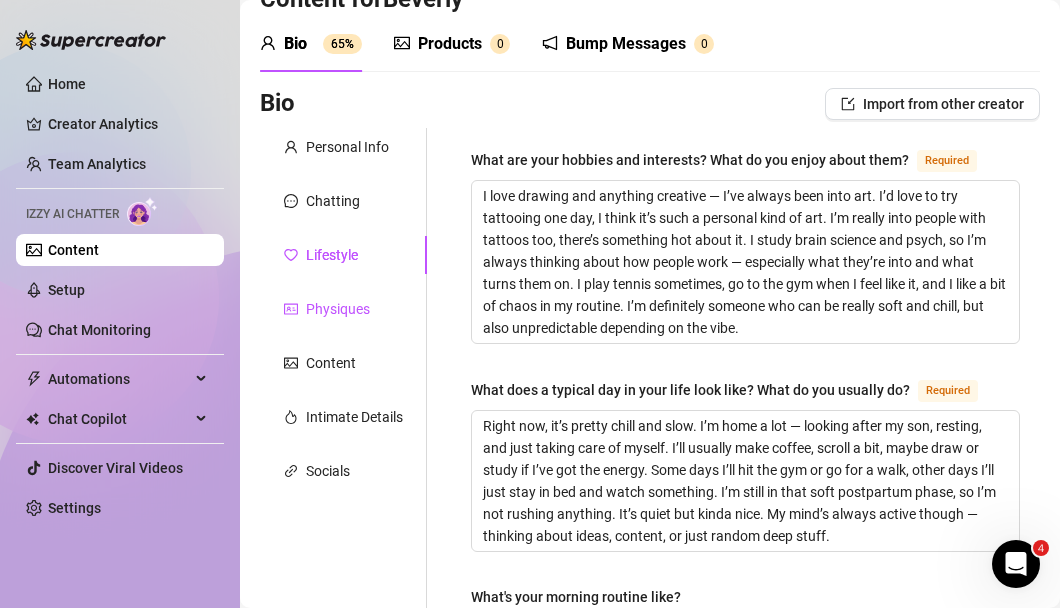 click on "Physiques" at bounding box center [338, 309] 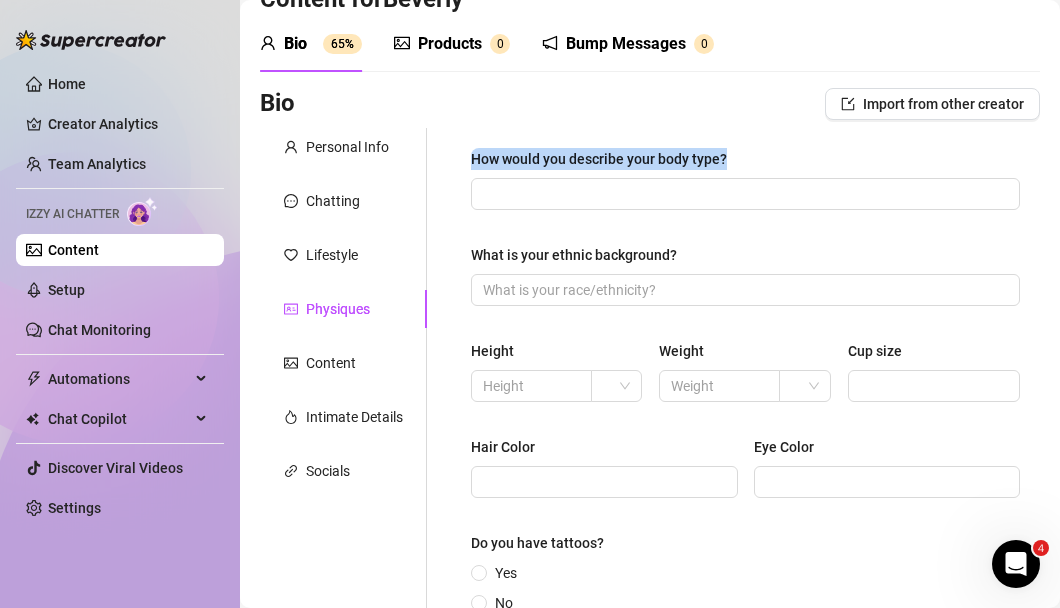 drag, startPoint x: 737, startPoint y: 152, endPoint x: 459, endPoint y: 155, distance: 278.01617 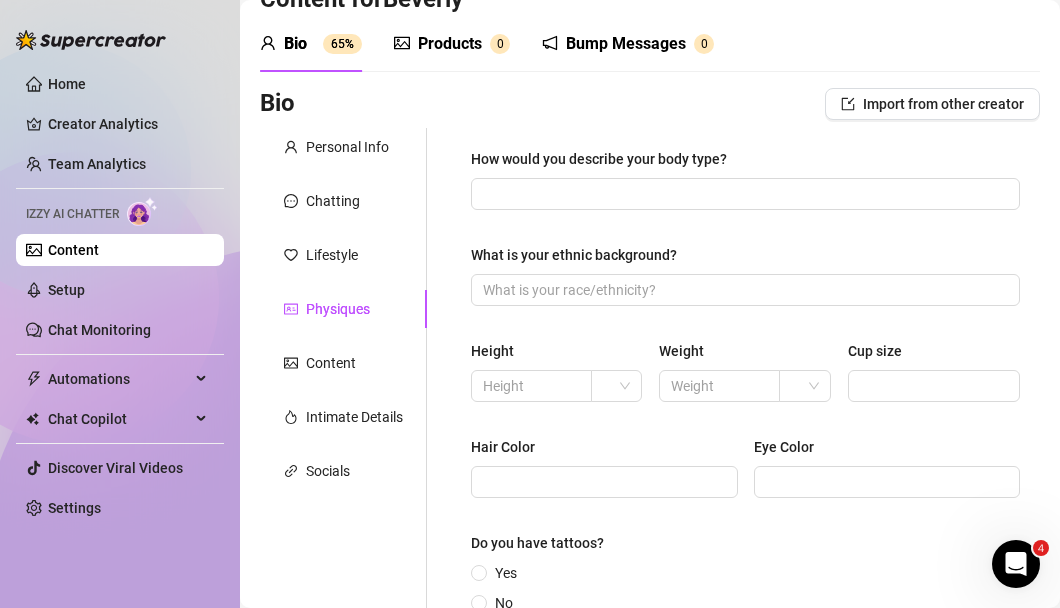 click on "Physiques" at bounding box center (343, 309) 